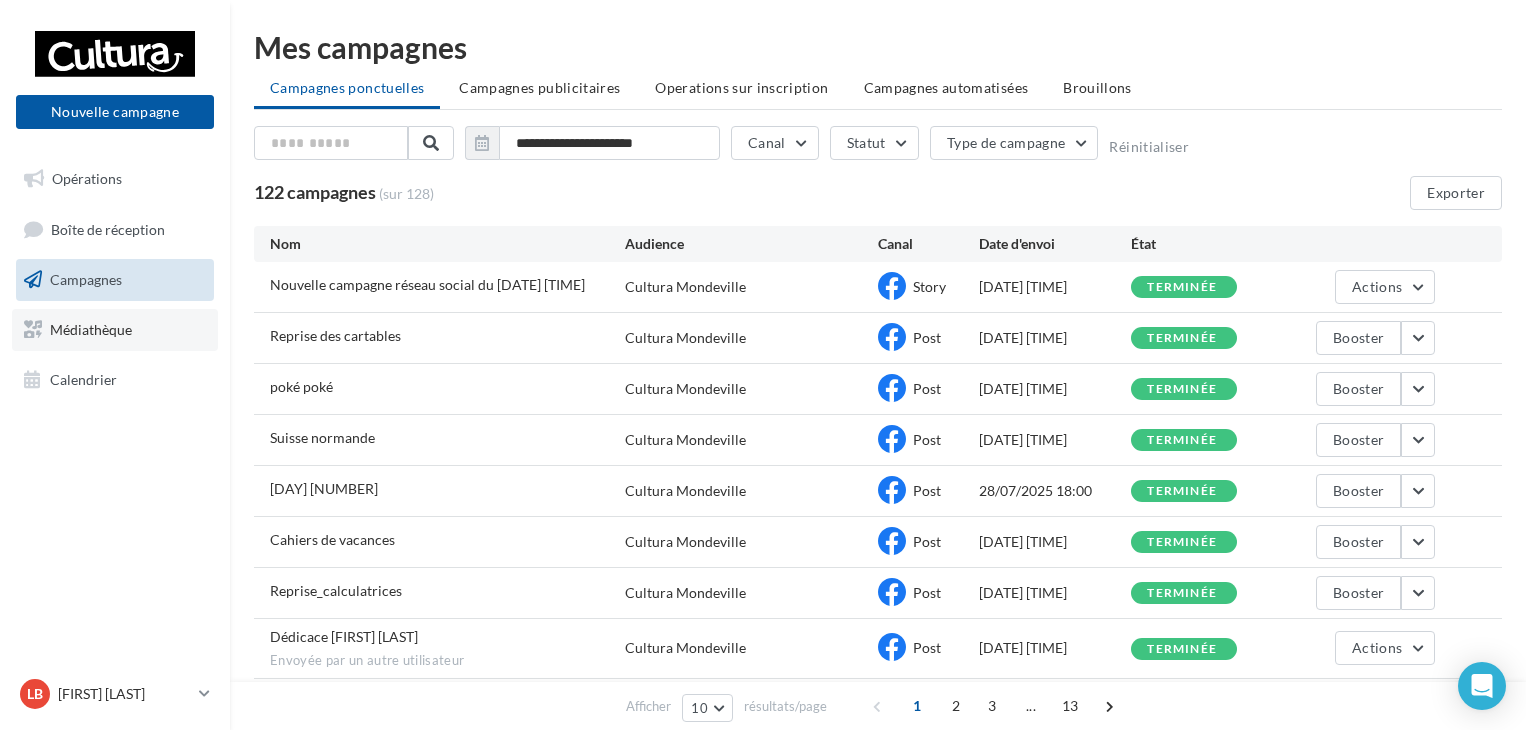 scroll, scrollTop: 0, scrollLeft: 0, axis: both 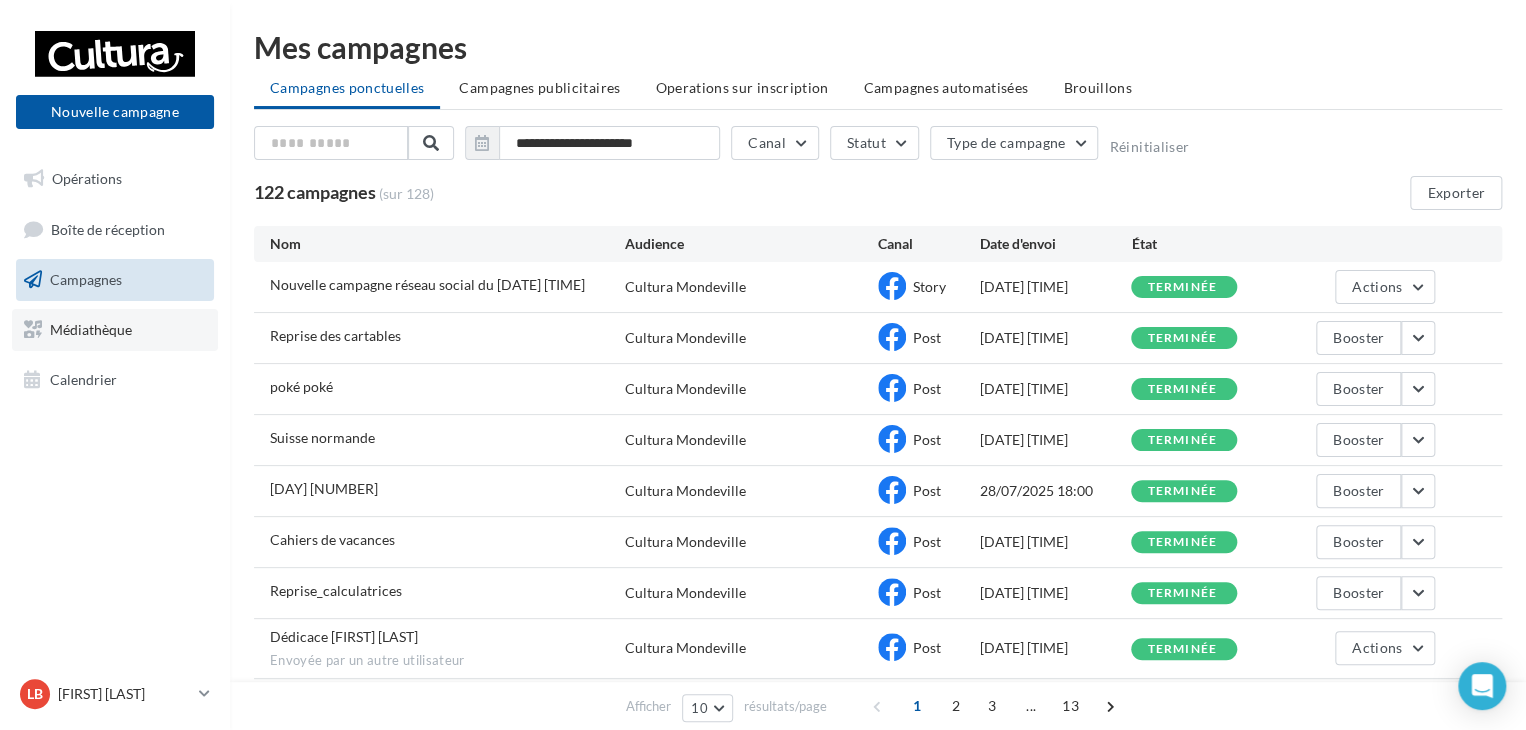 click on "Médiathèque" at bounding box center (115, 330) 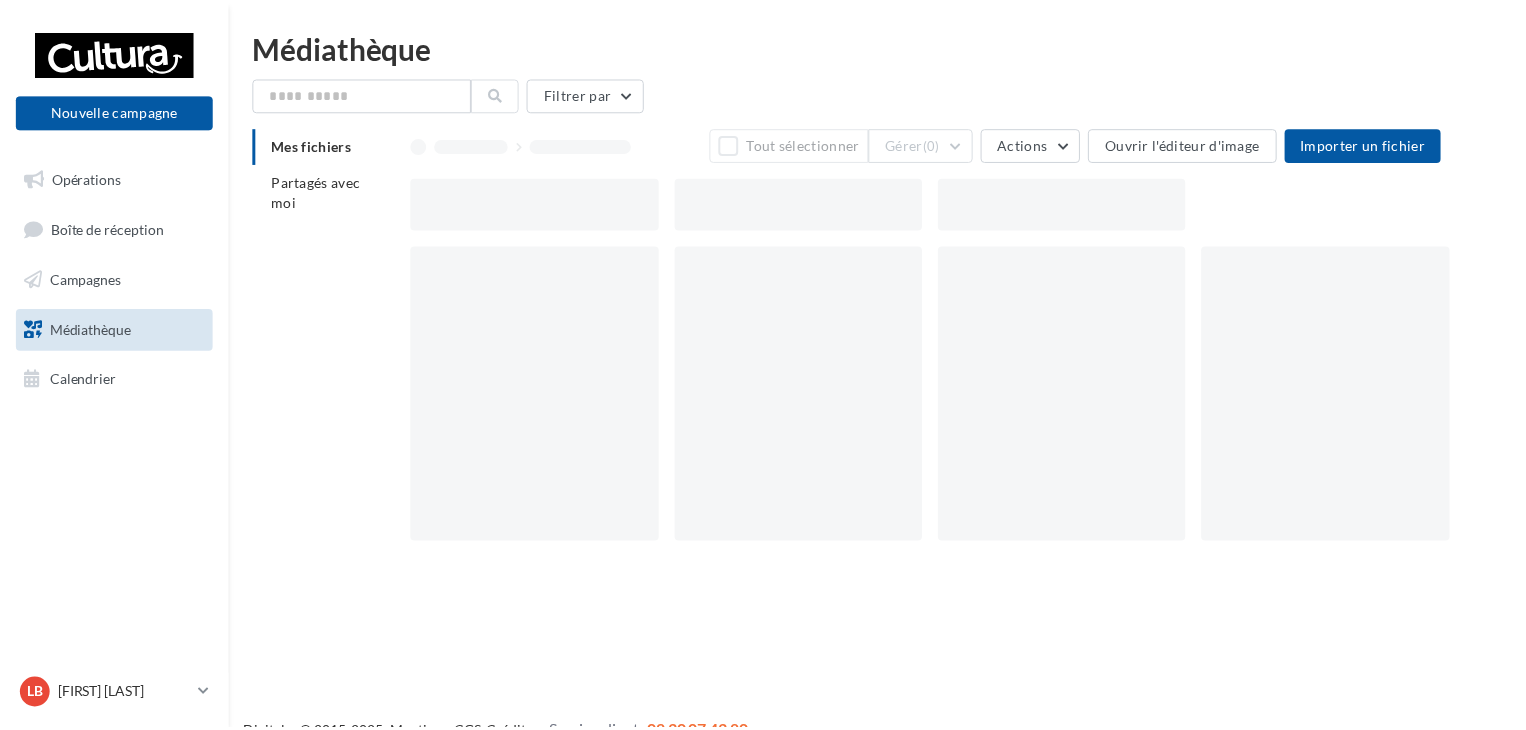 scroll, scrollTop: 0, scrollLeft: 0, axis: both 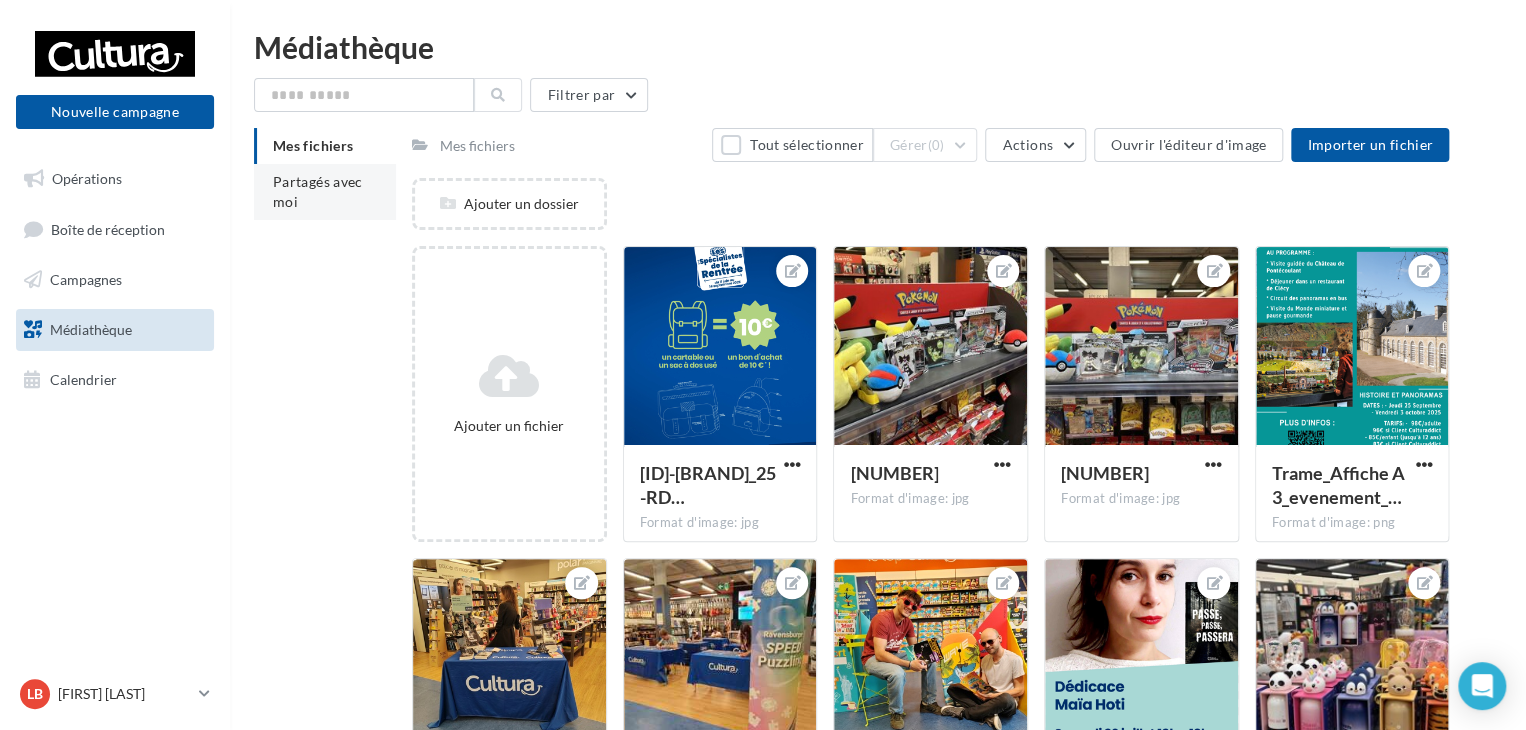 click on "Partagés avec moi" at bounding box center [325, 192] 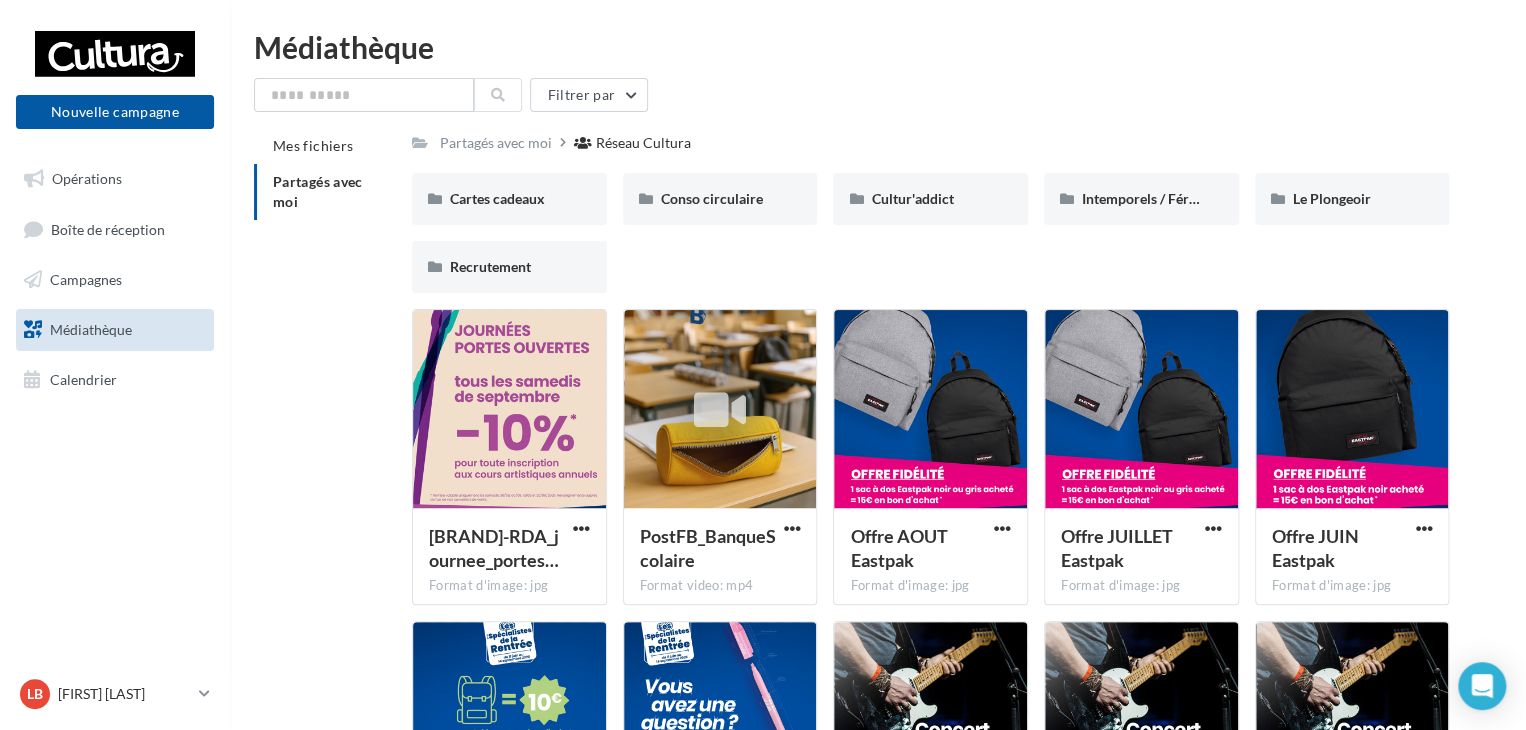 scroll, scrollTop: 36, scrollLeft: 0, axis: vertical 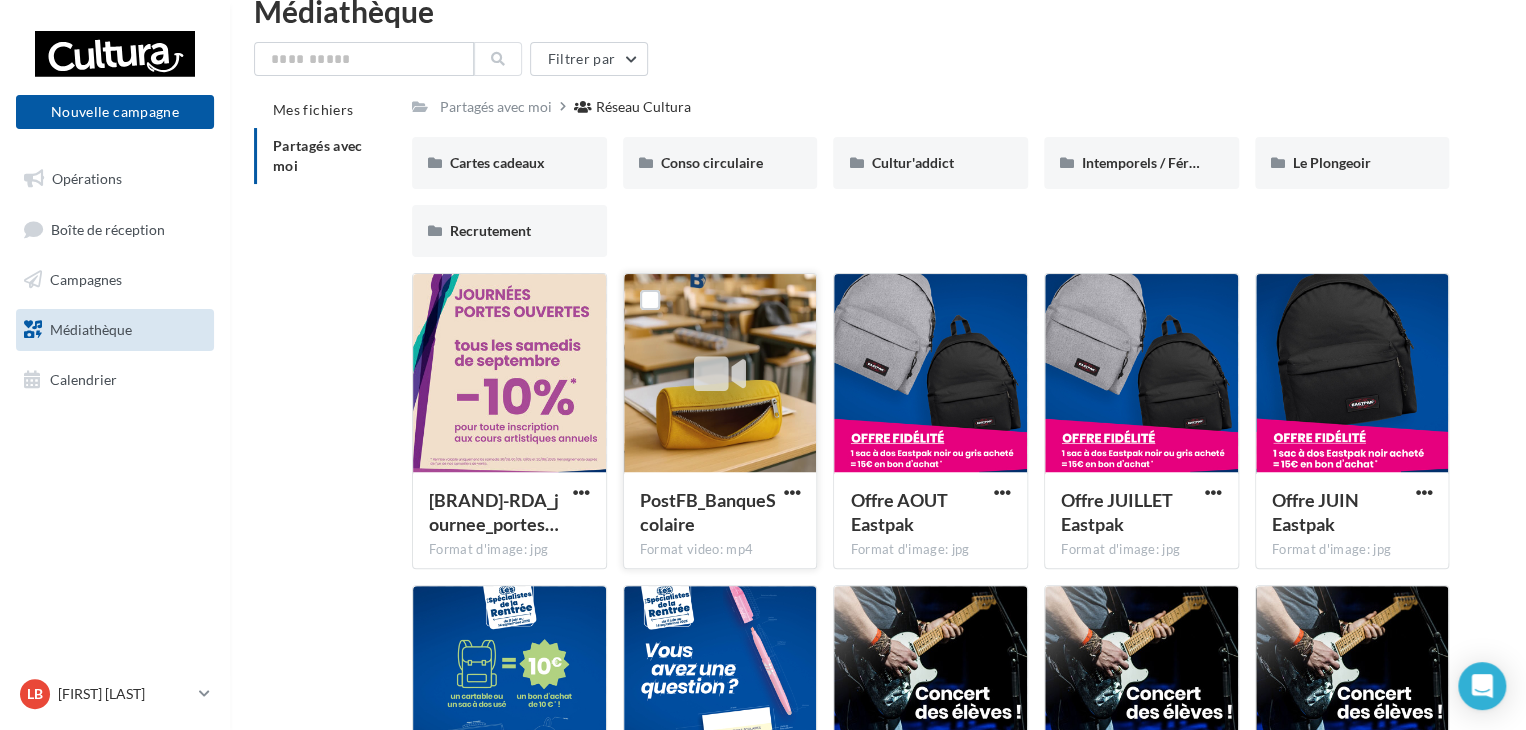 click at bounding box center (720, 375) 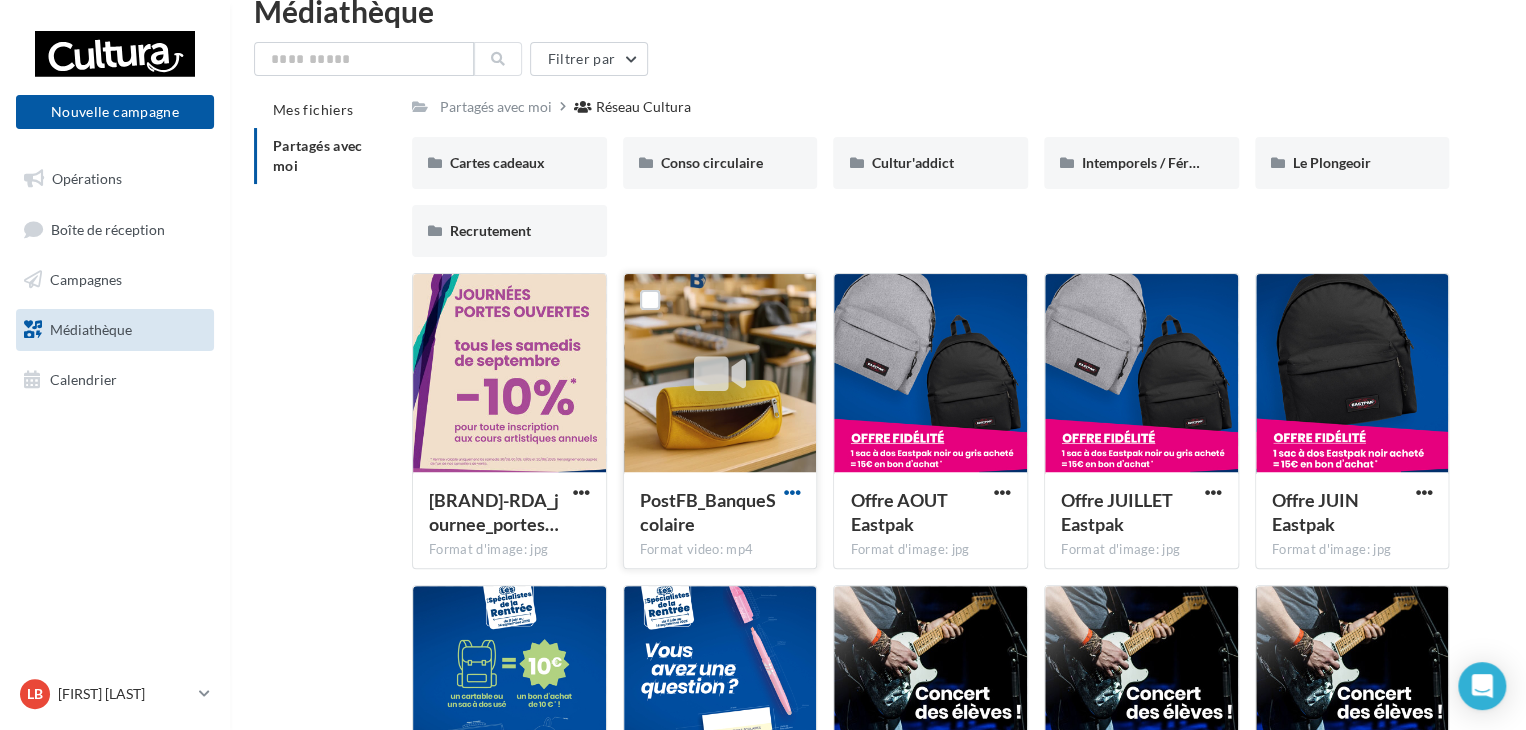 click at bounding box center (791, 492) 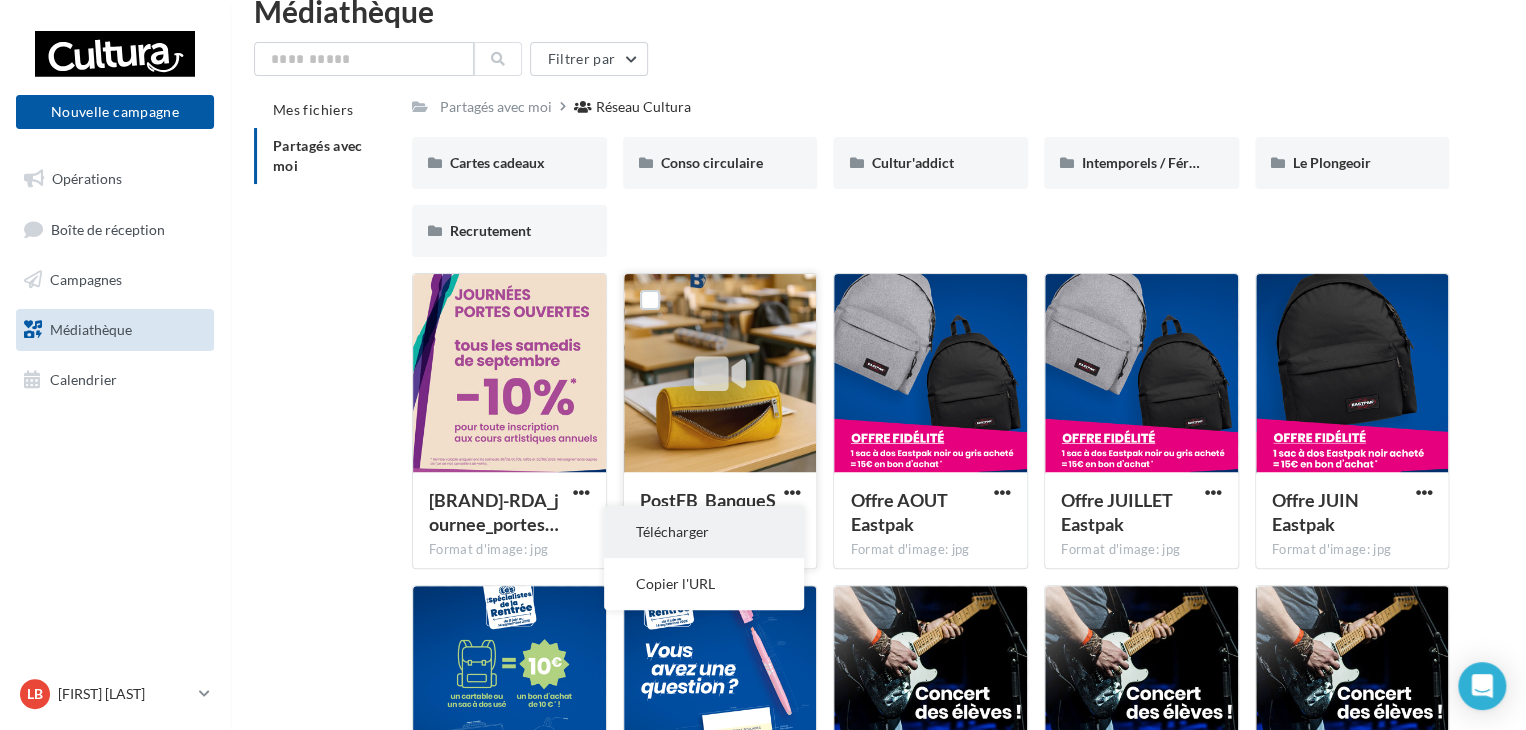 click on "Télécharger" at bounding box center (704, 532) 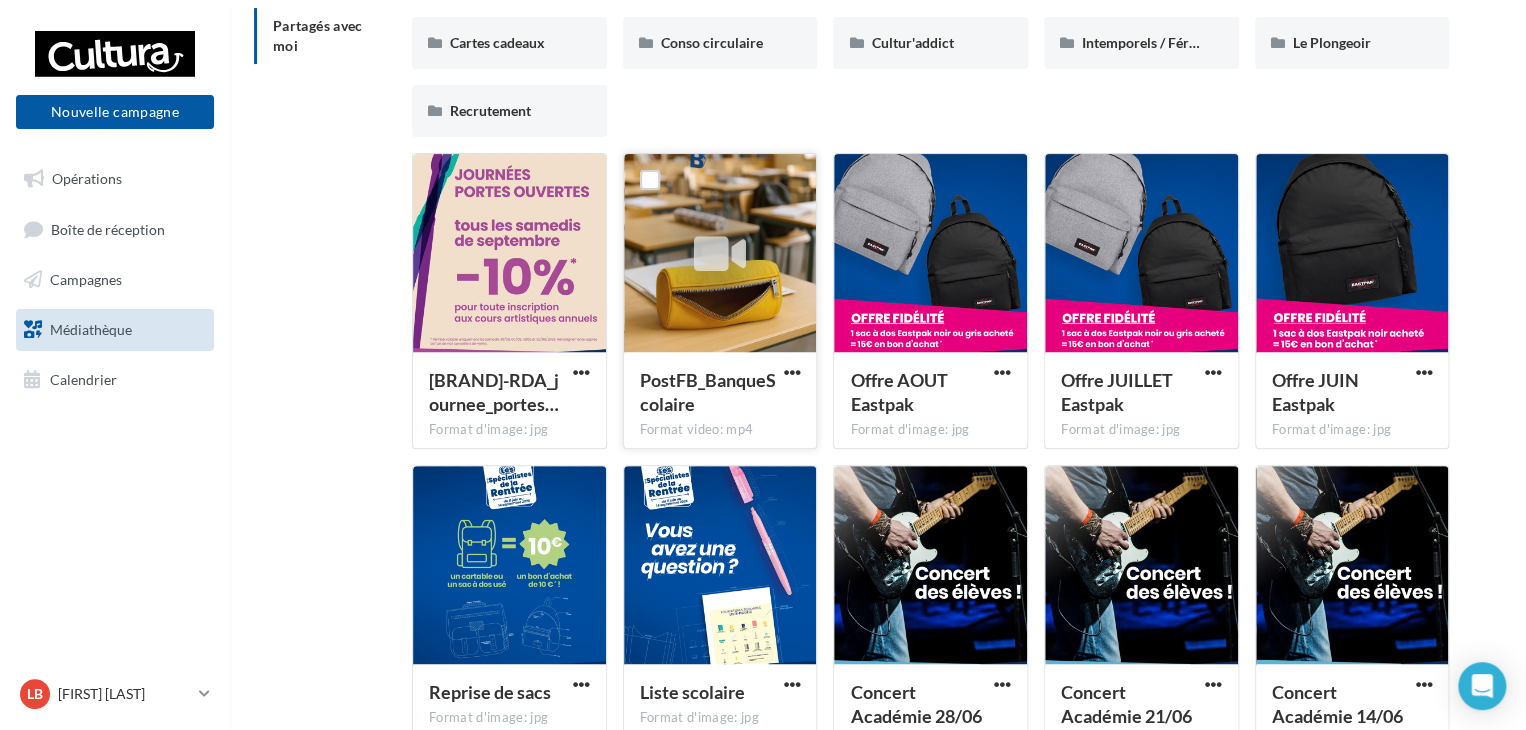 scroll, scrollTop: 0, scrollLeft: 0, axis: both 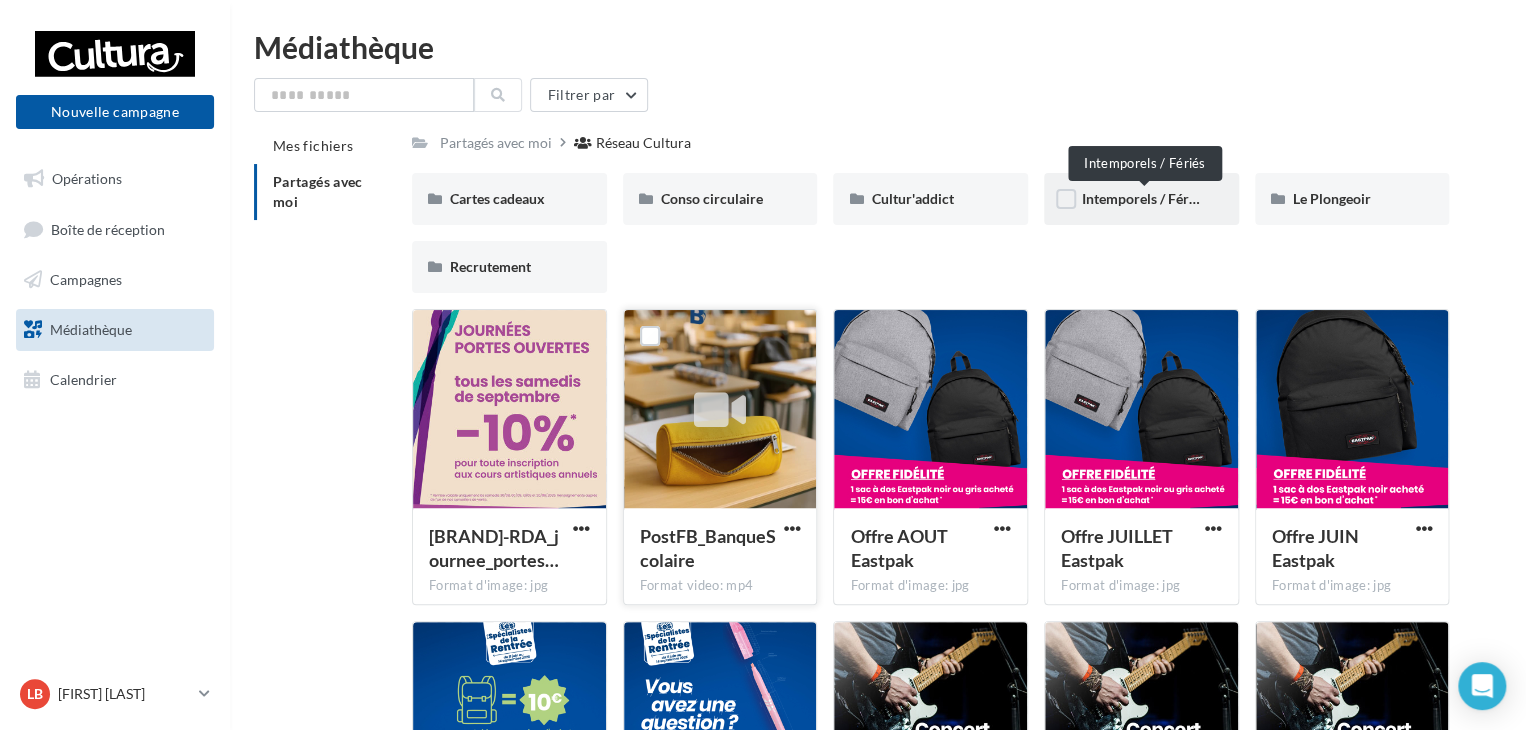click on "Intemporels / Fériés" at bounding box center [1144, 198] 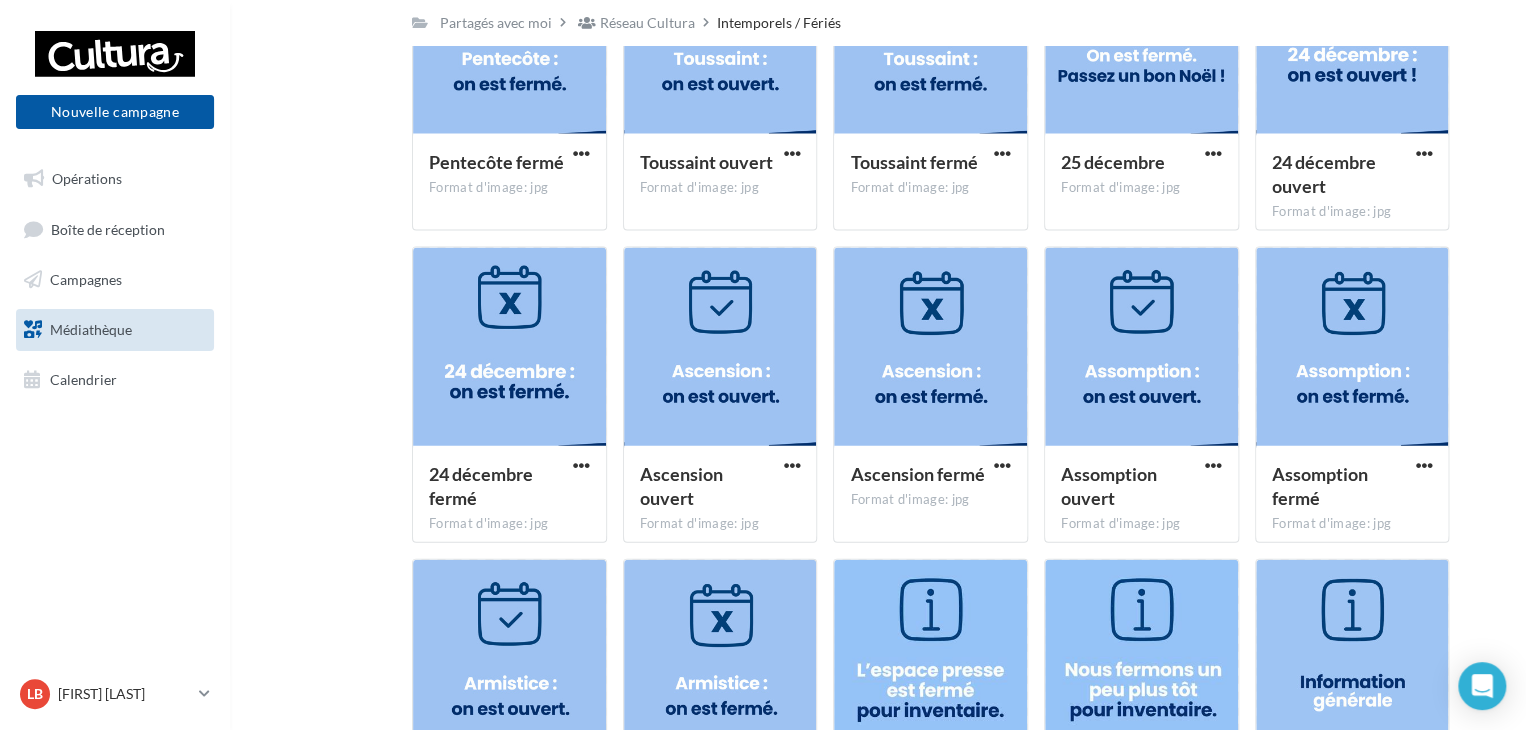 scroll, scrollTop: 2104, scrollLeft: 0, axis: vertical 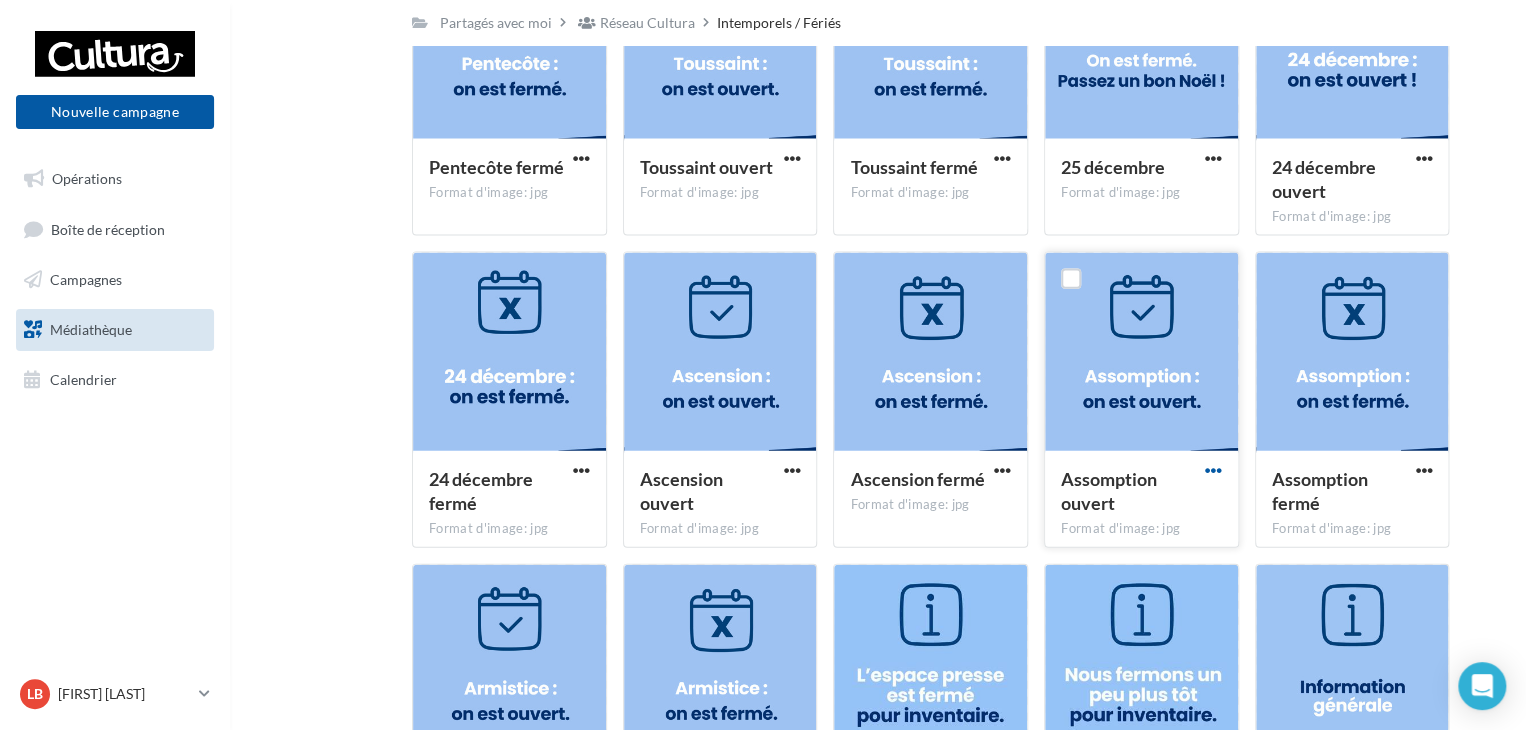 click at bounding box center [1213, 470] 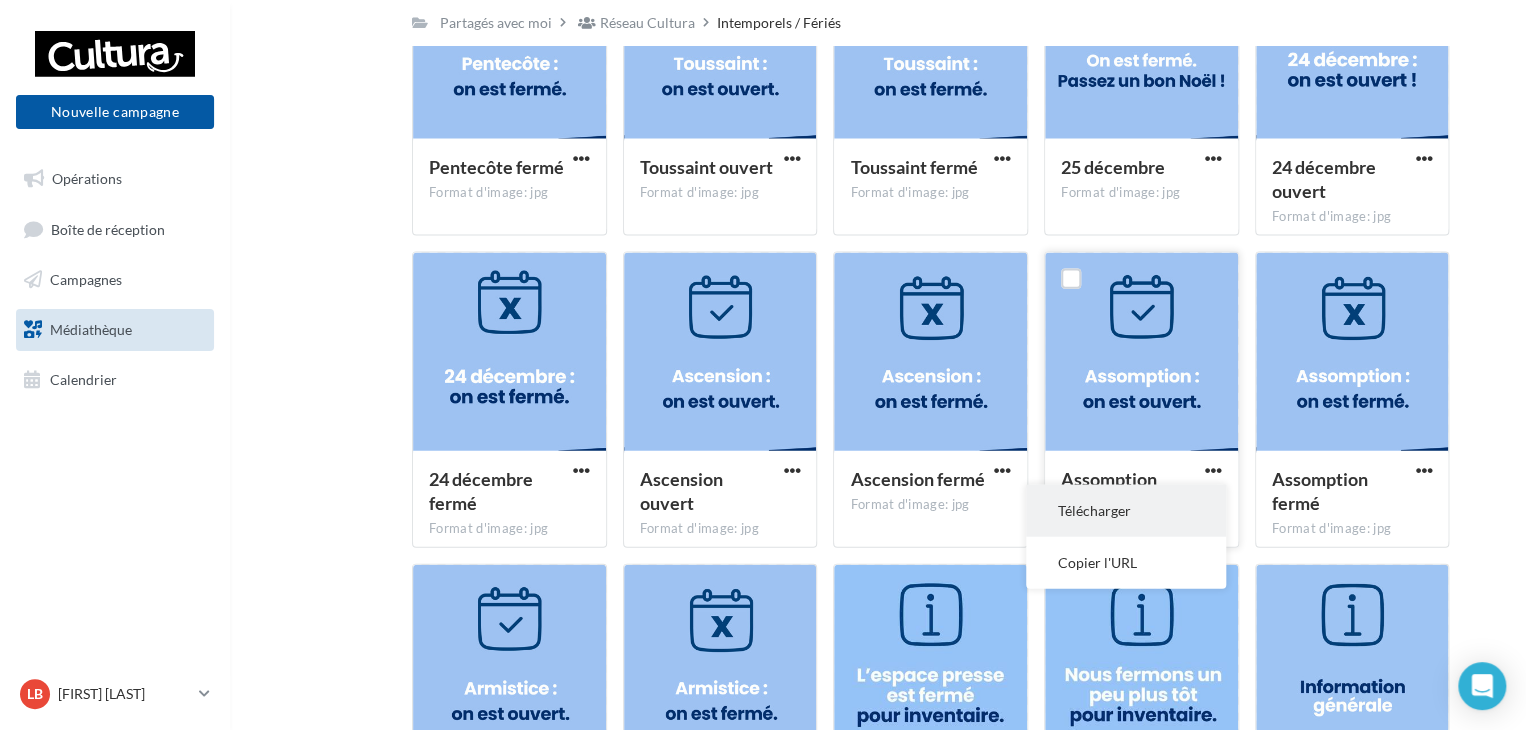 click on "Télécharger" at bounding box center (1126, 511) 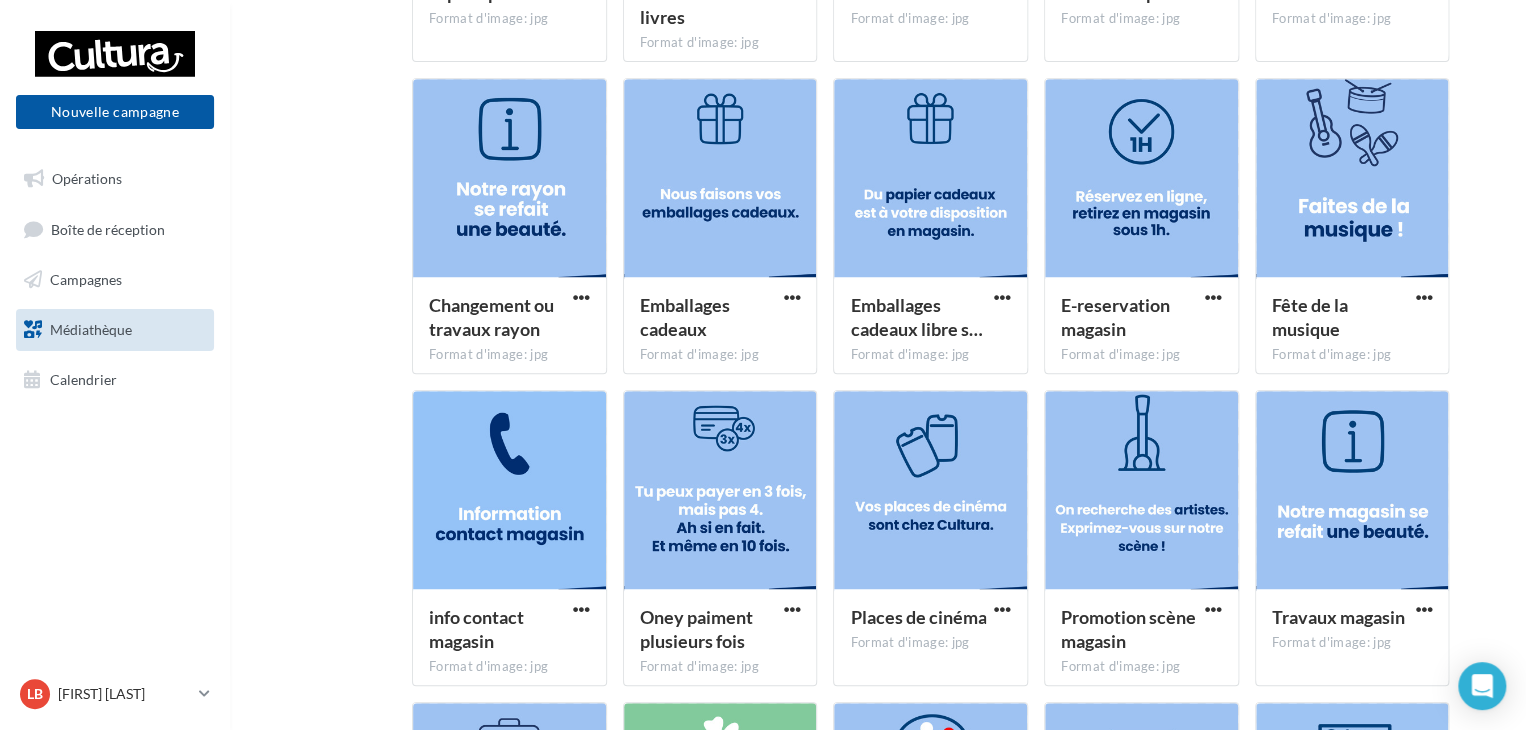 scroll, scrollTop: 0, scrollLeft: 0, axis: both 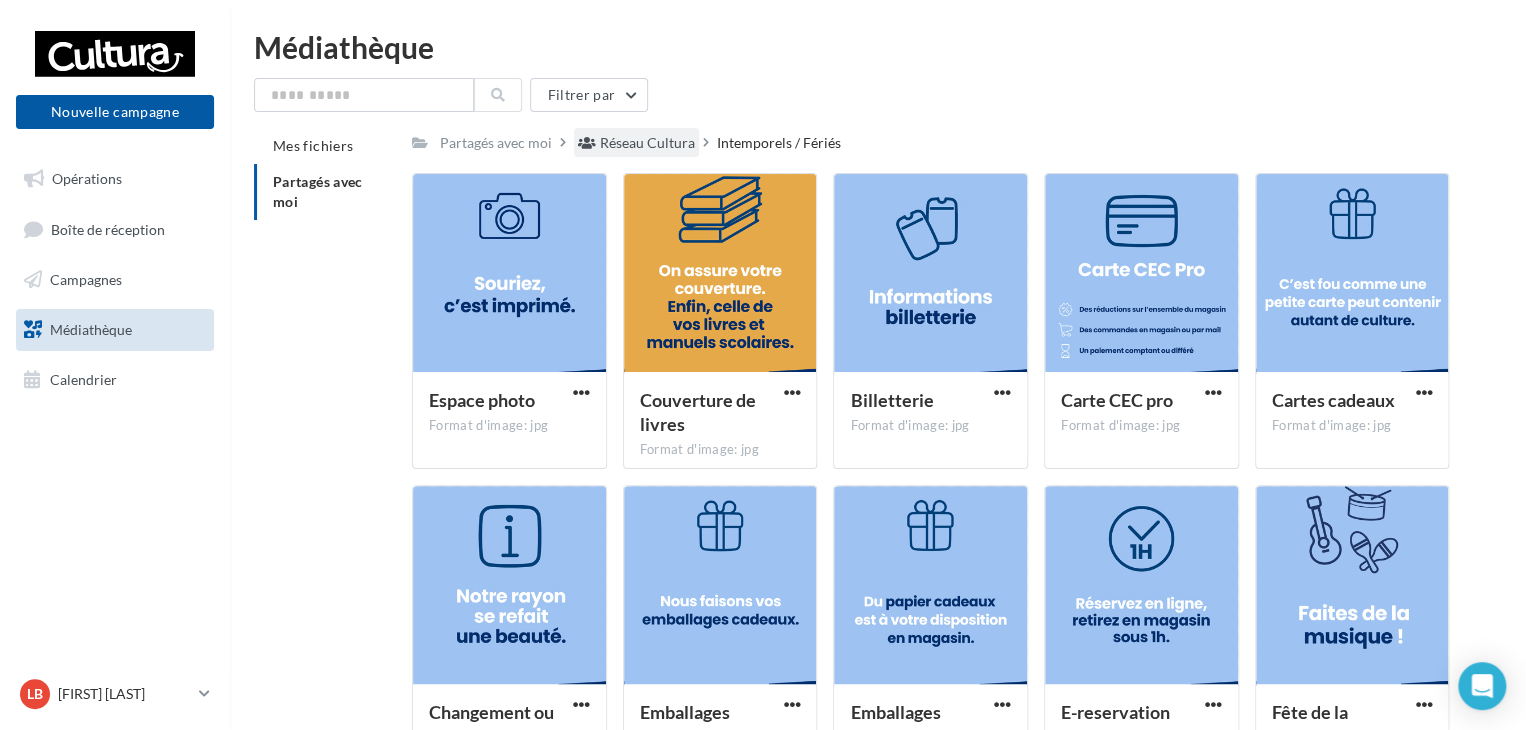 click on "Réseau Cultura" at bounding box center (647, 143) 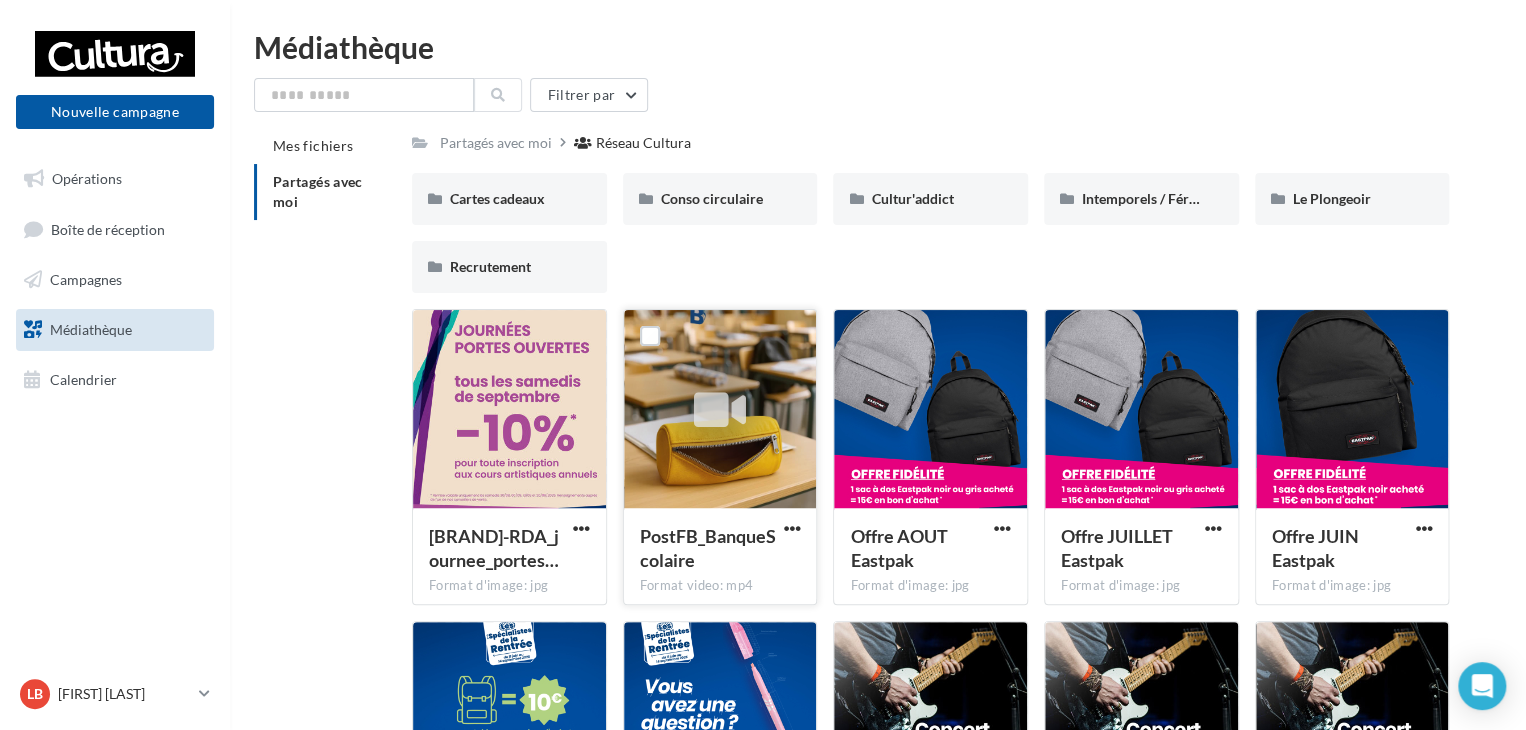 click at bounding box center [720, 411] 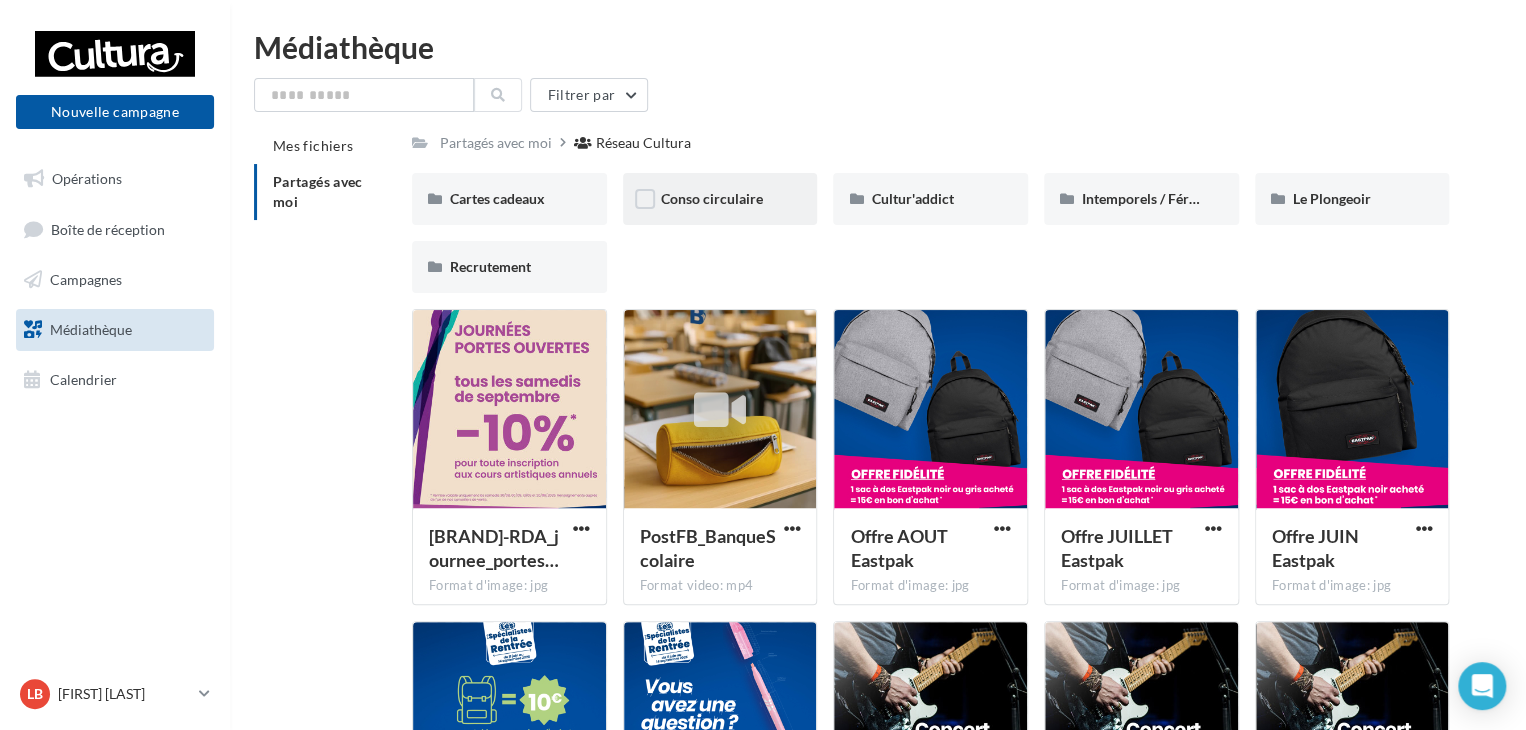 click on "Conso circulaire" at bounding box center [720, 199] 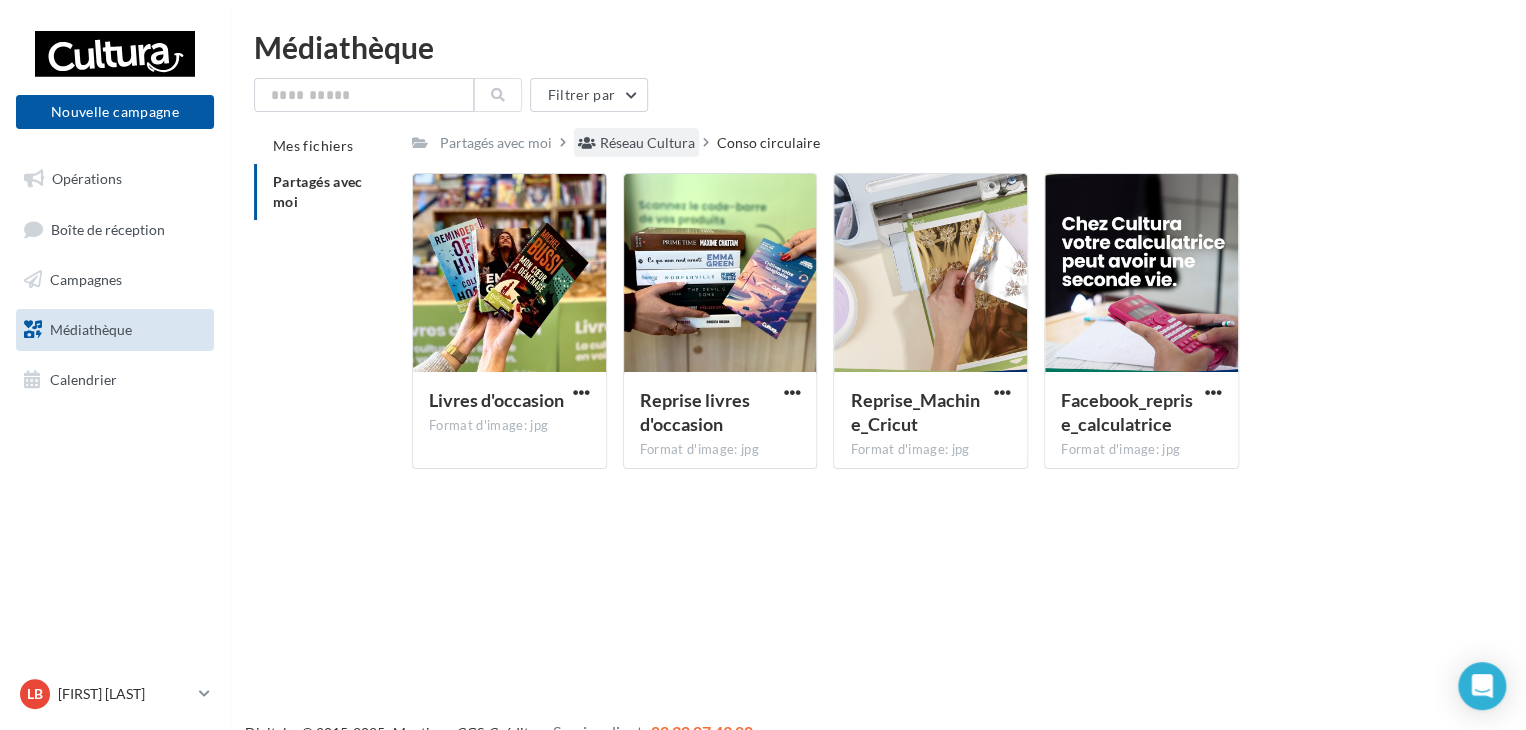 click on "Réseau Cultura" at bounding box center [647, 143] 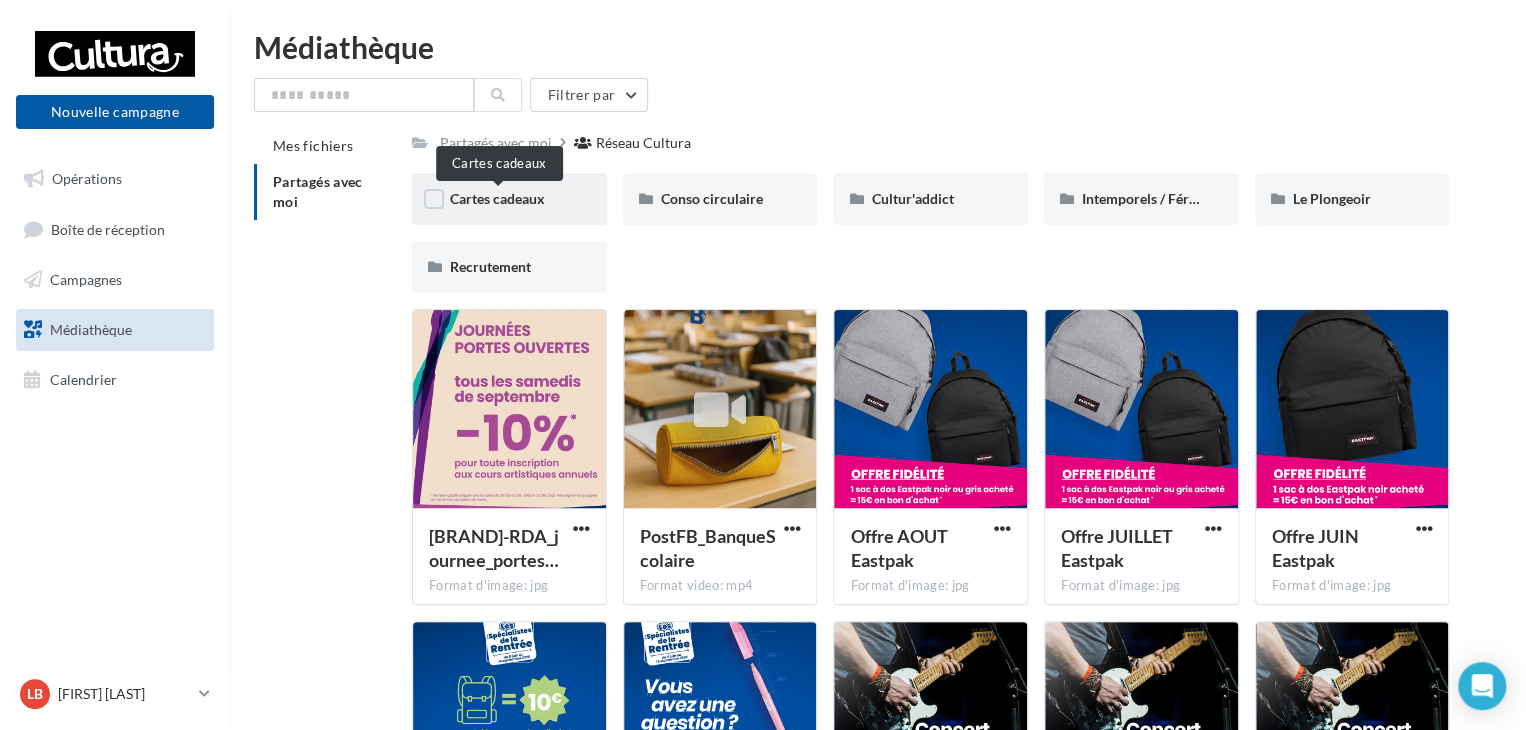 click on "Cartes cadeaux" at bounding box center [497, 198] 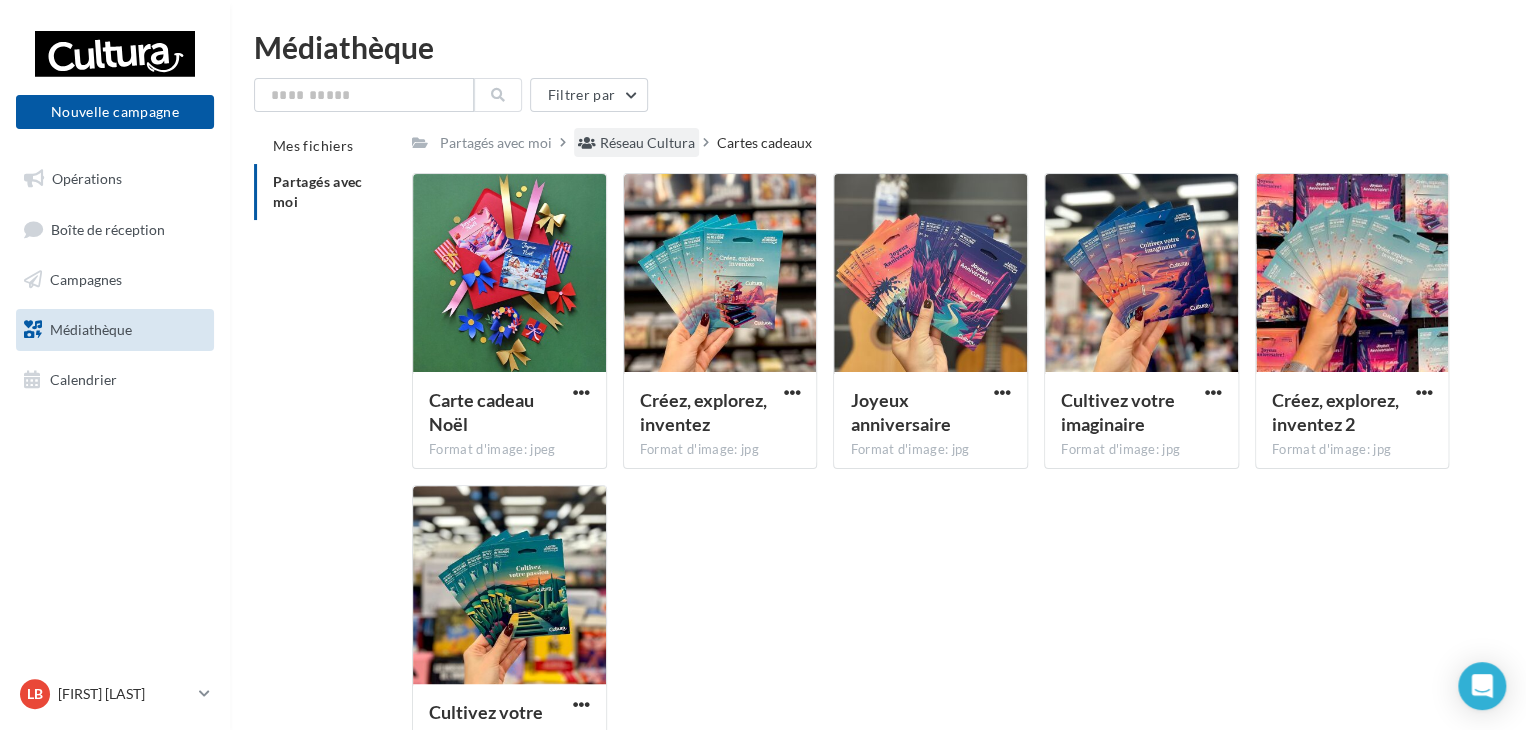 click on "Réseau Cultura" at bounding box center (647, 143) 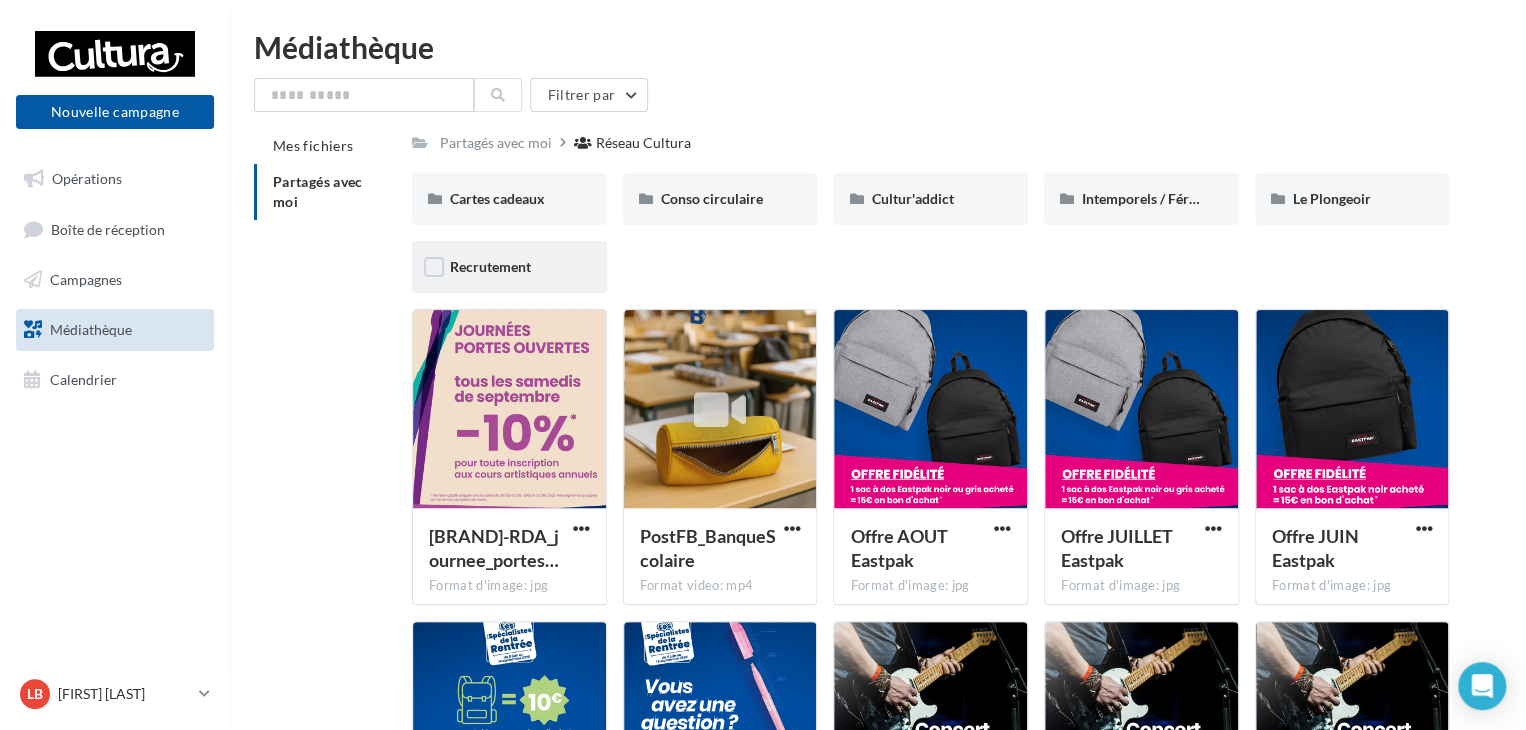 click on "Recrutement" at bounding box center (509, 267) 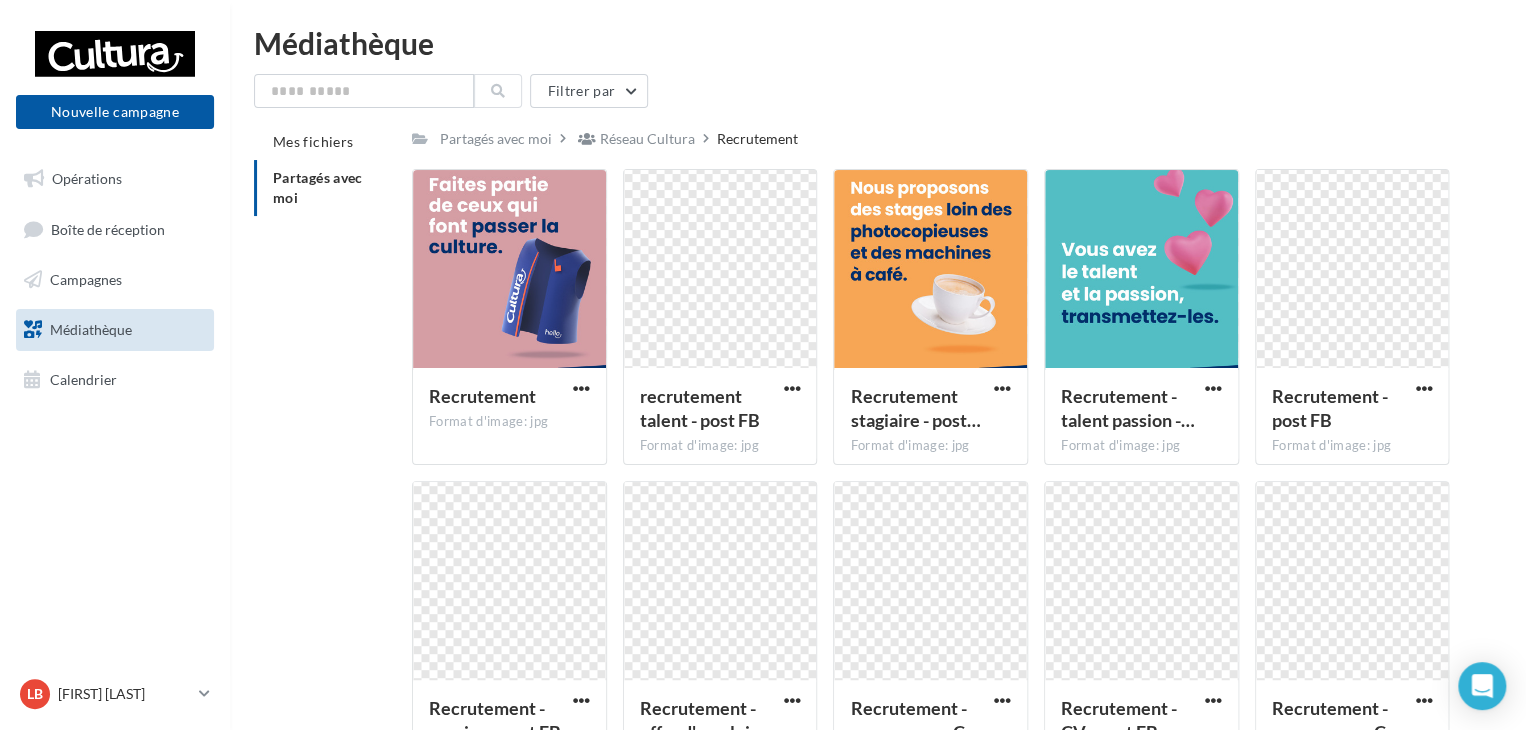 scroll, scrollTop: 0, scrollLeft: 0, axis: both 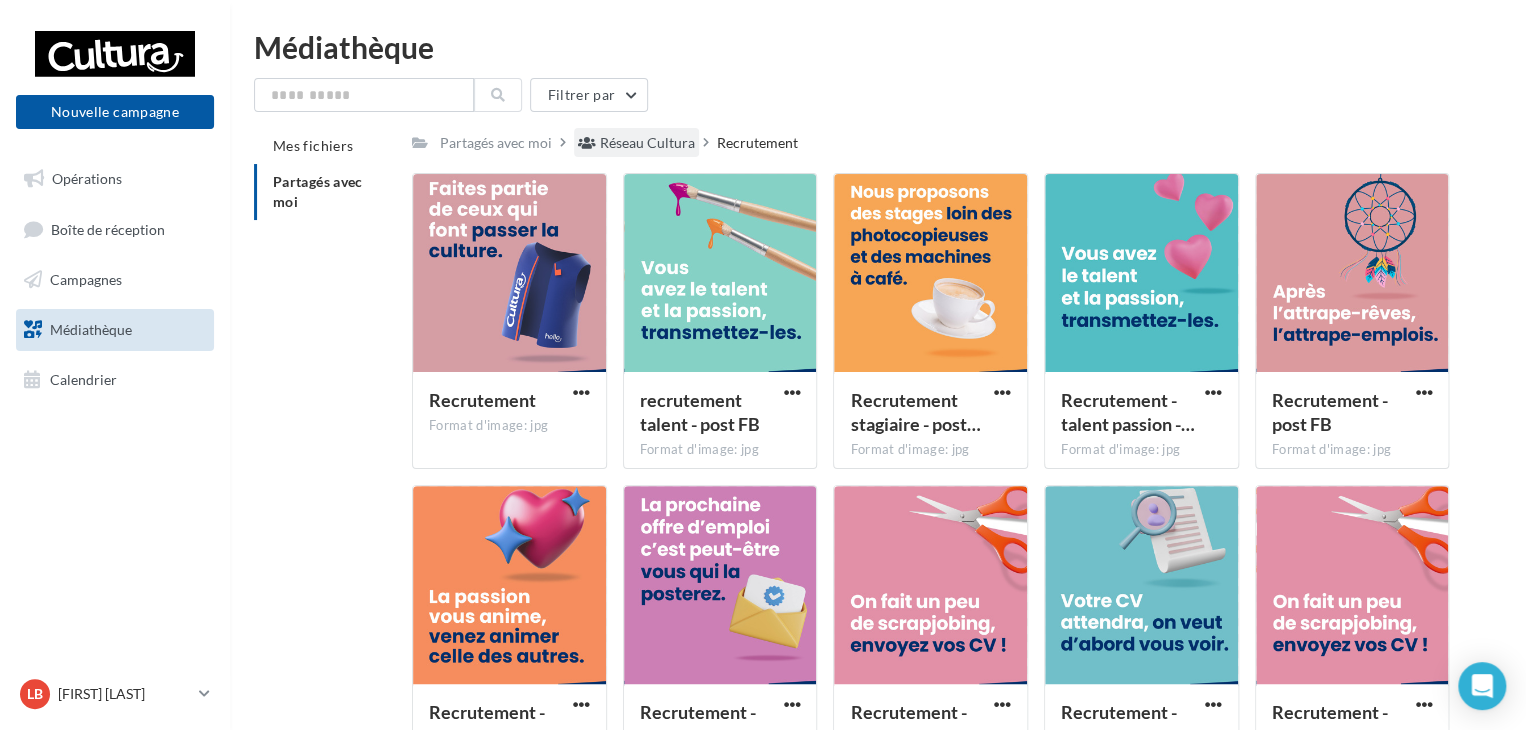 click on "Réseau Cultura" at bounding box center (647, 143) 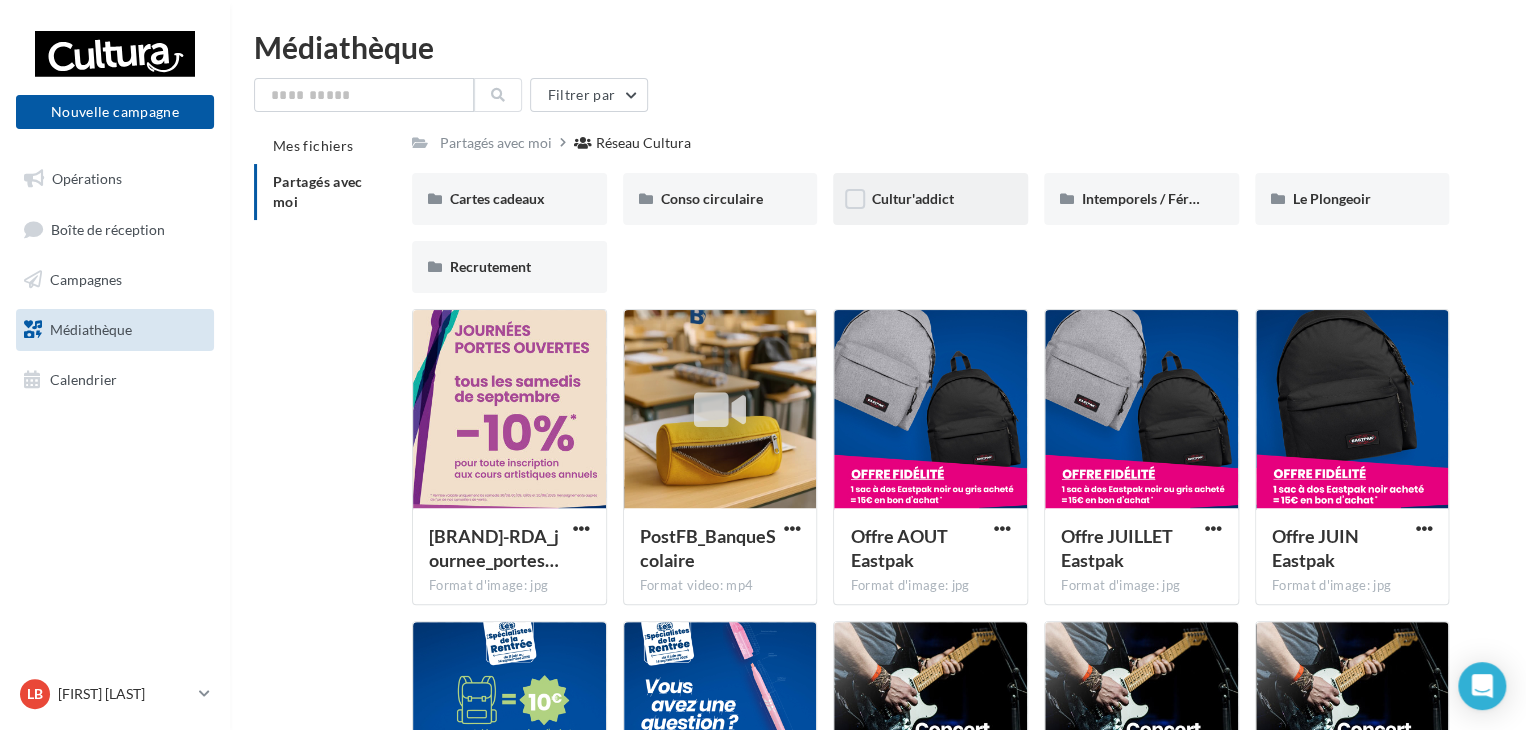 click on "Cultur'addict" at bounding box center (930, 199) 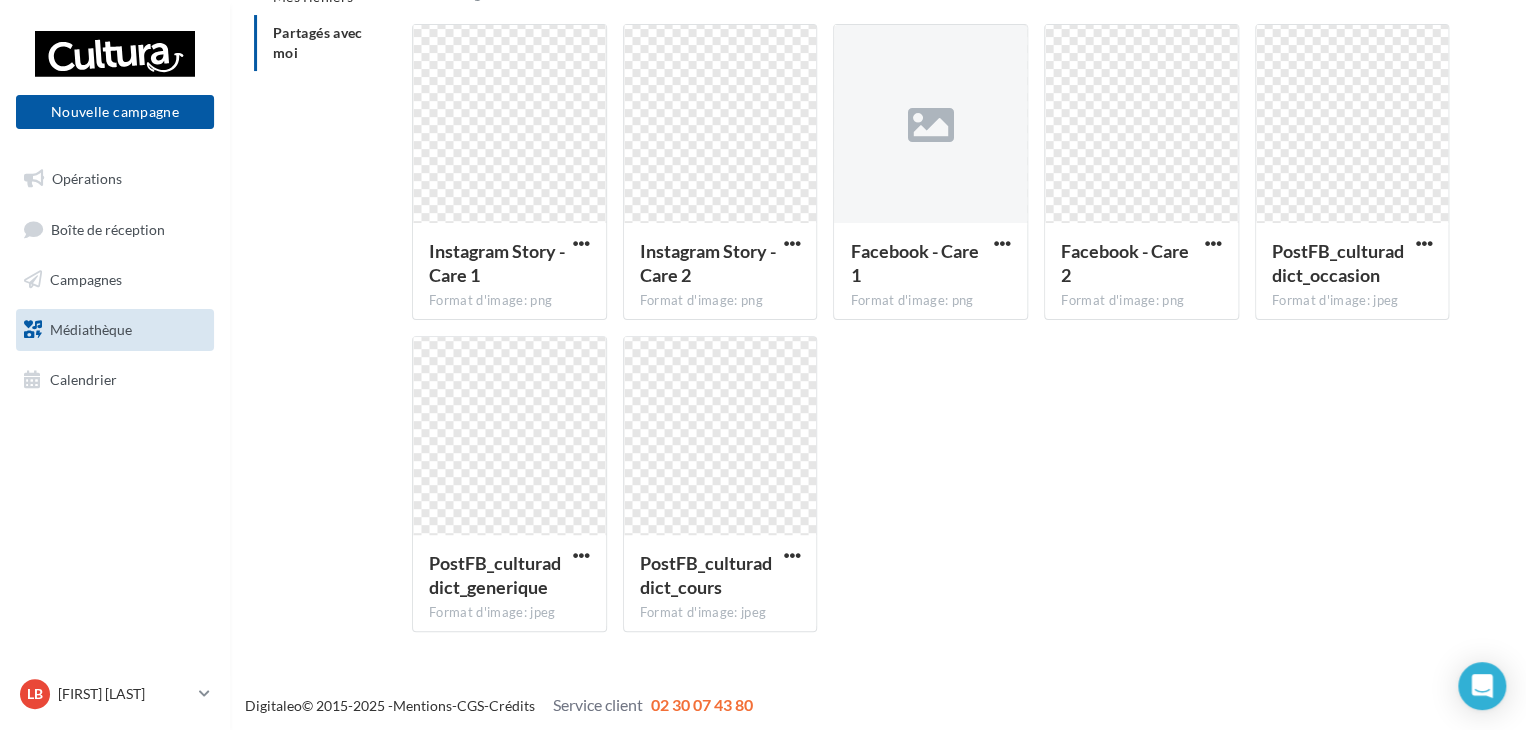 scroll, scrollTop: 0, scrollLeft: 0, axis: both 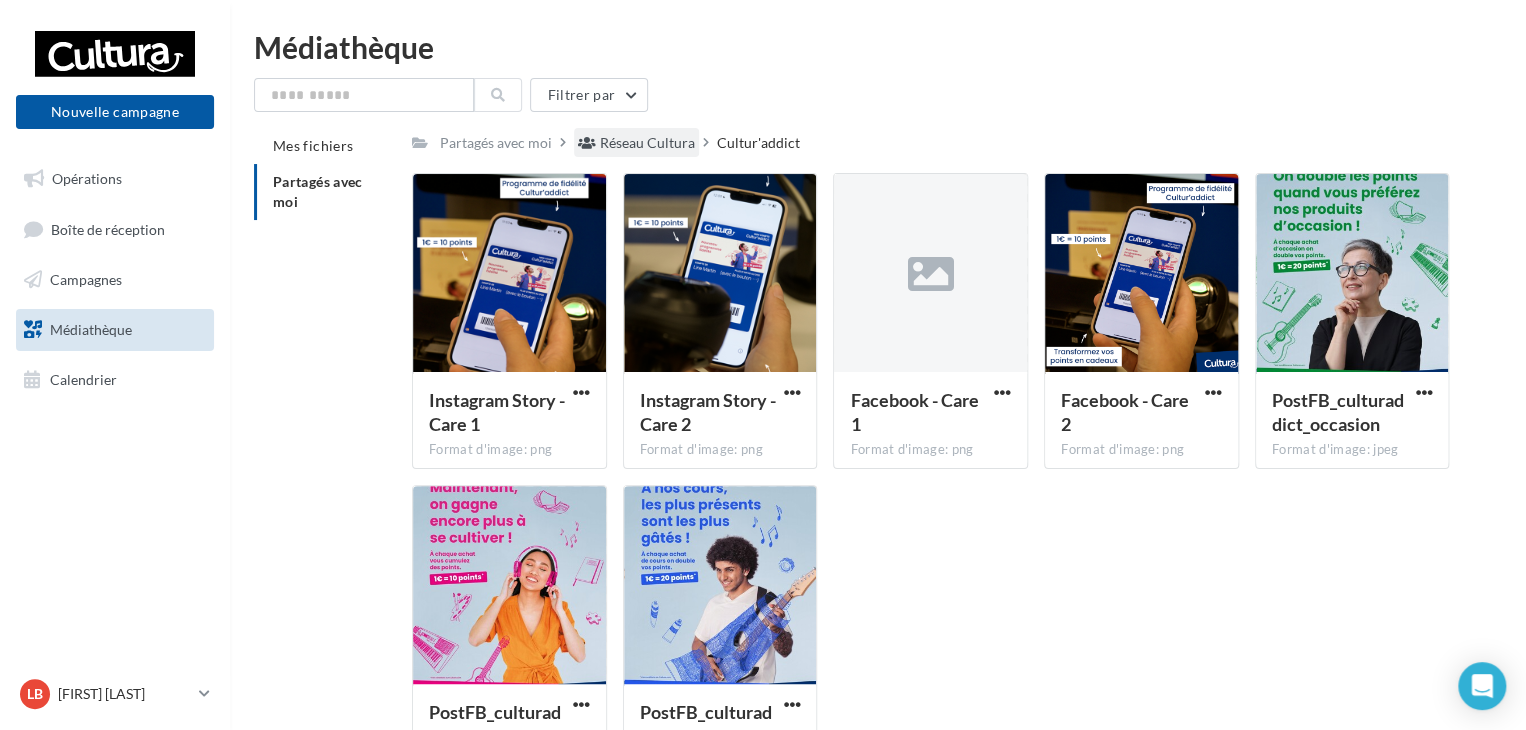 click on "Réseau Cultura" at bounding box center [647, 143] 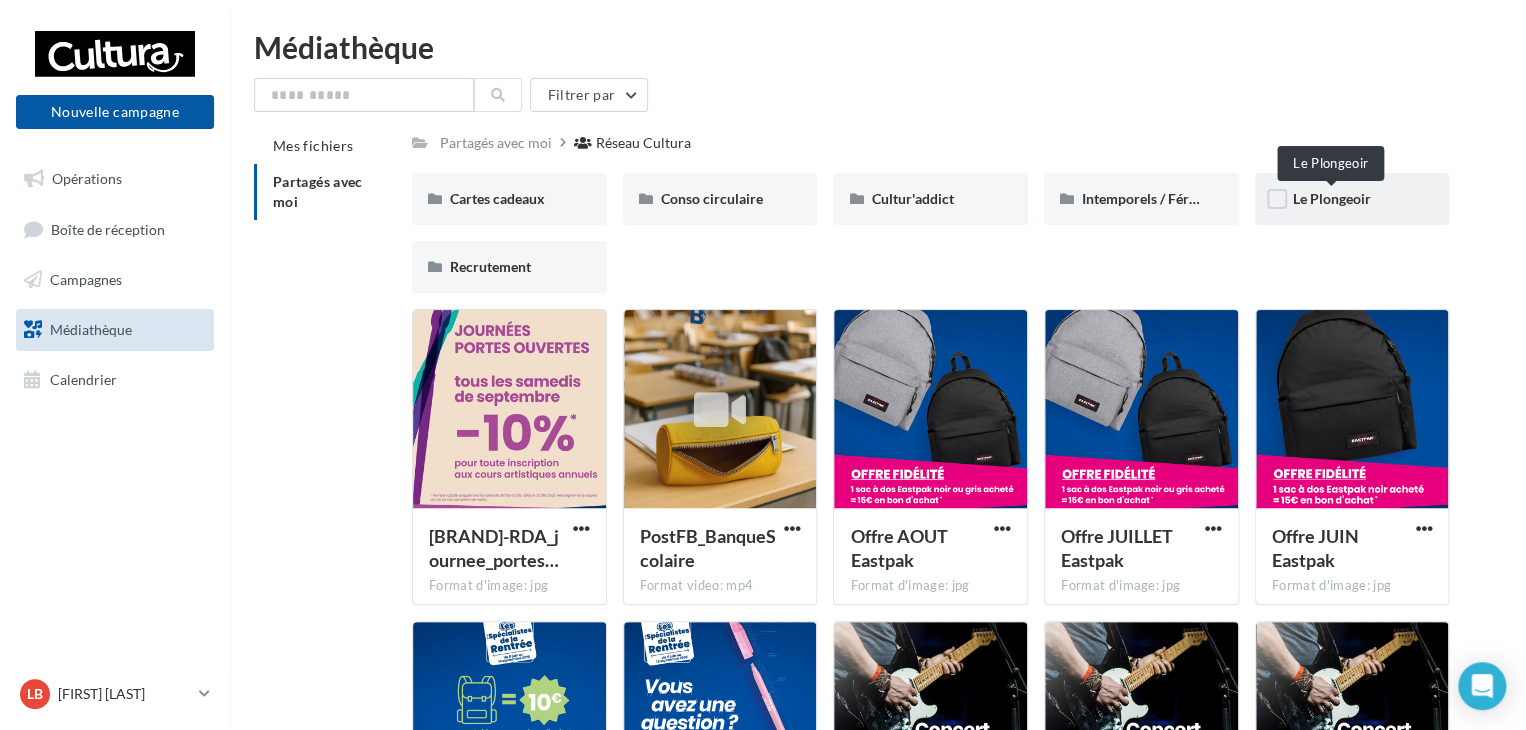 click on "Le Plongeoir" at bounding box center [1332, 198] 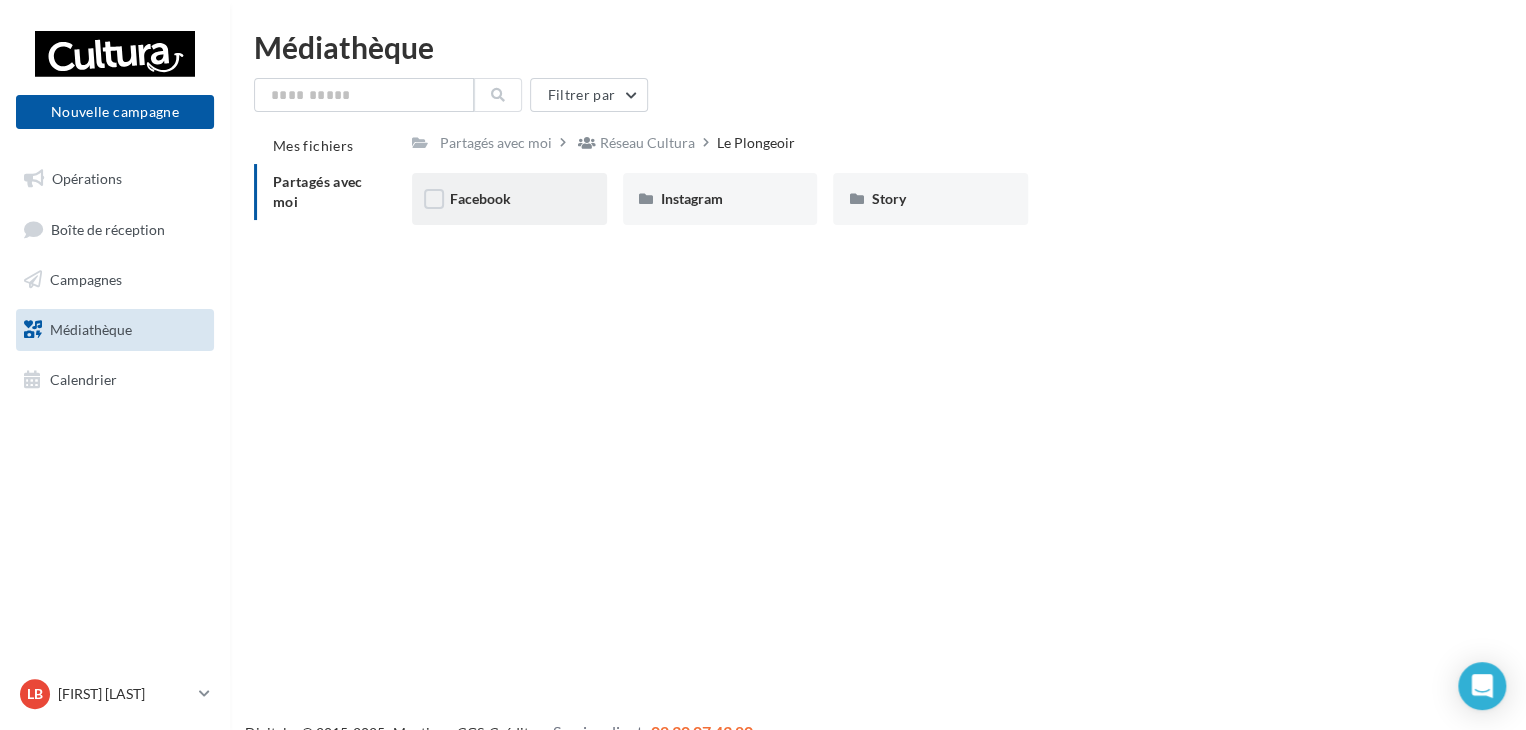 click on "Facebook" at bounding box center [509, 199] 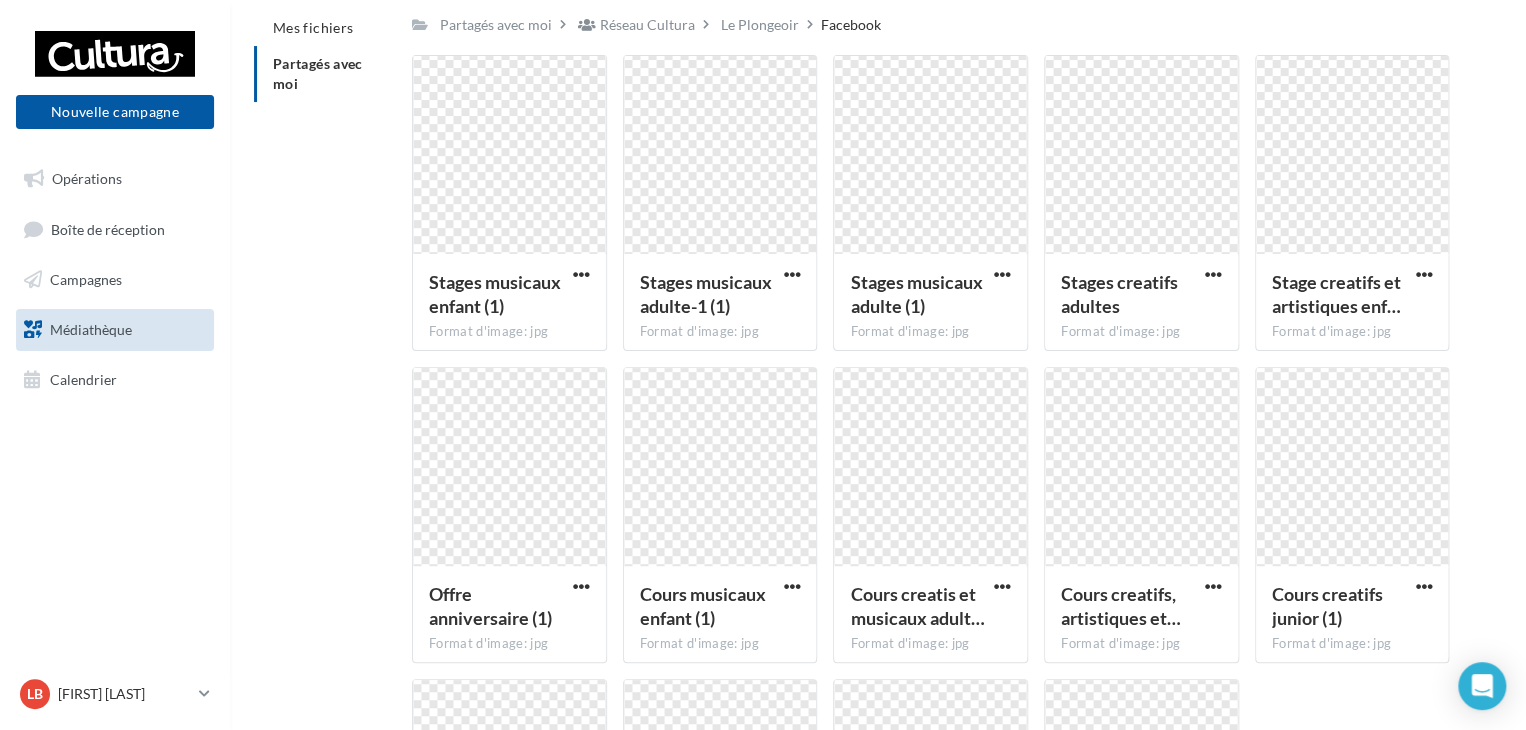 scroll, scrollTop: 0, scrollLeft: 0, axis: both 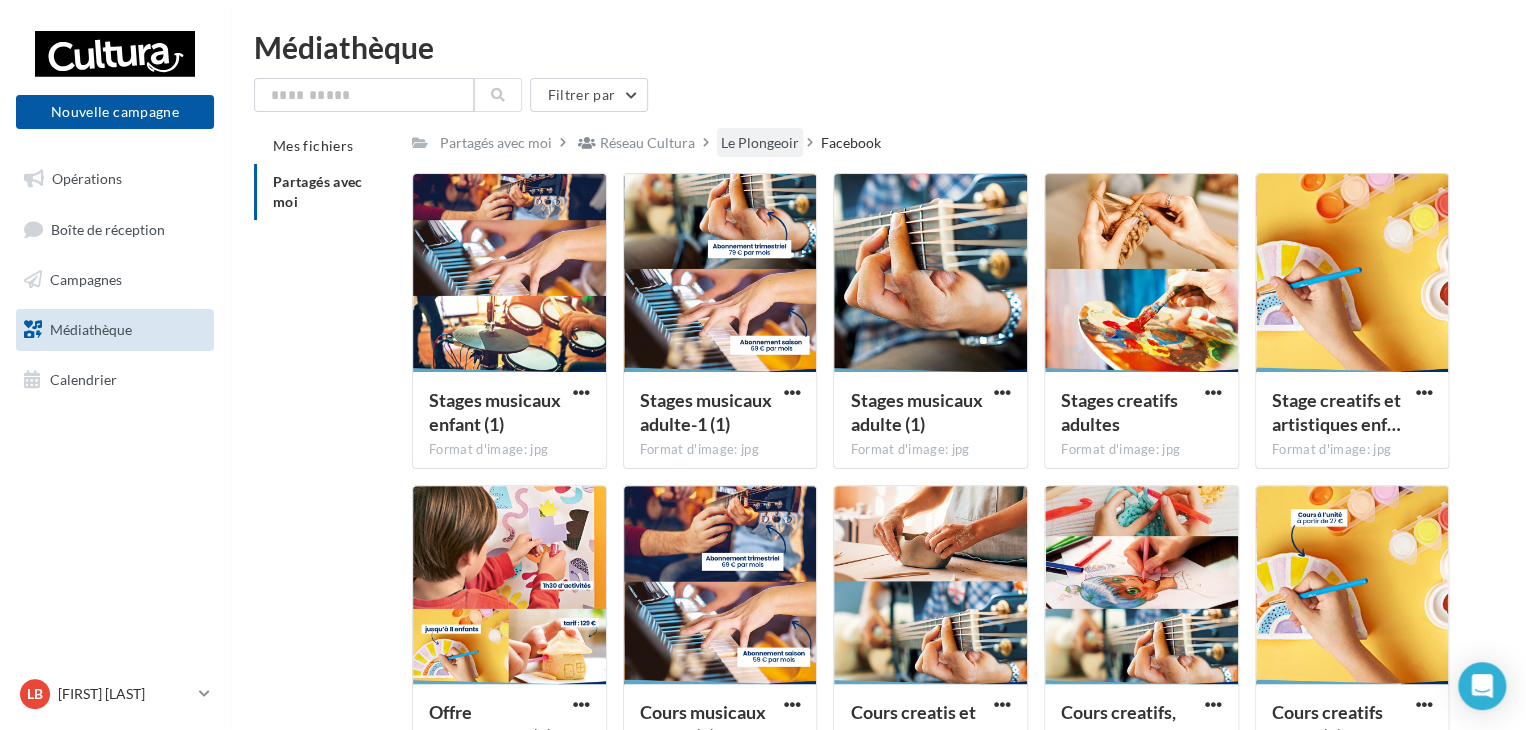 click on "Le Plongeoir" at bounding box center (760, 143) 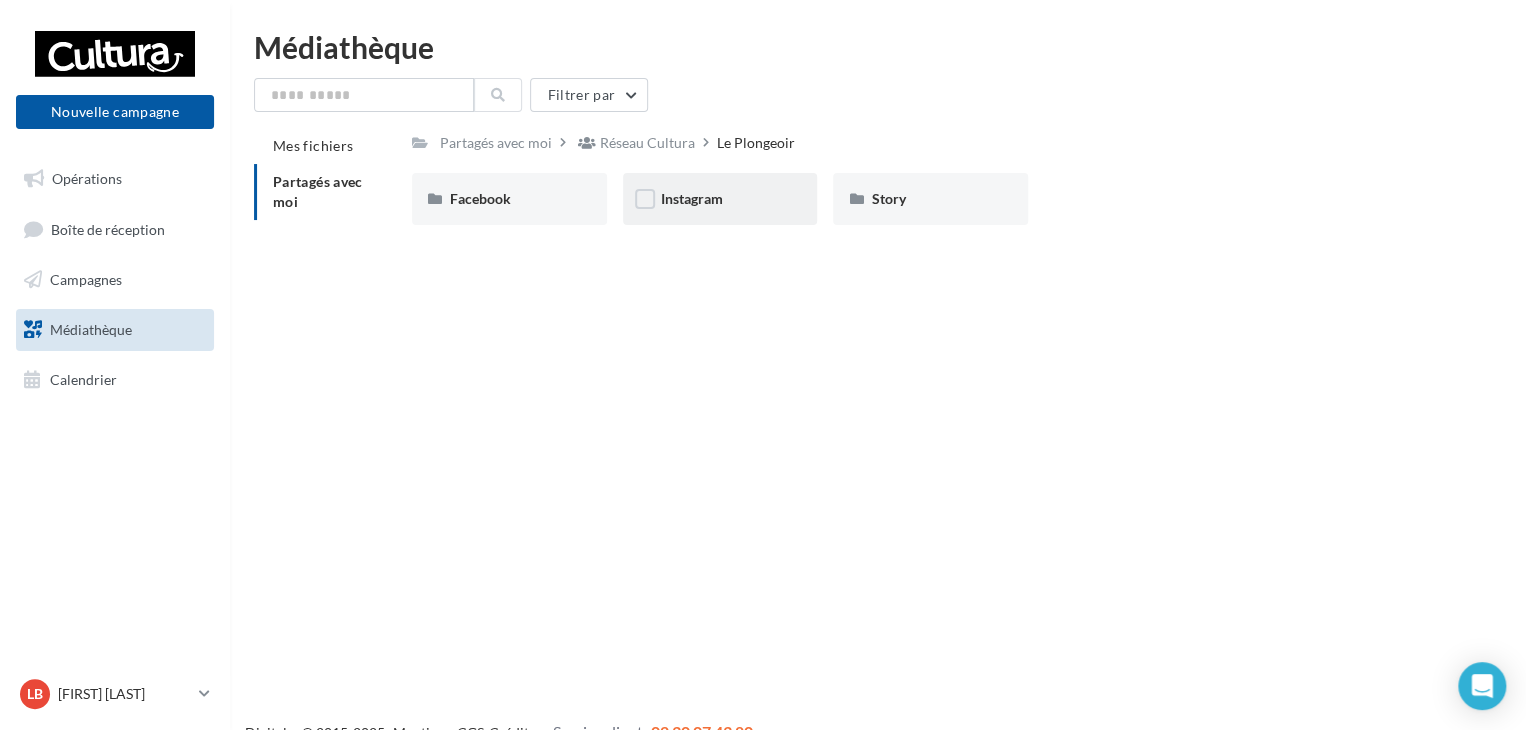 click on "Instagram" at bounding box center (720, 199) 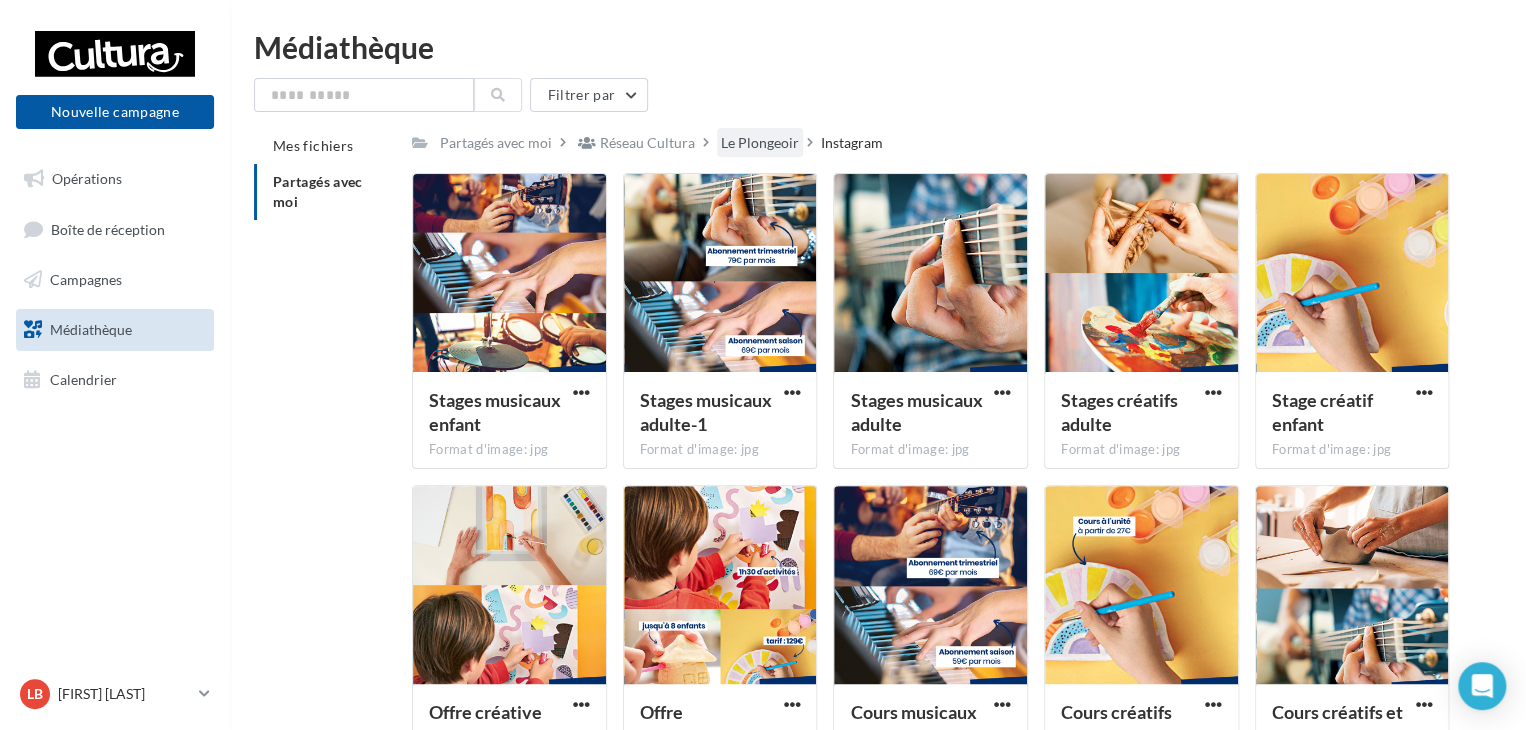 click on "Le Plongeoir" at bounding box center (760, 143) 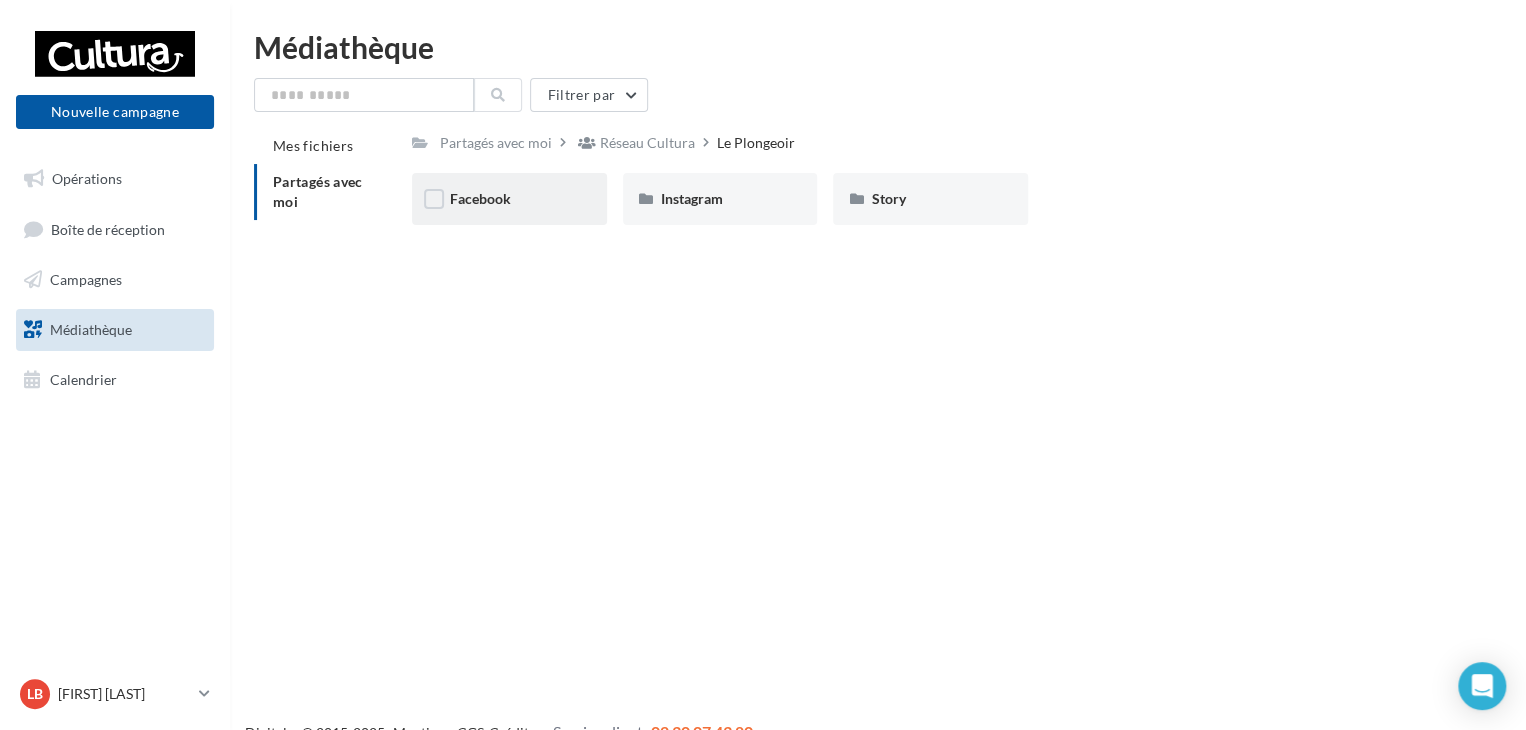 click on "Facebook" at bounding box center (509, 199) 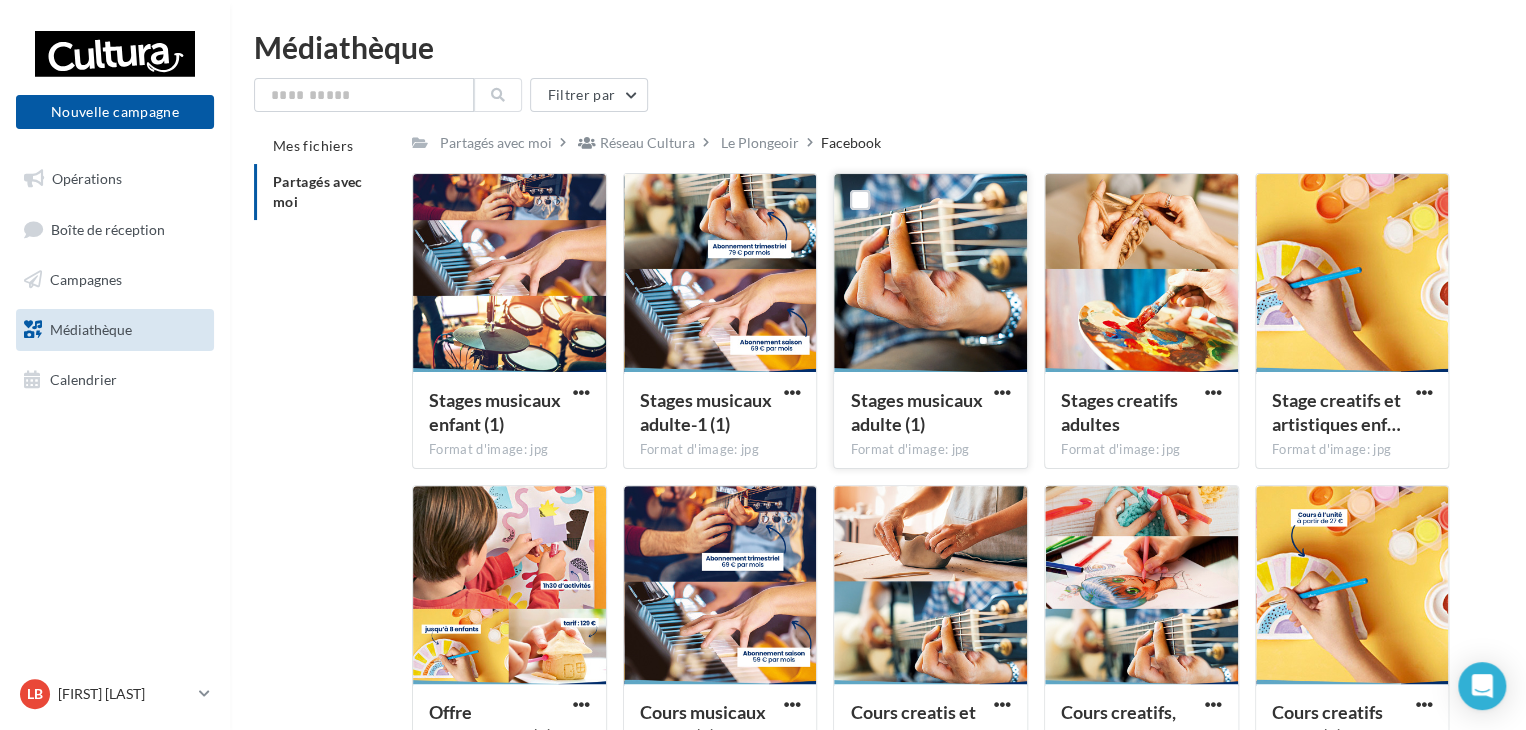 click at bounding box center (930, 274) 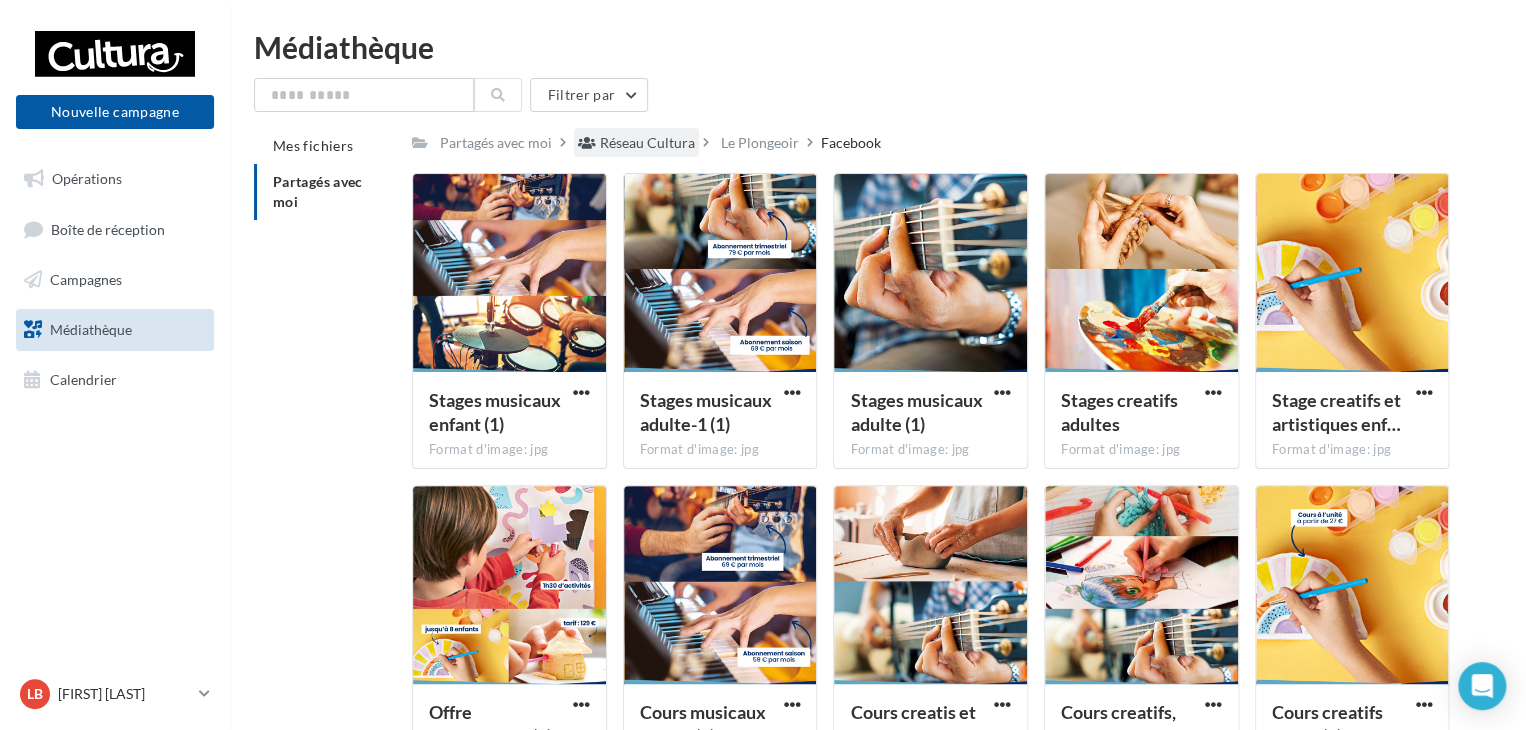 click on "Réseau Cultura" at bounding box center [647, 143] 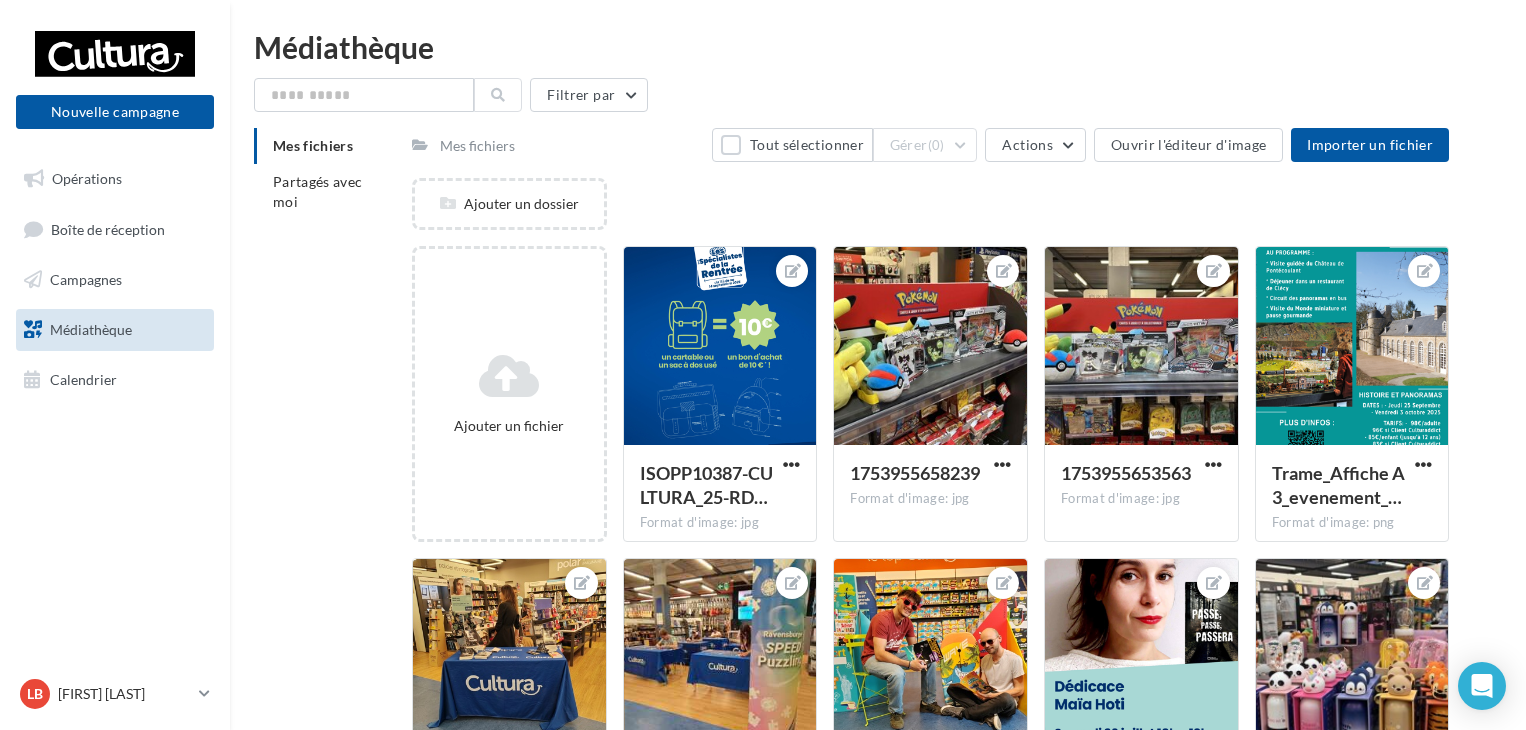 scroll, scrollTop: 0, scrollLeft: 0, axis: both 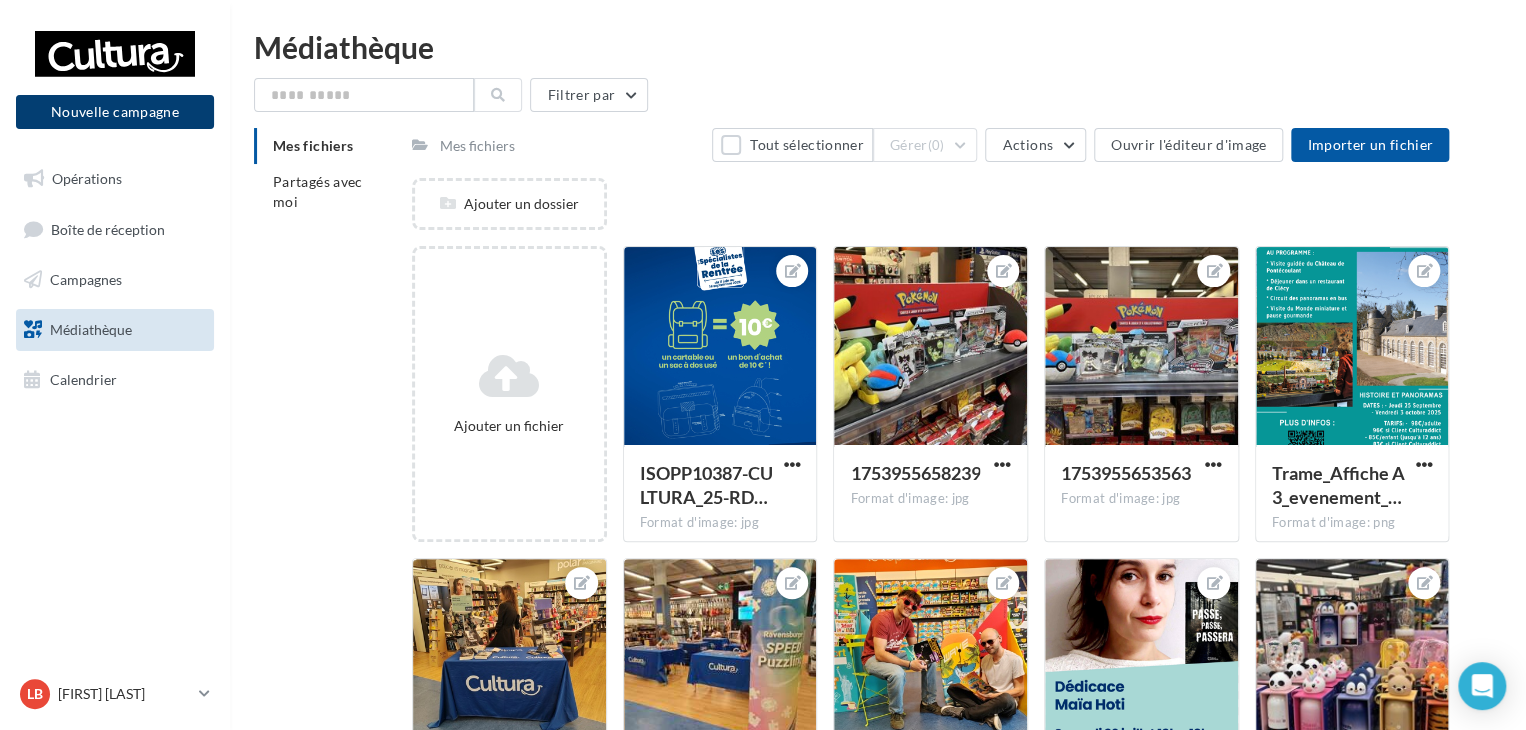 click on "Nouvelle campagne" at bounding box center (115, 112) 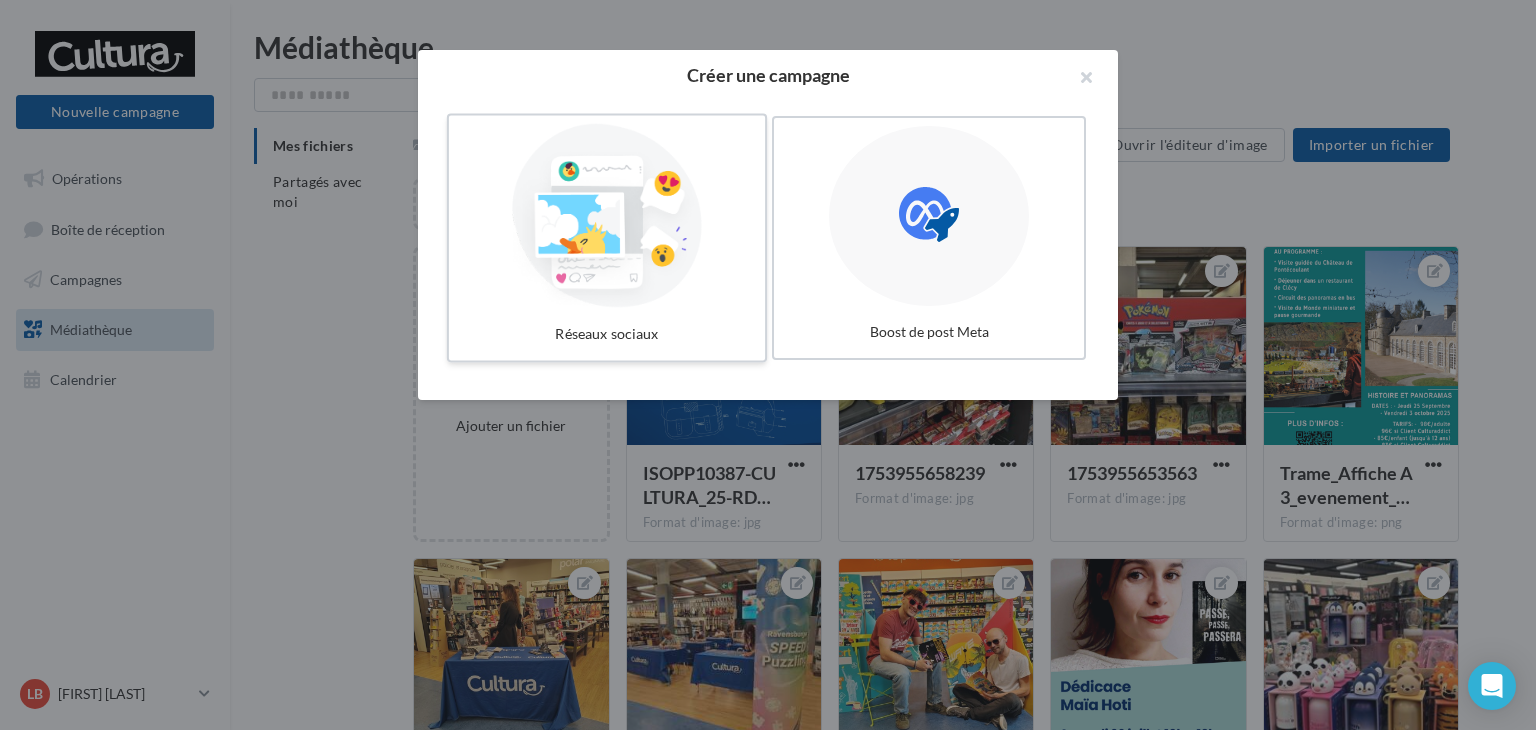 click at bounding box center [607, 216] 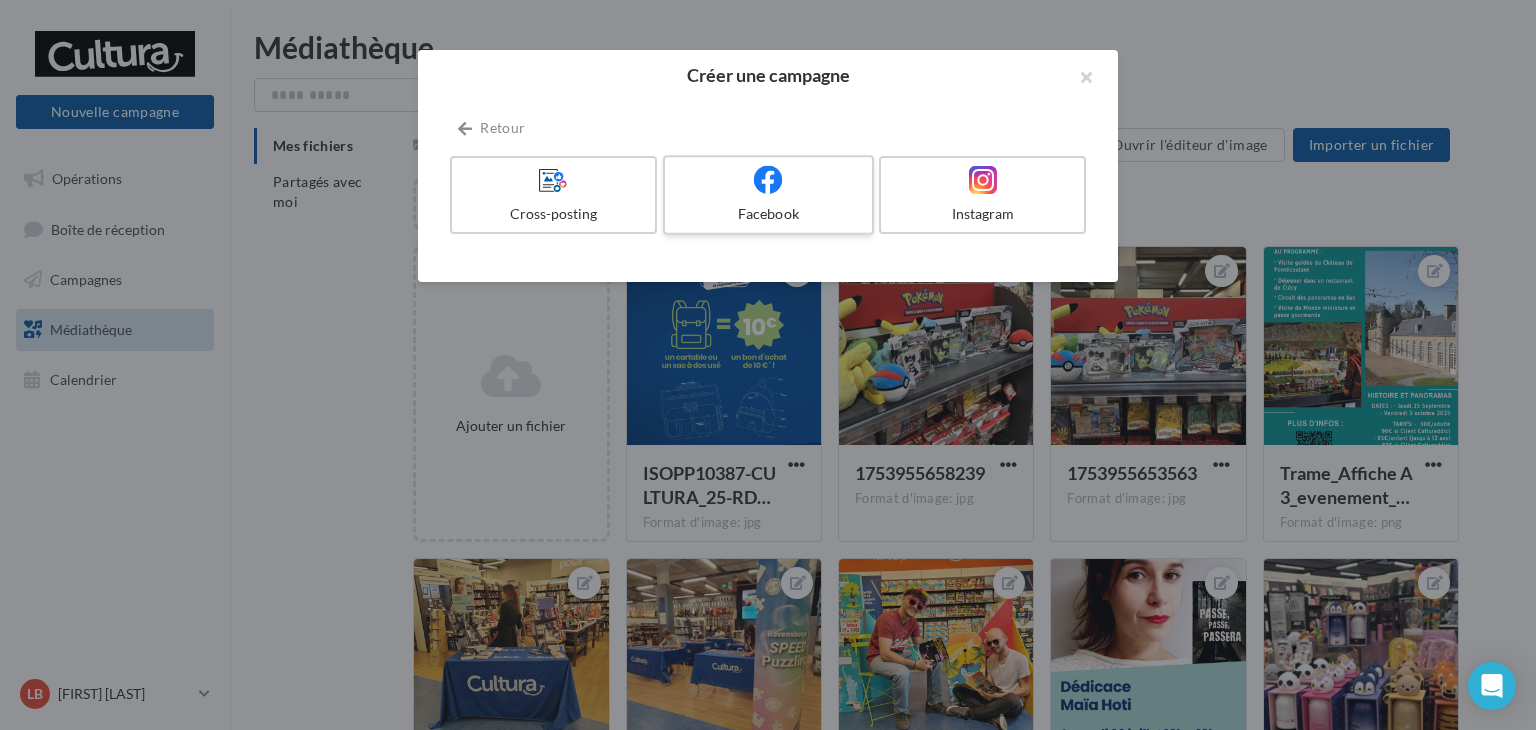 click at bounding box center (768, 180) 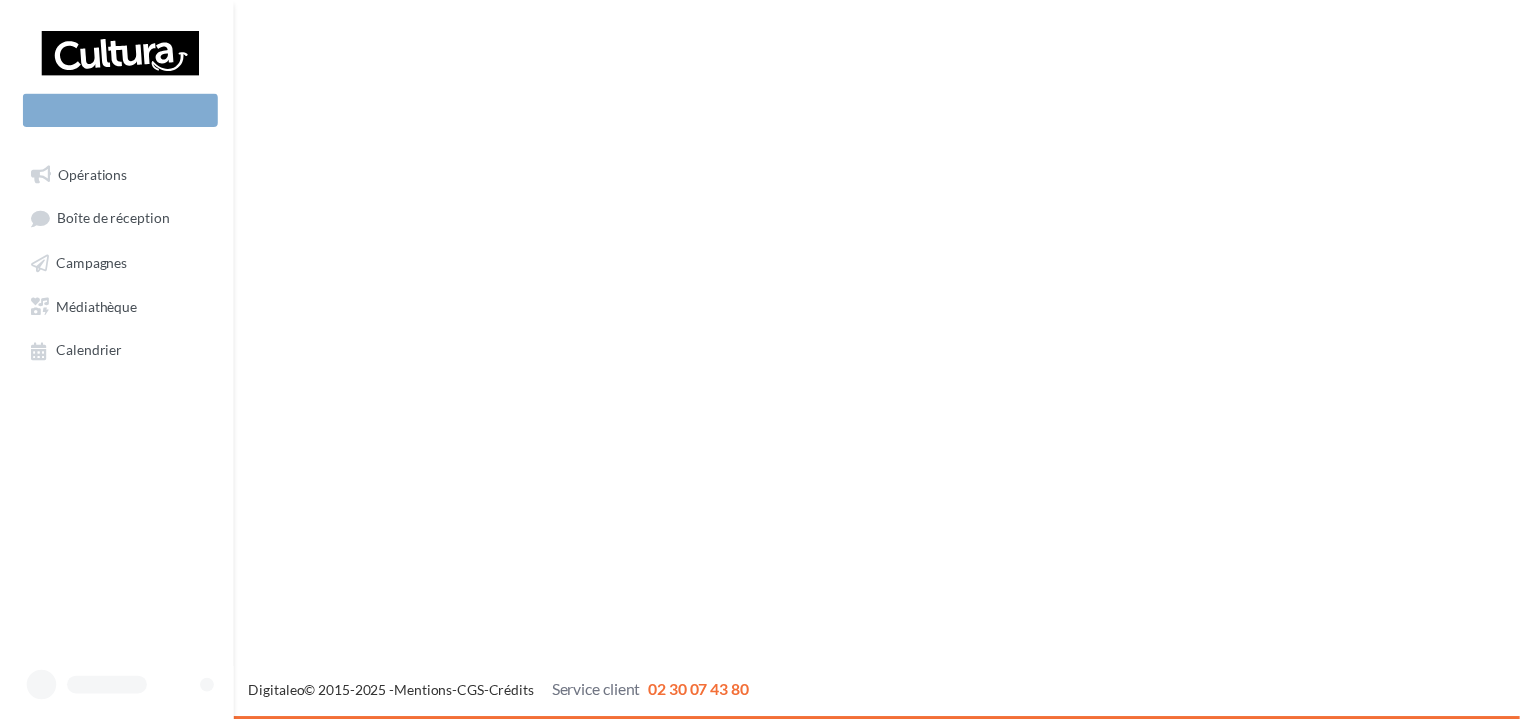 scroll, scrollTop: 0, scrollLeft: 0, axis: both 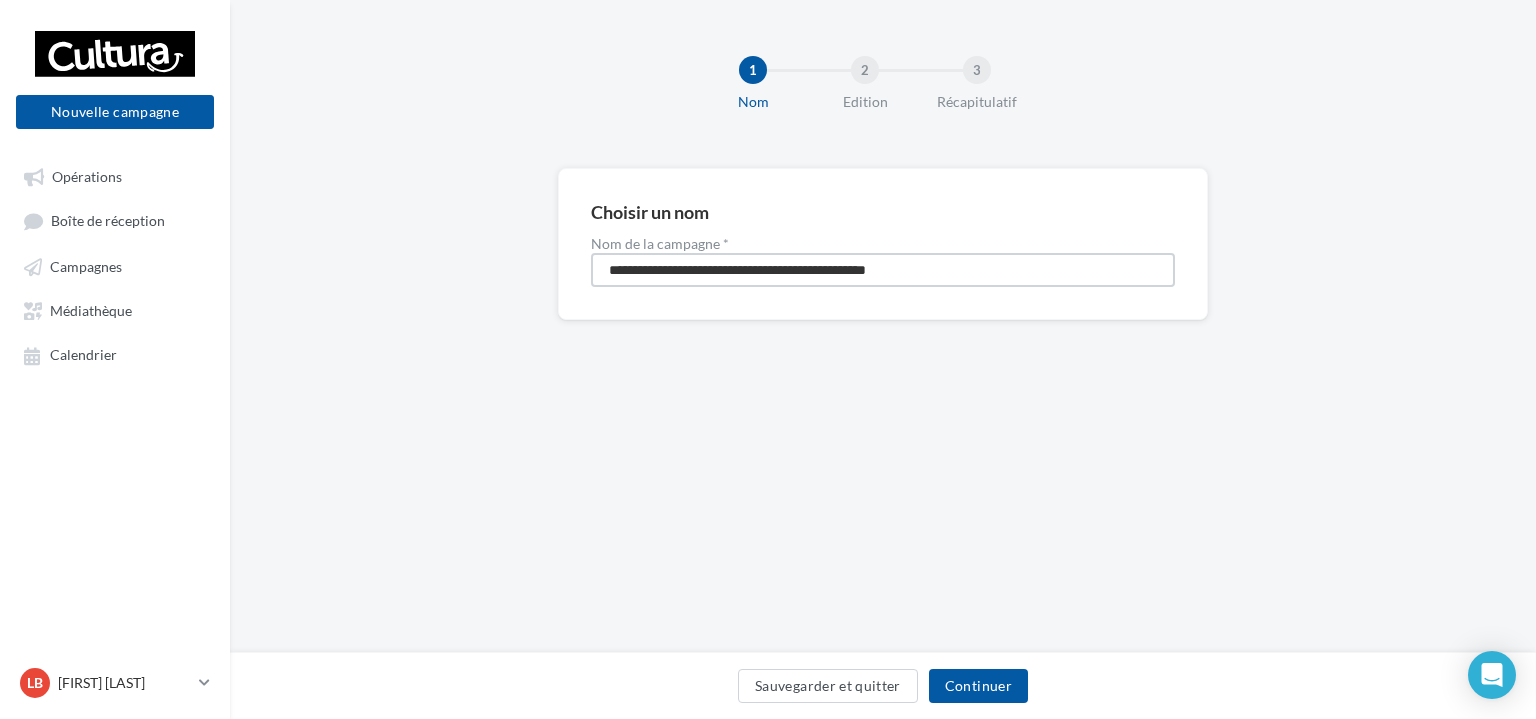 drag, startPoint x: 1003, startPoint y: 275, endPoint x: 546, endPoint y: 337, distance: 461.18652 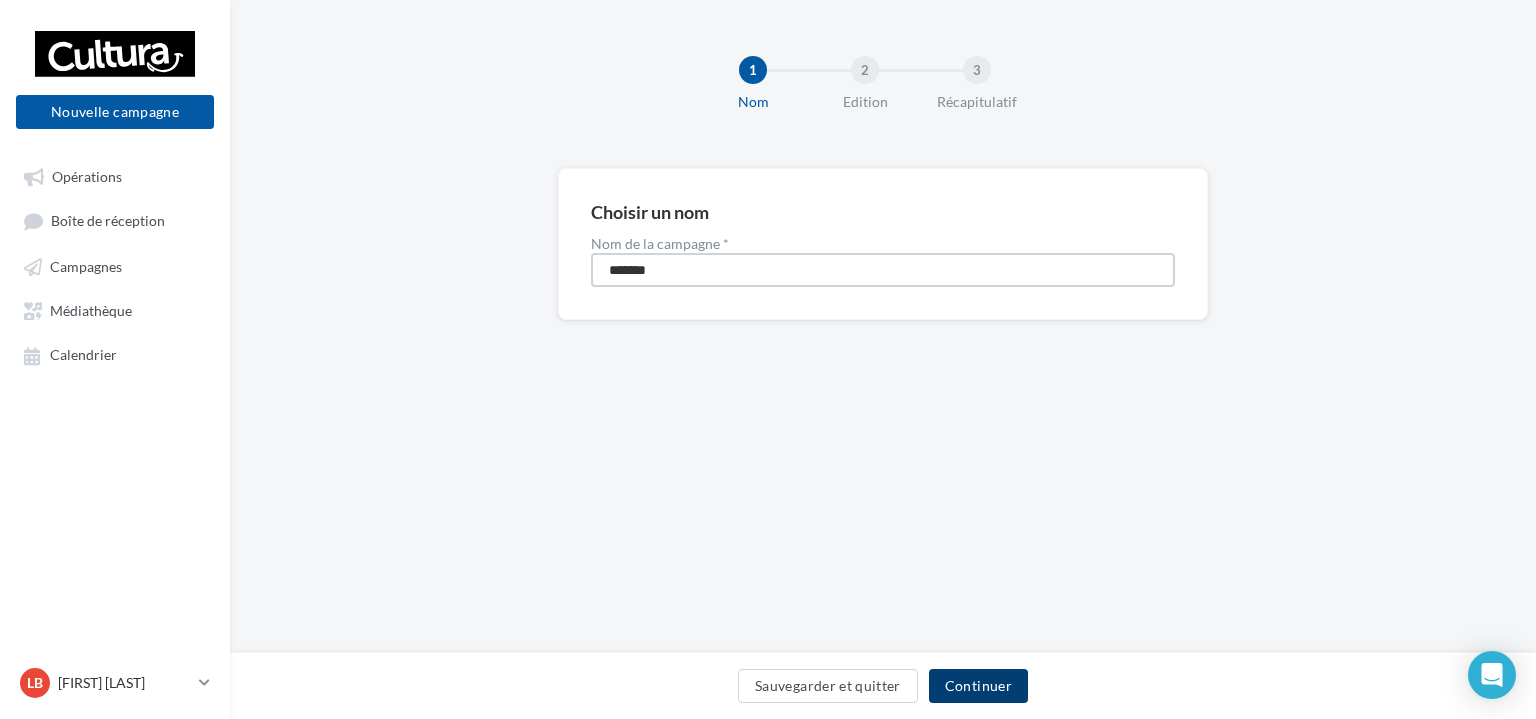 type on "*******" 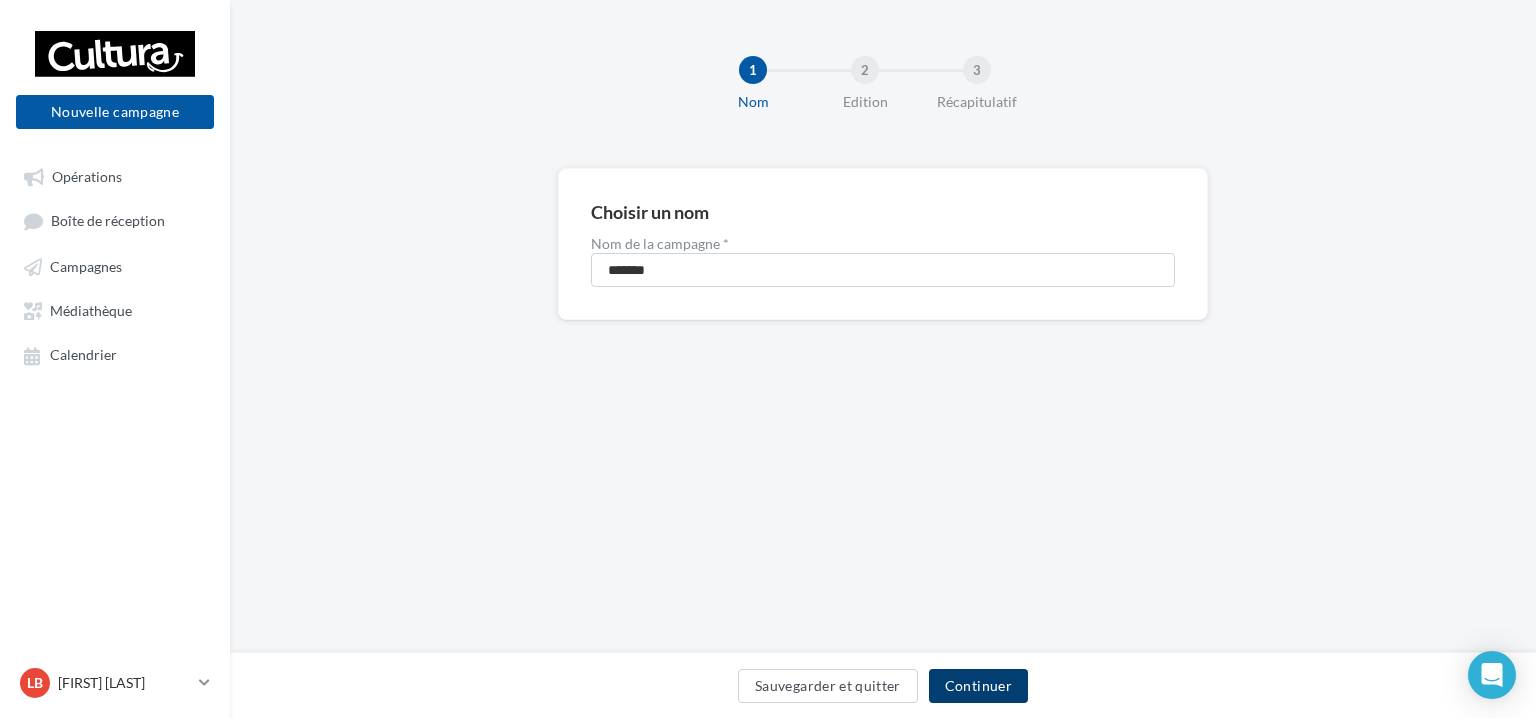 click on "Continuer" at bounding box center [978, 686] 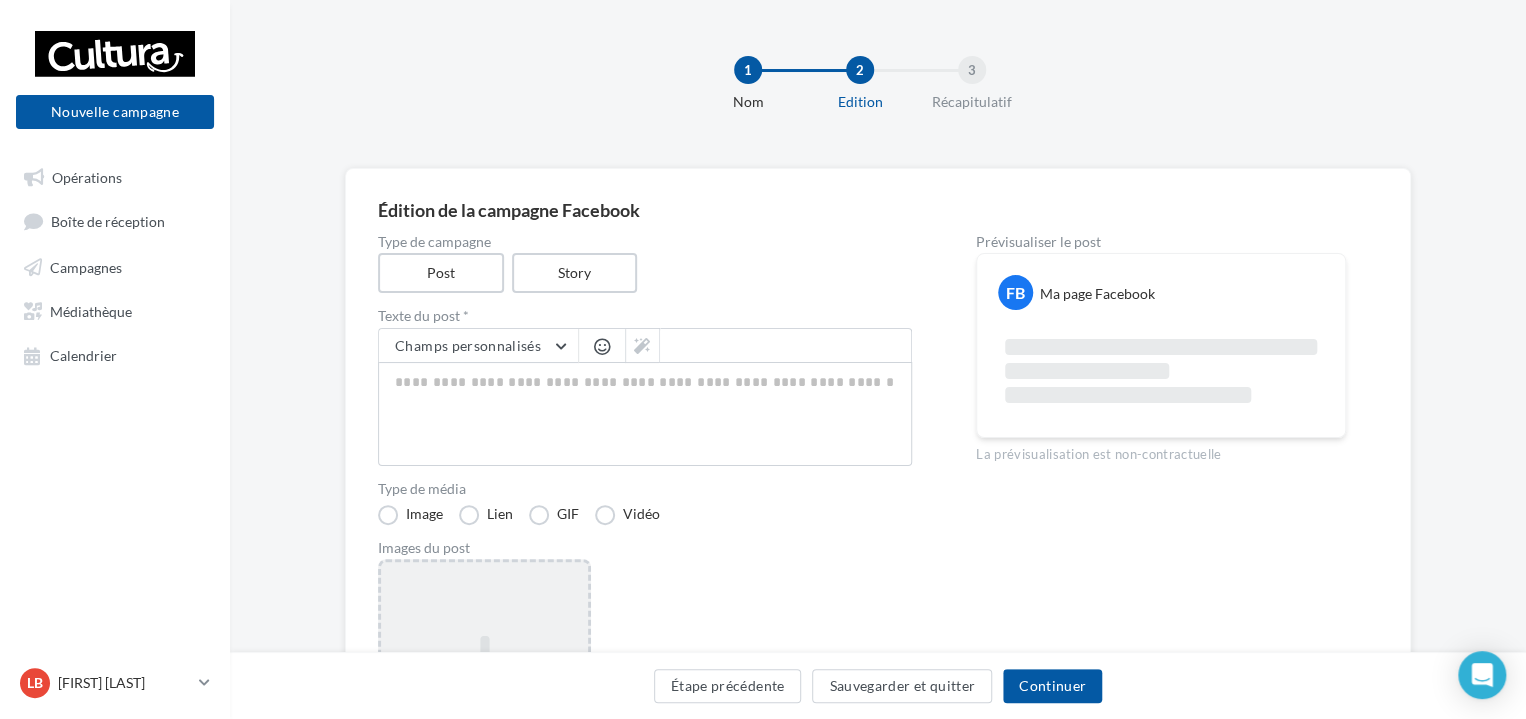 click on "Ajouter une image     Format: png, jpg" at bounding box center (484, 689) 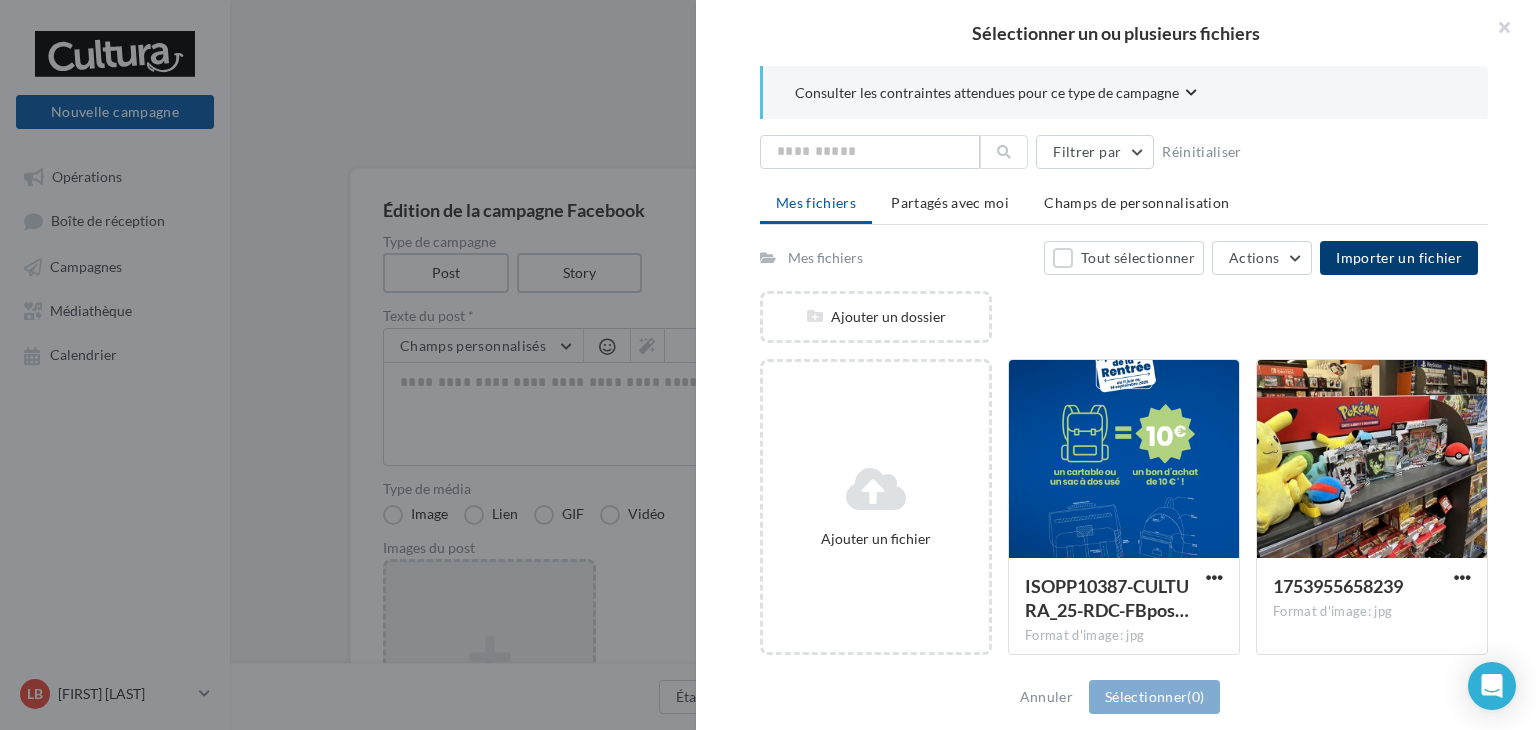 click on "Importer un fichier" at bounding box center [1399, 257] 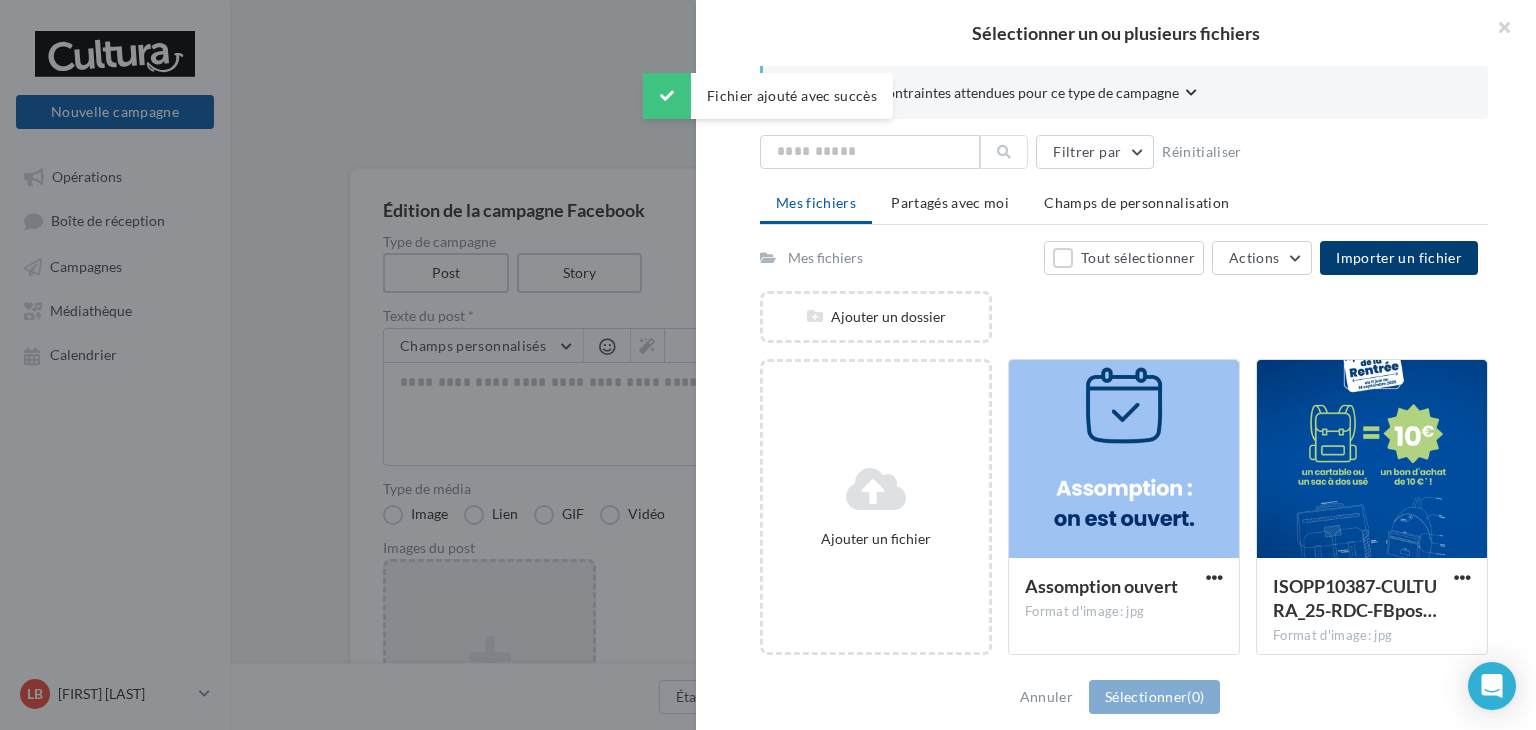 click on "Importer un fichier" at bounding box center [1399, 258] 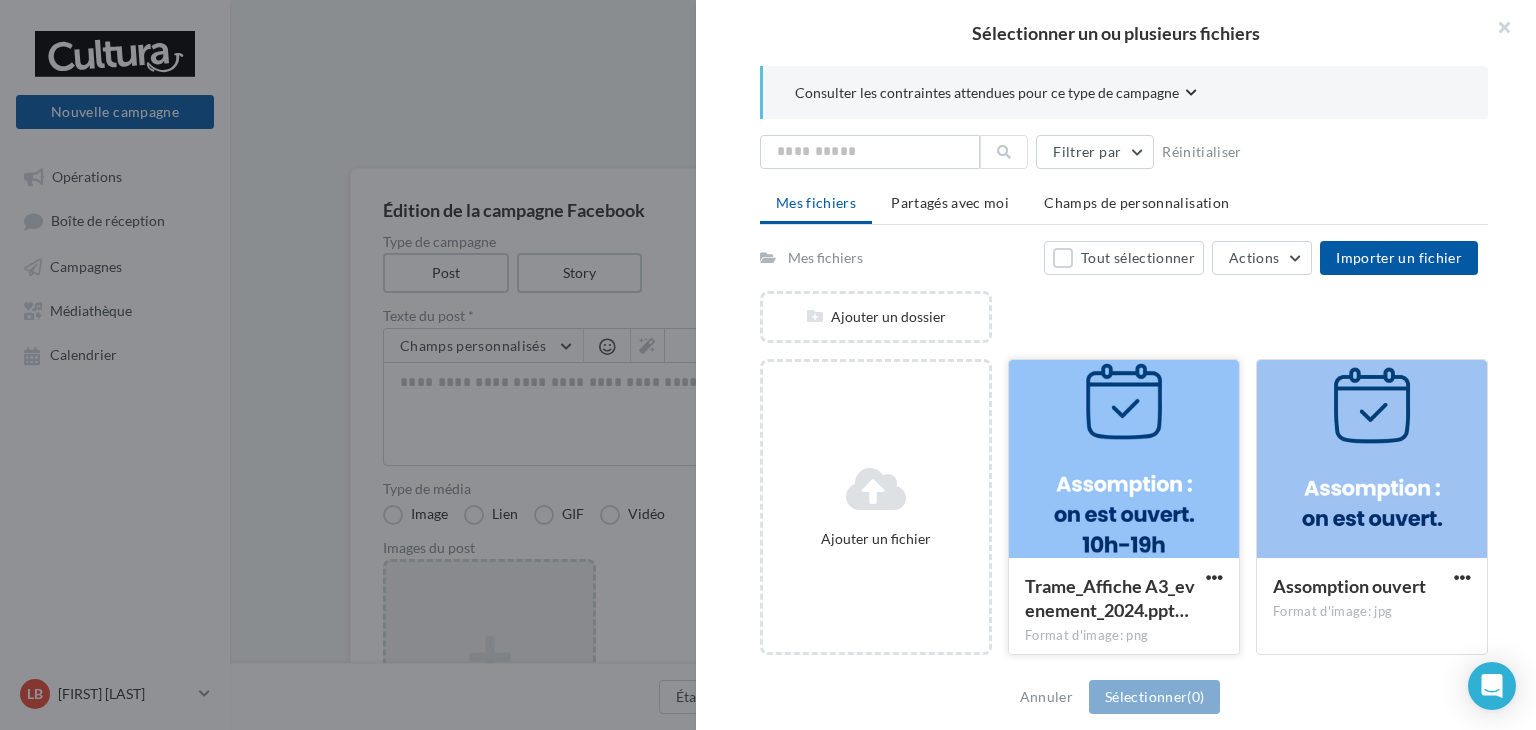 click at bounding box center (1124, 460) 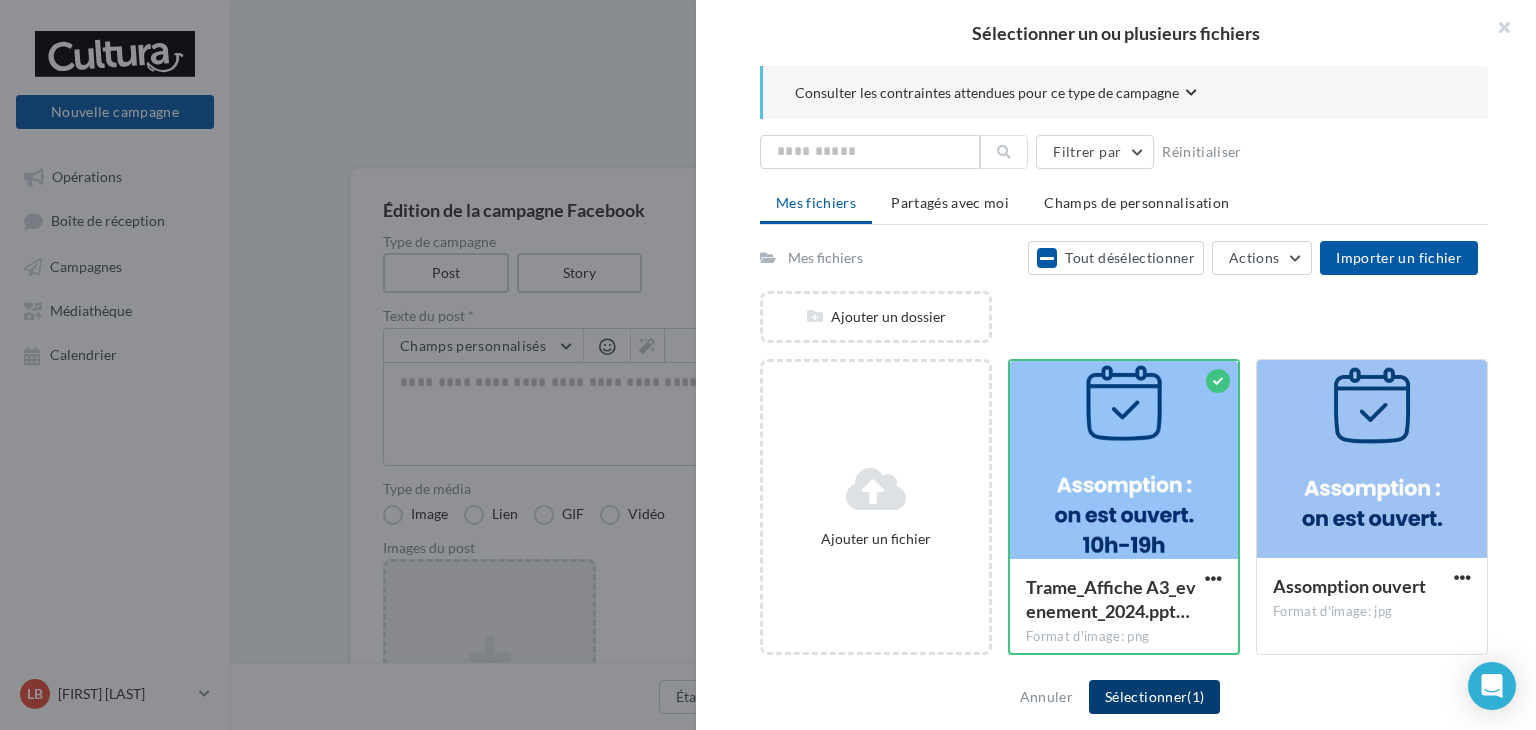 click on "Sélectionner   (1)" at bounding box center [1154, 697] 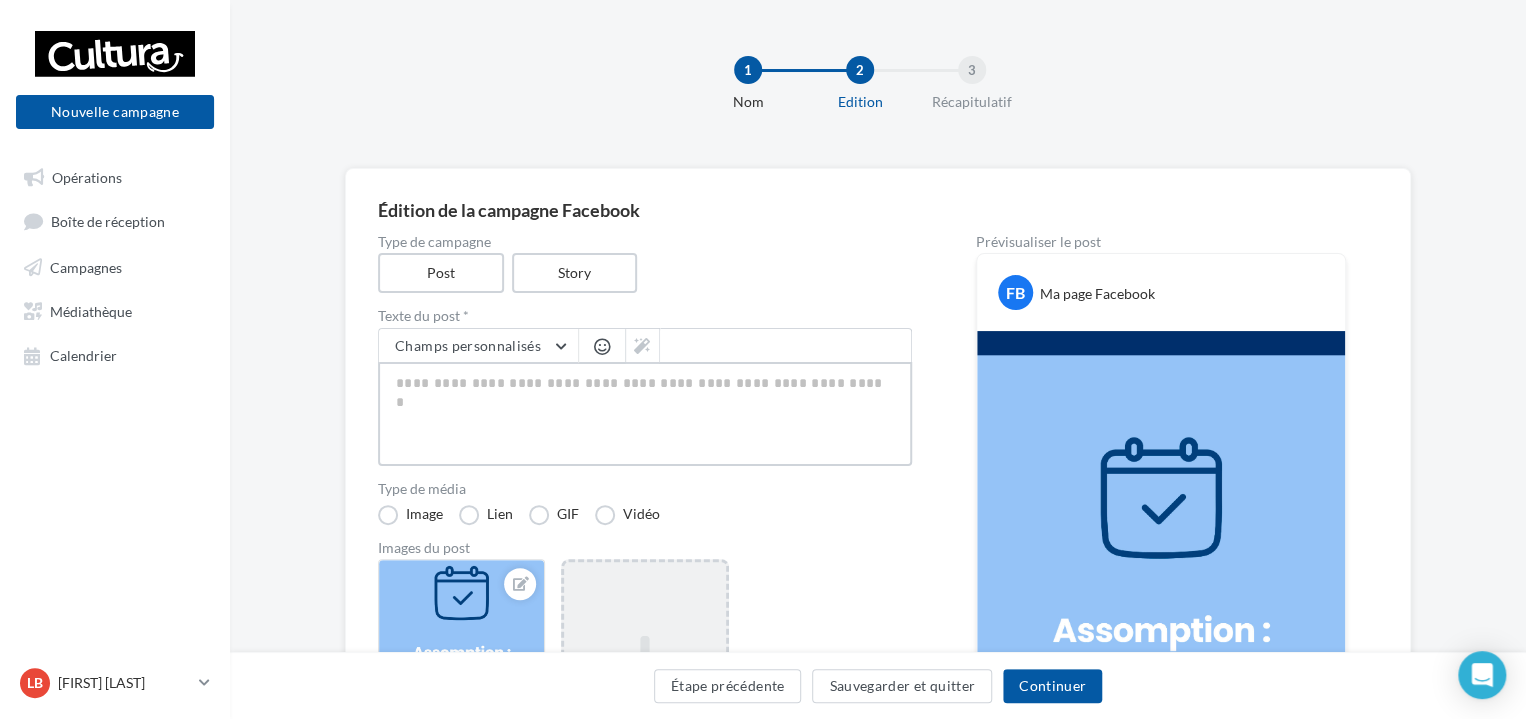 click at bounding box center (645, 414) 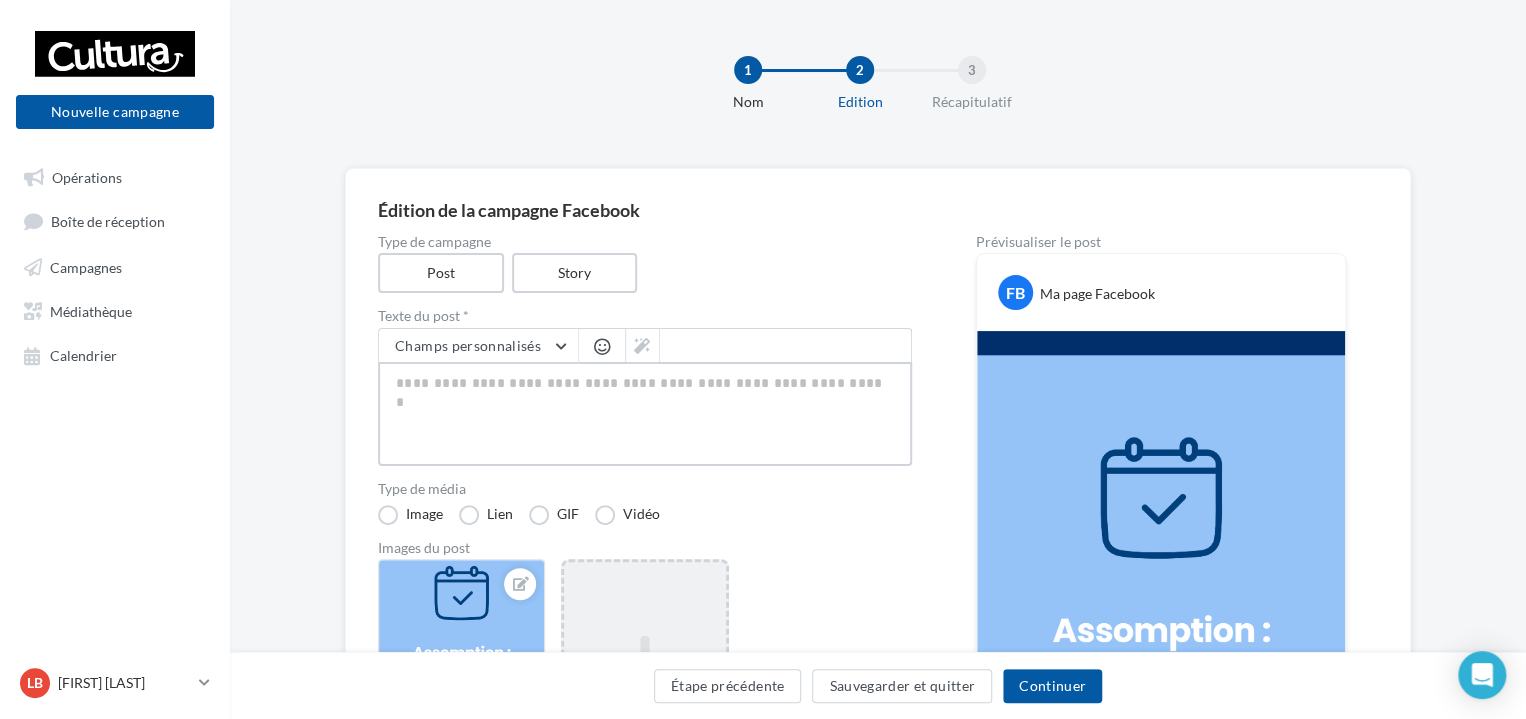 type on "*" 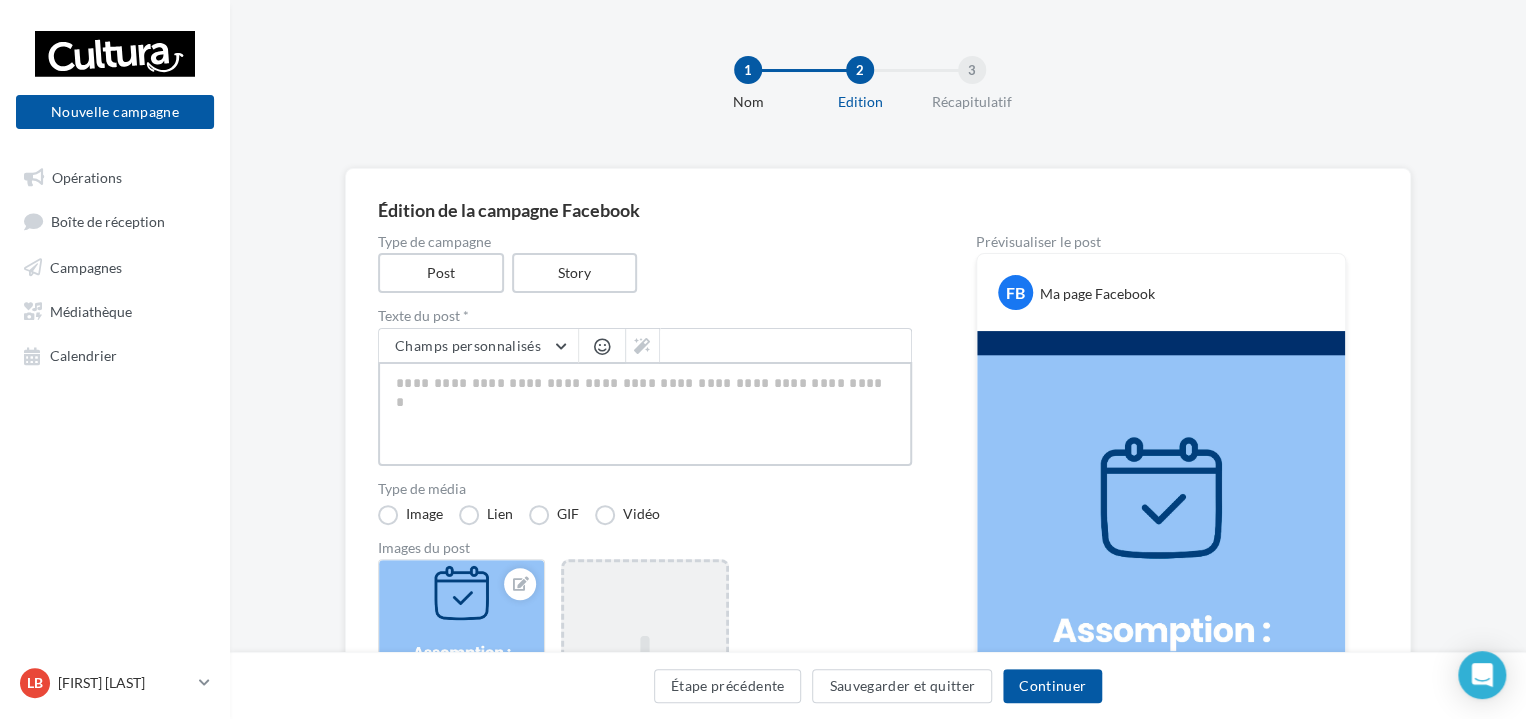 type on "*" 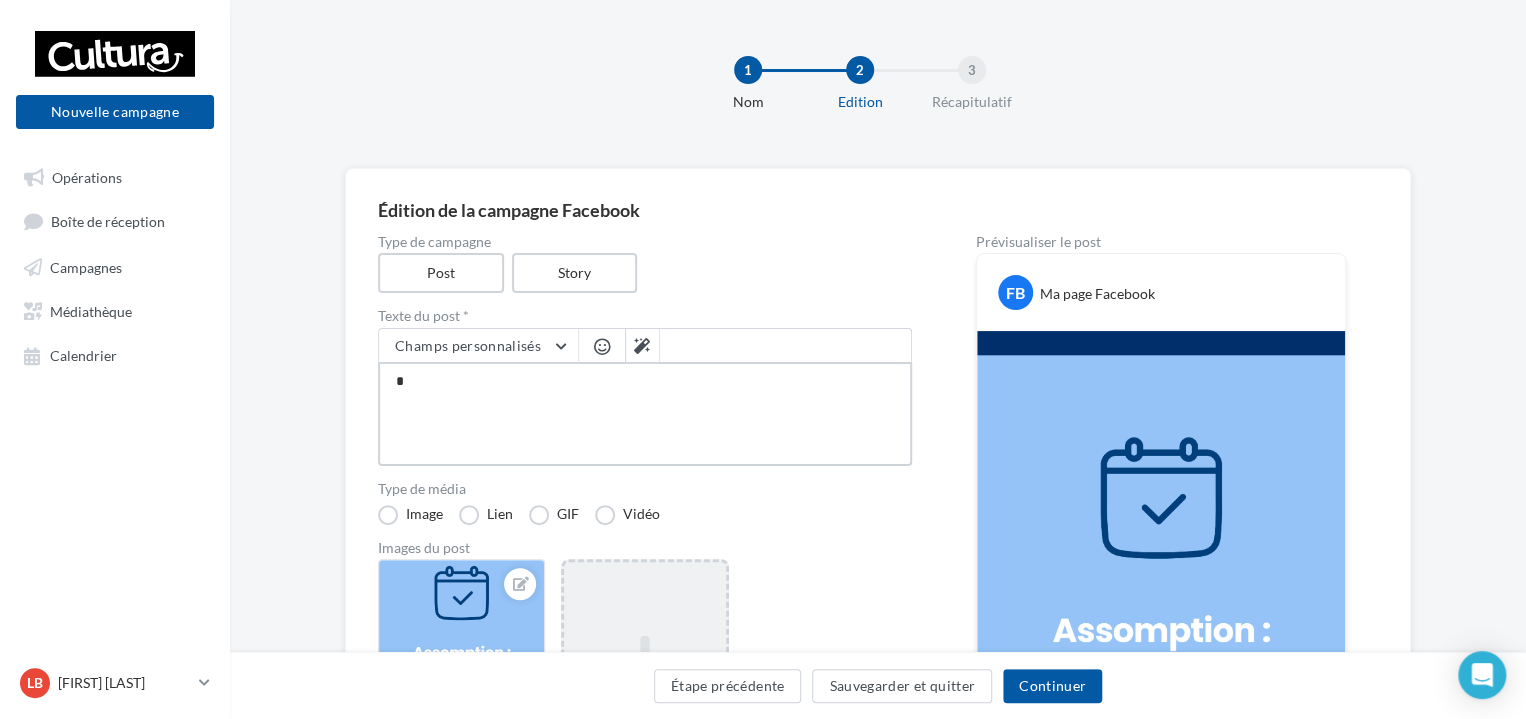 type on "**" 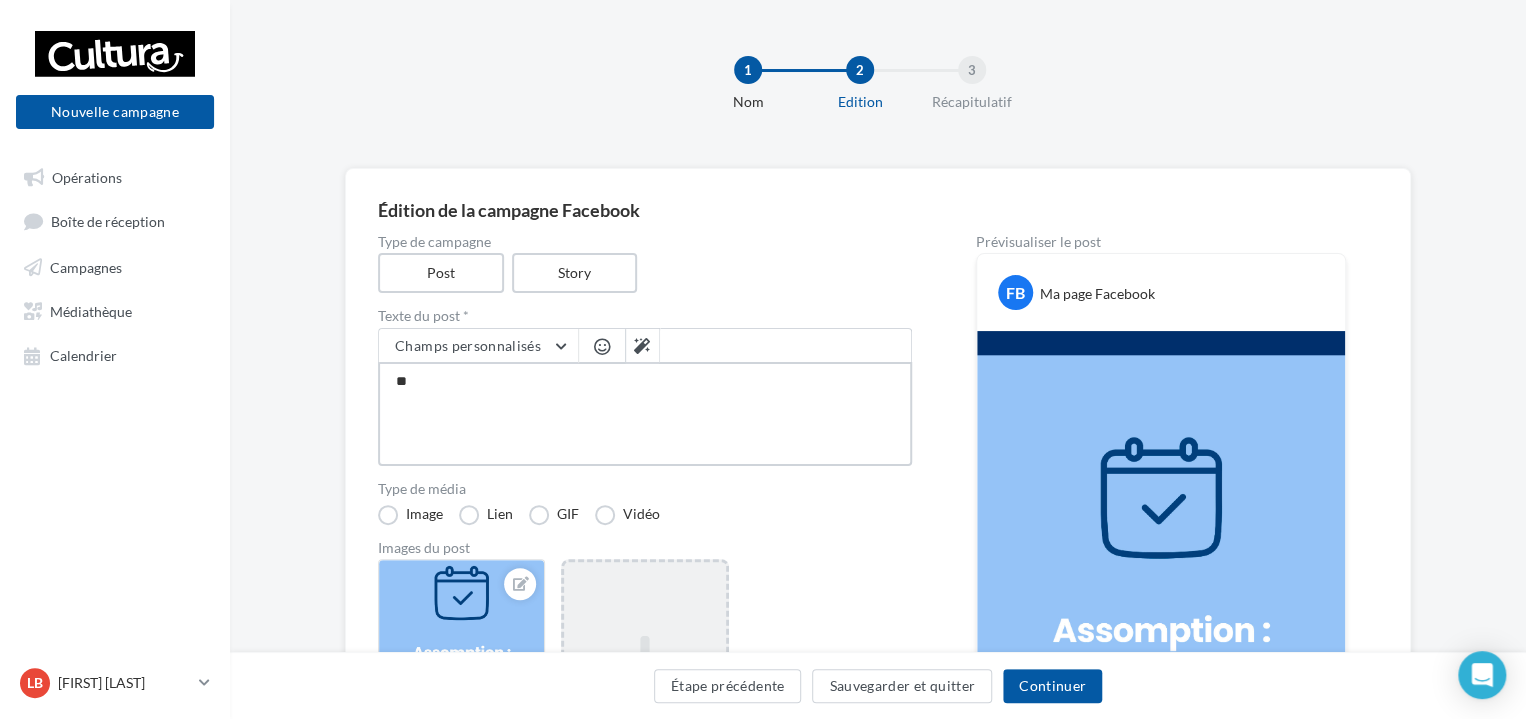 type on "***" 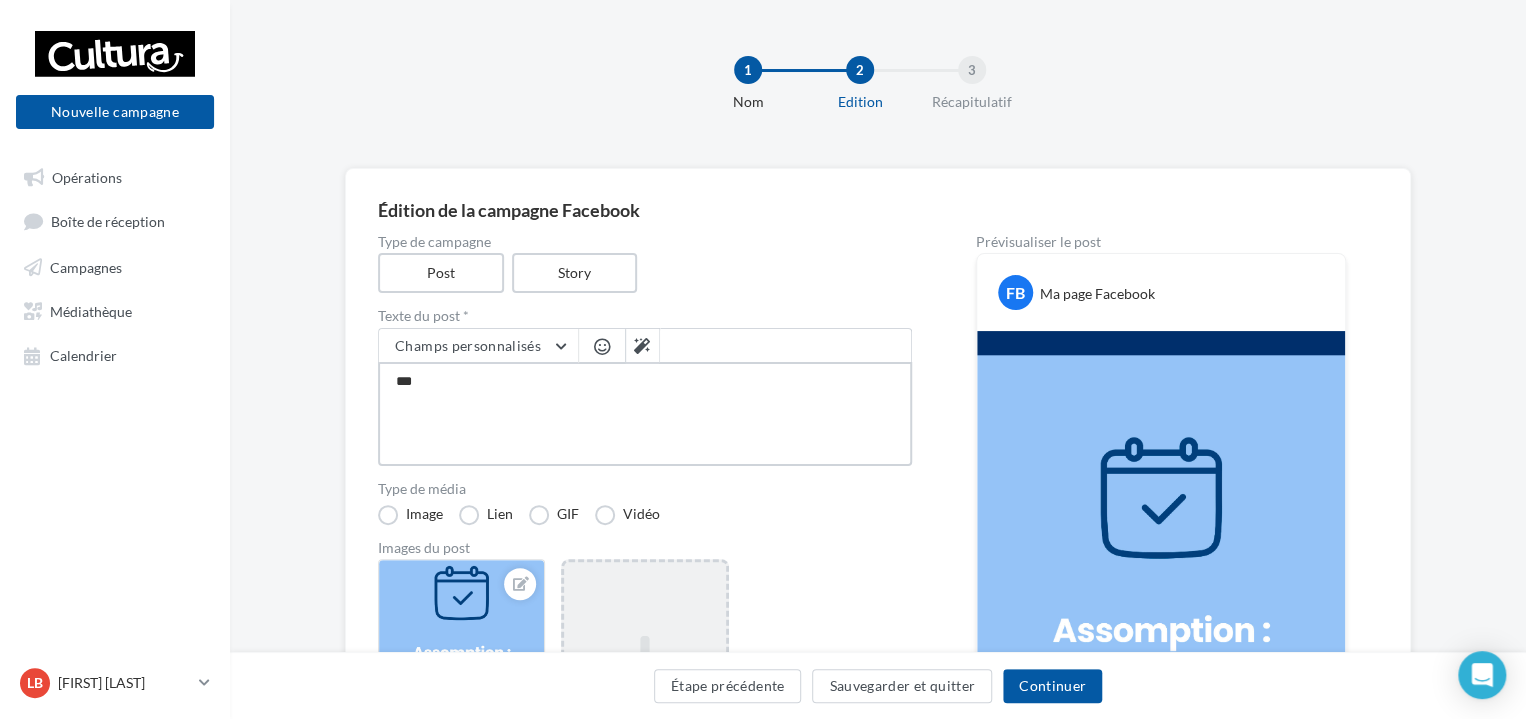 type on "****" 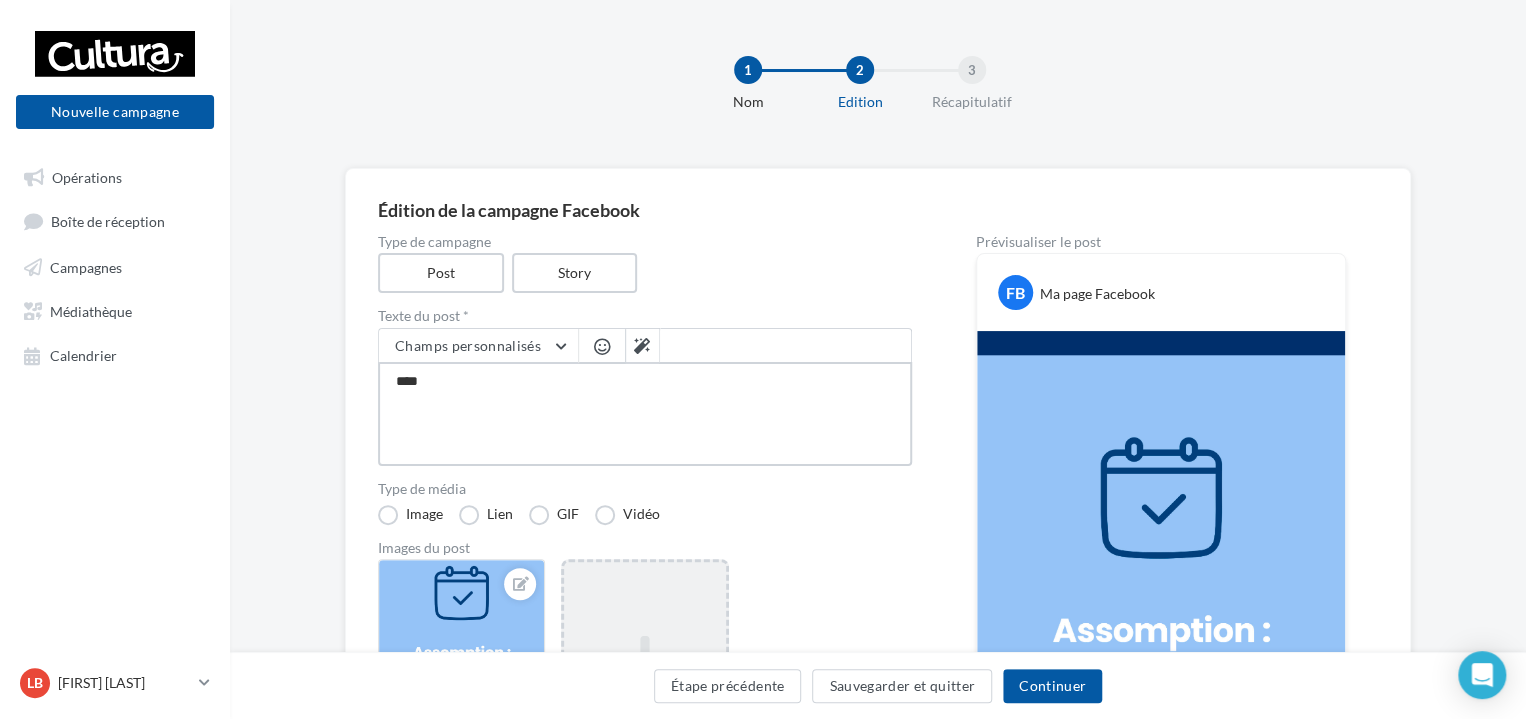 type on "***" 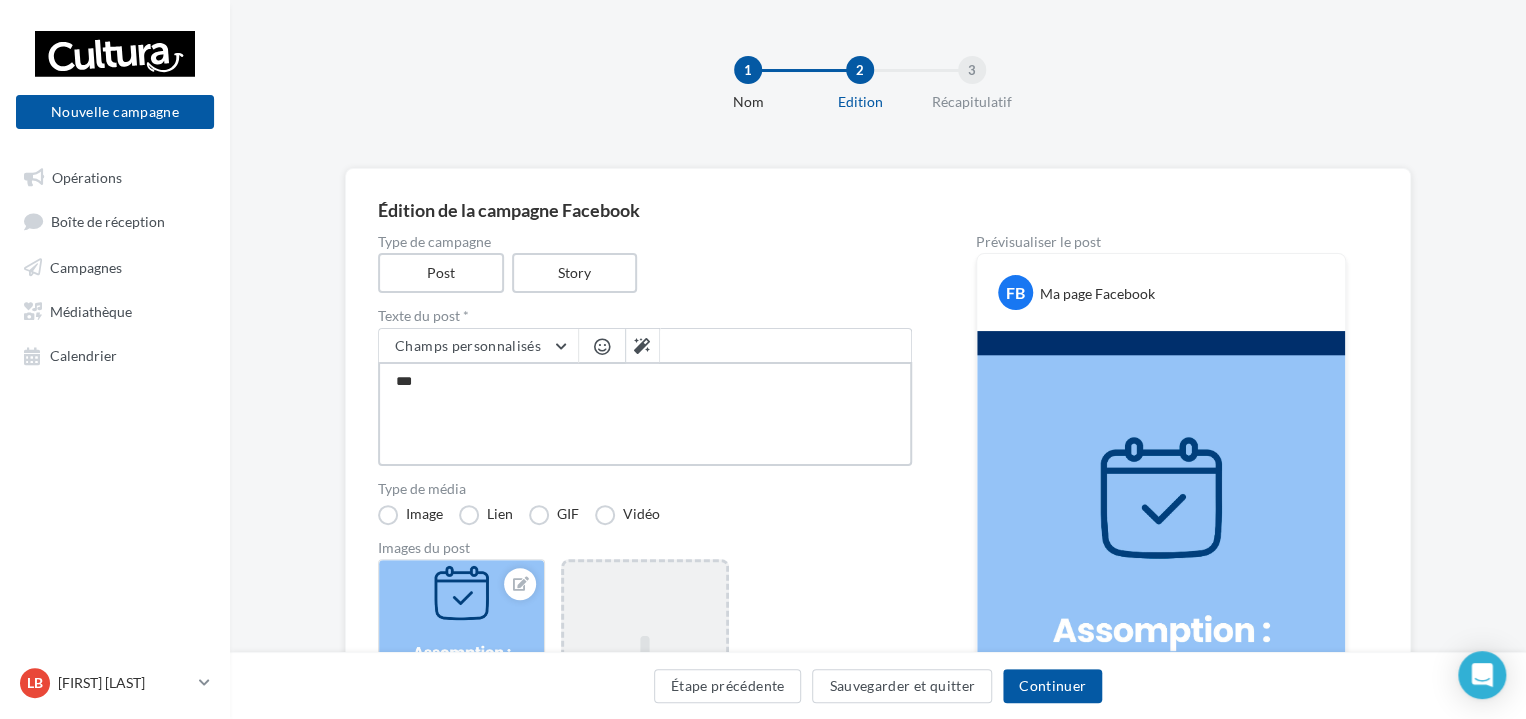 type on "**" 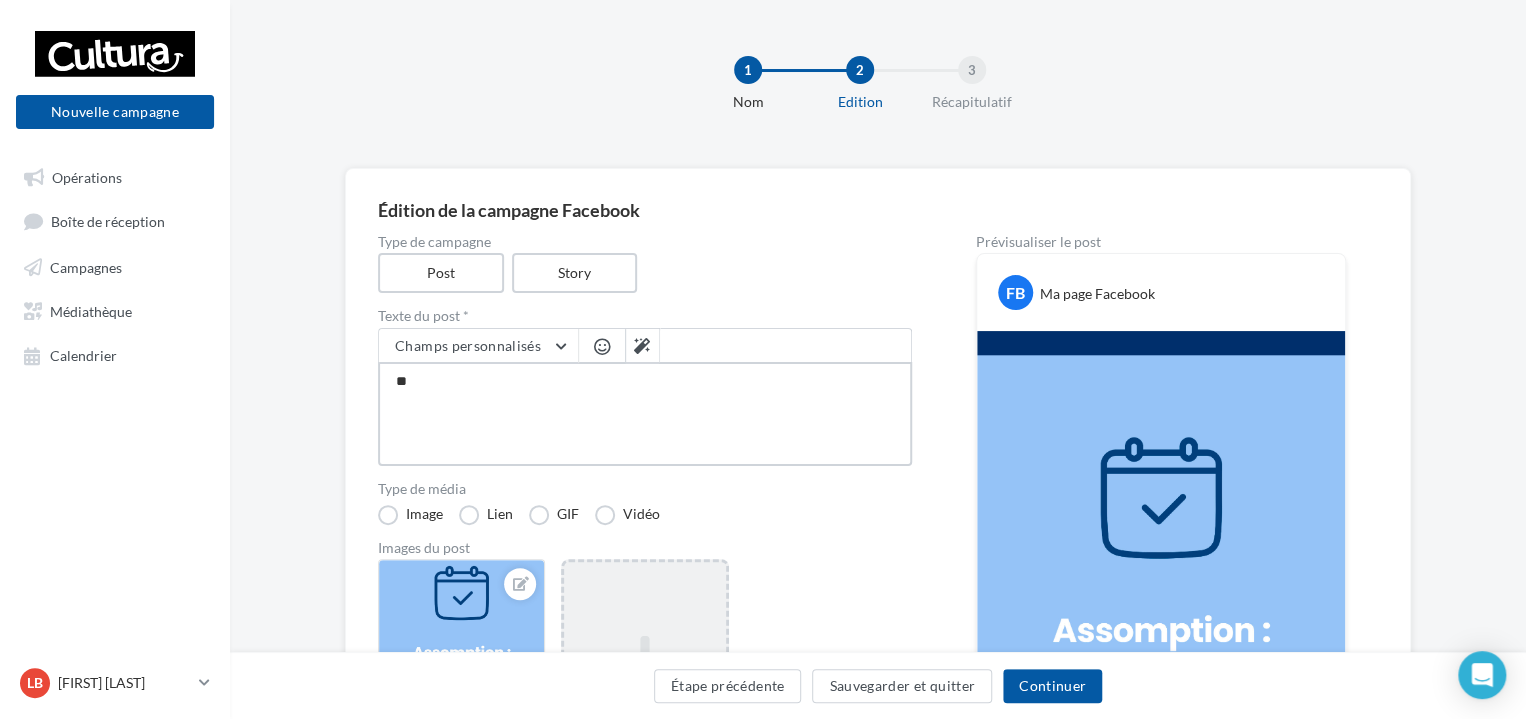 type on "*" 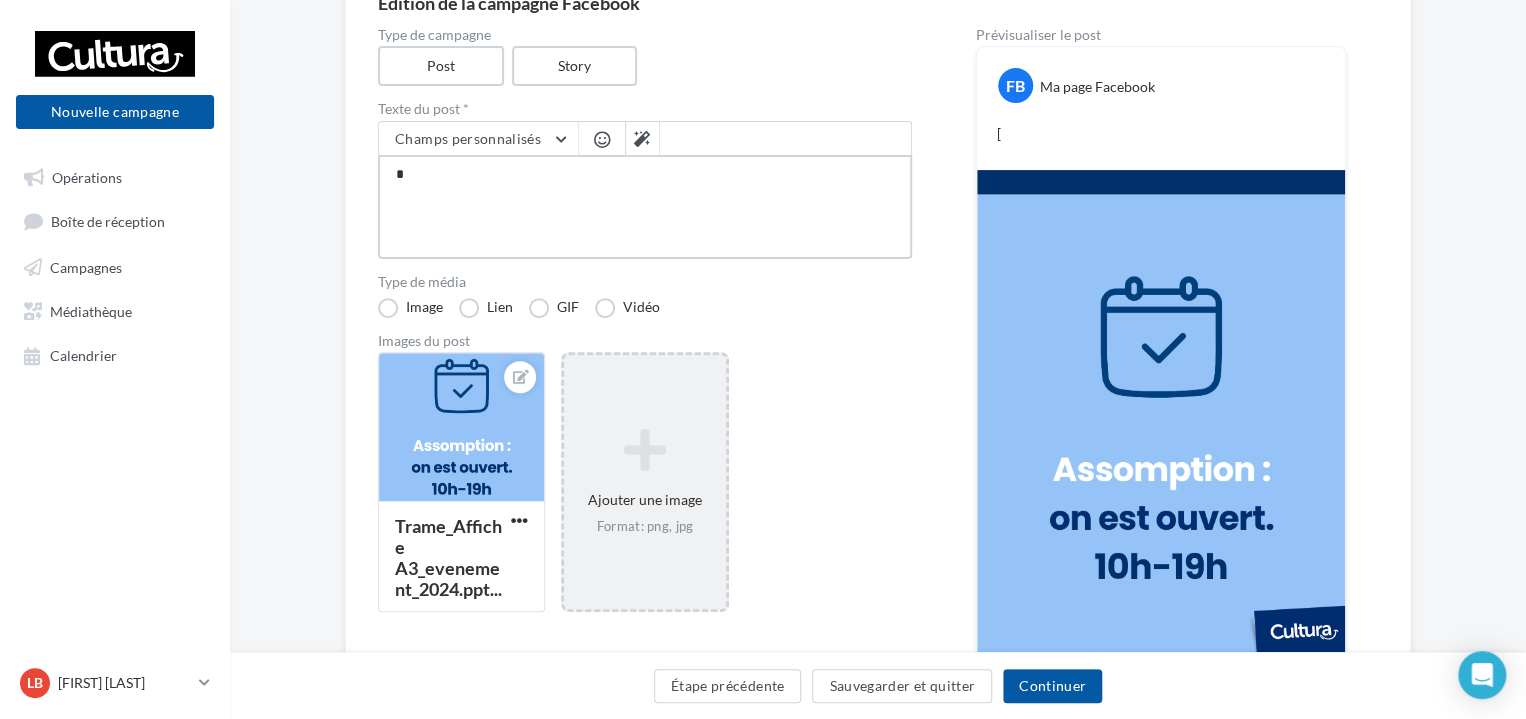 scroll, scrollTop: 201, scrollLeft: 0, axis: vertical 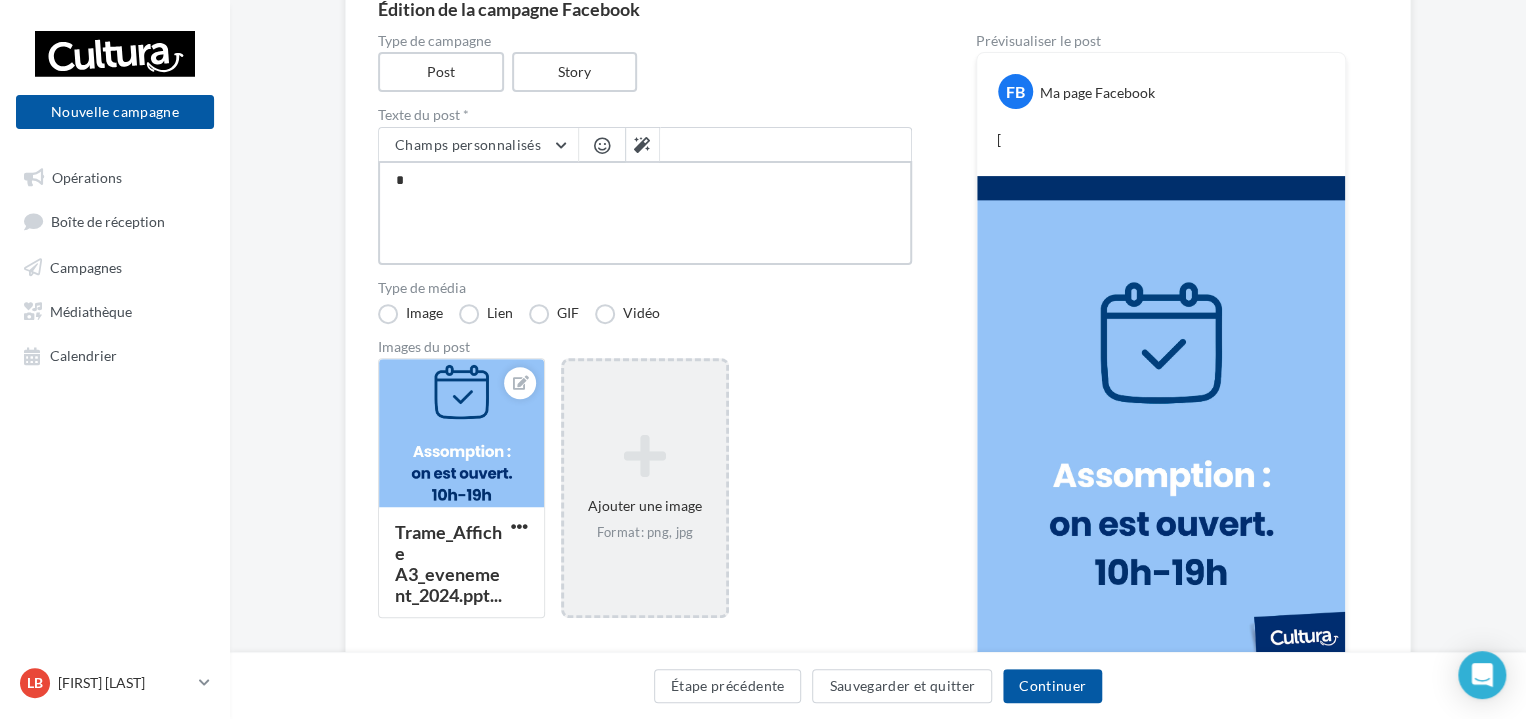 type on "**" 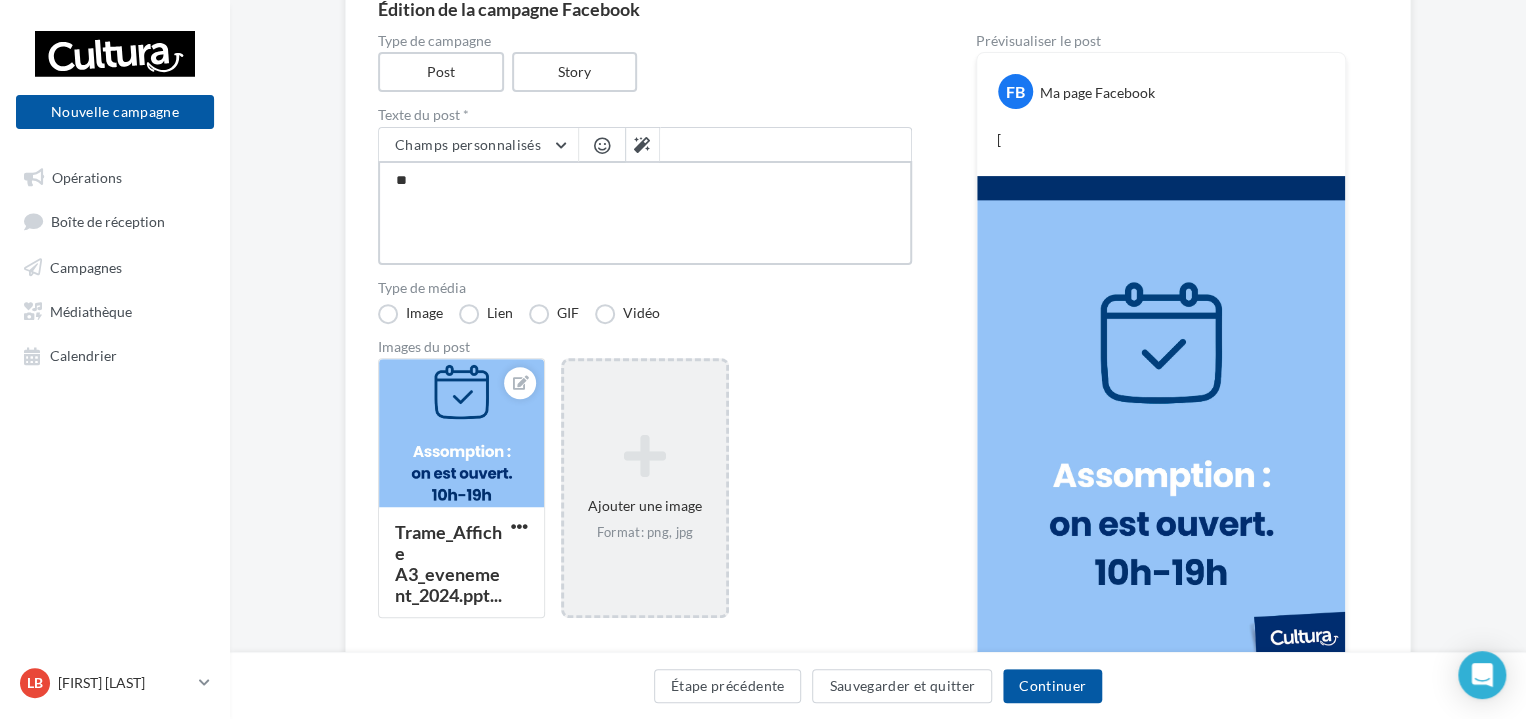 type on "***" 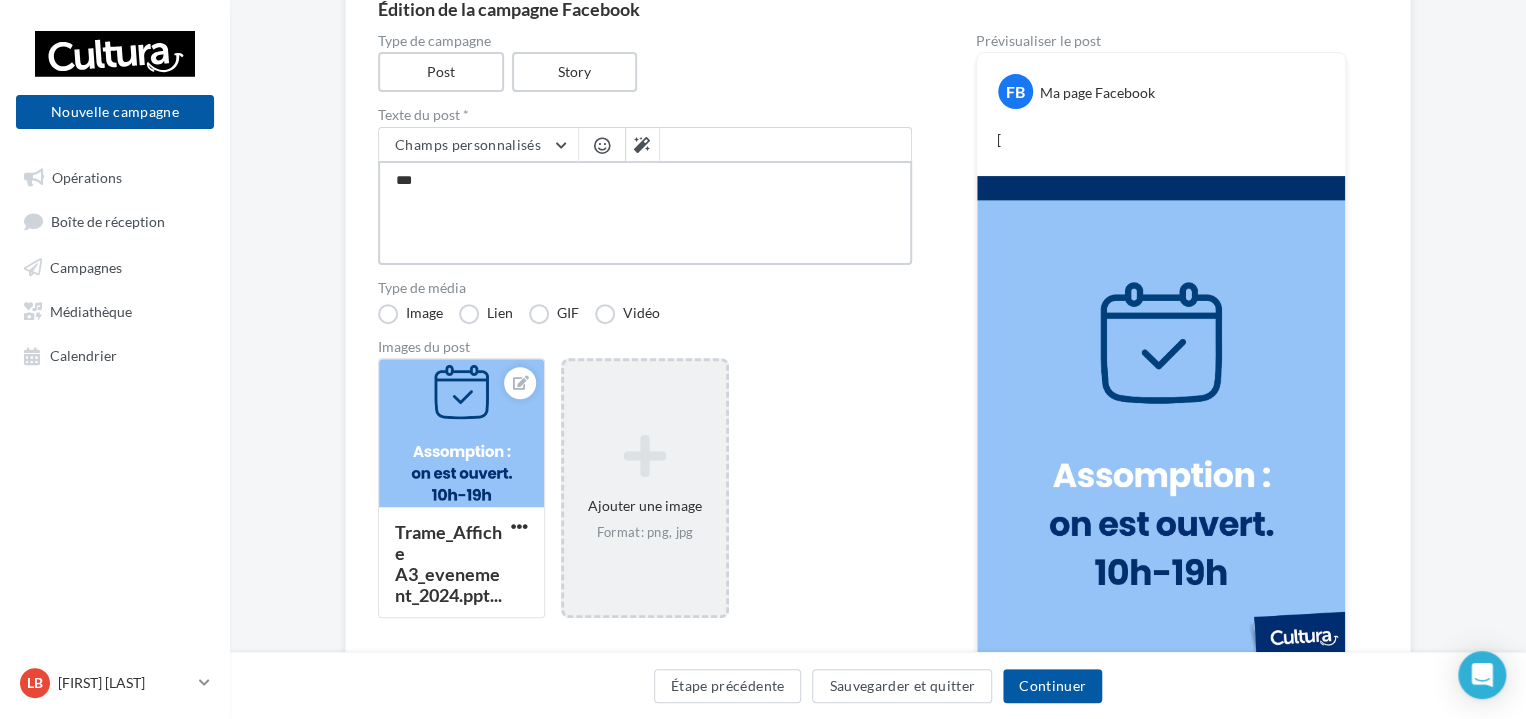 type on "****" 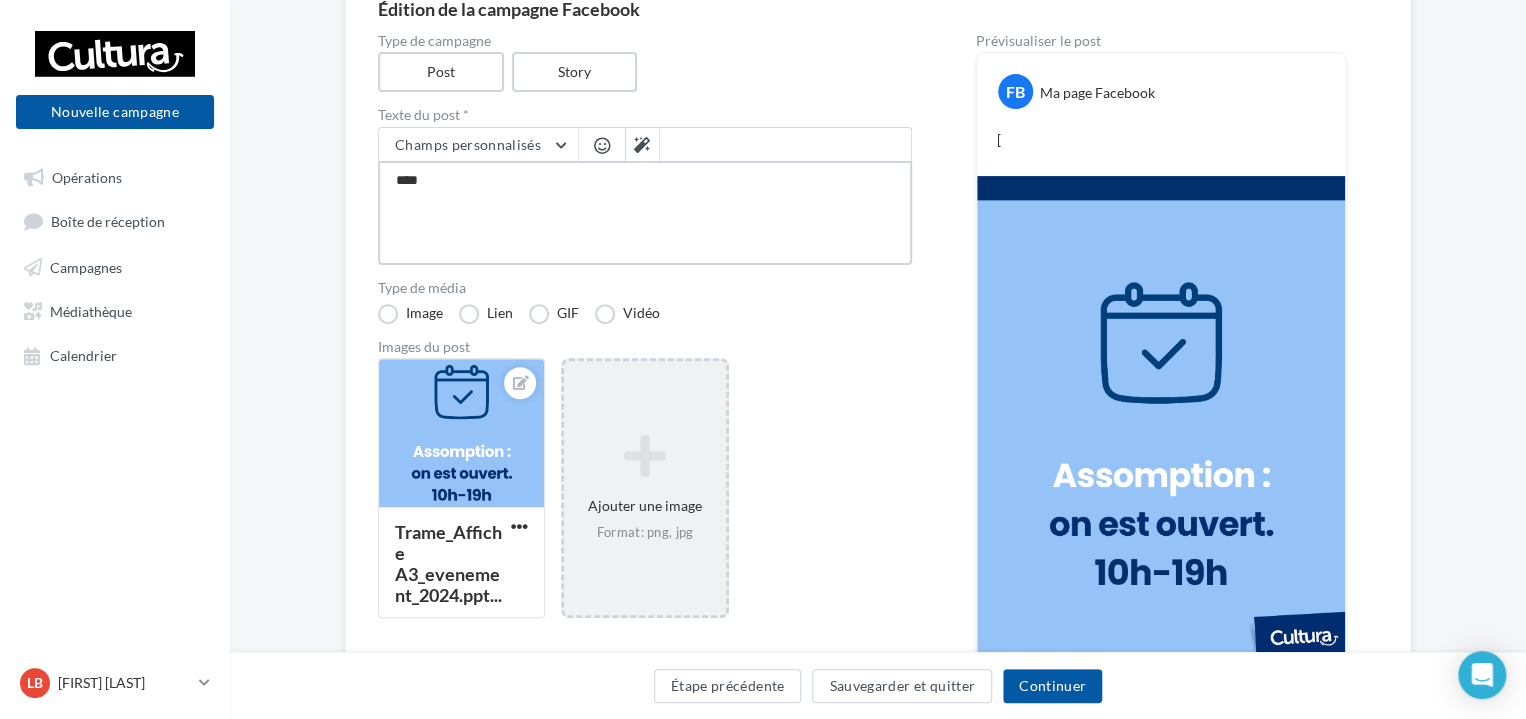 type on "*****" 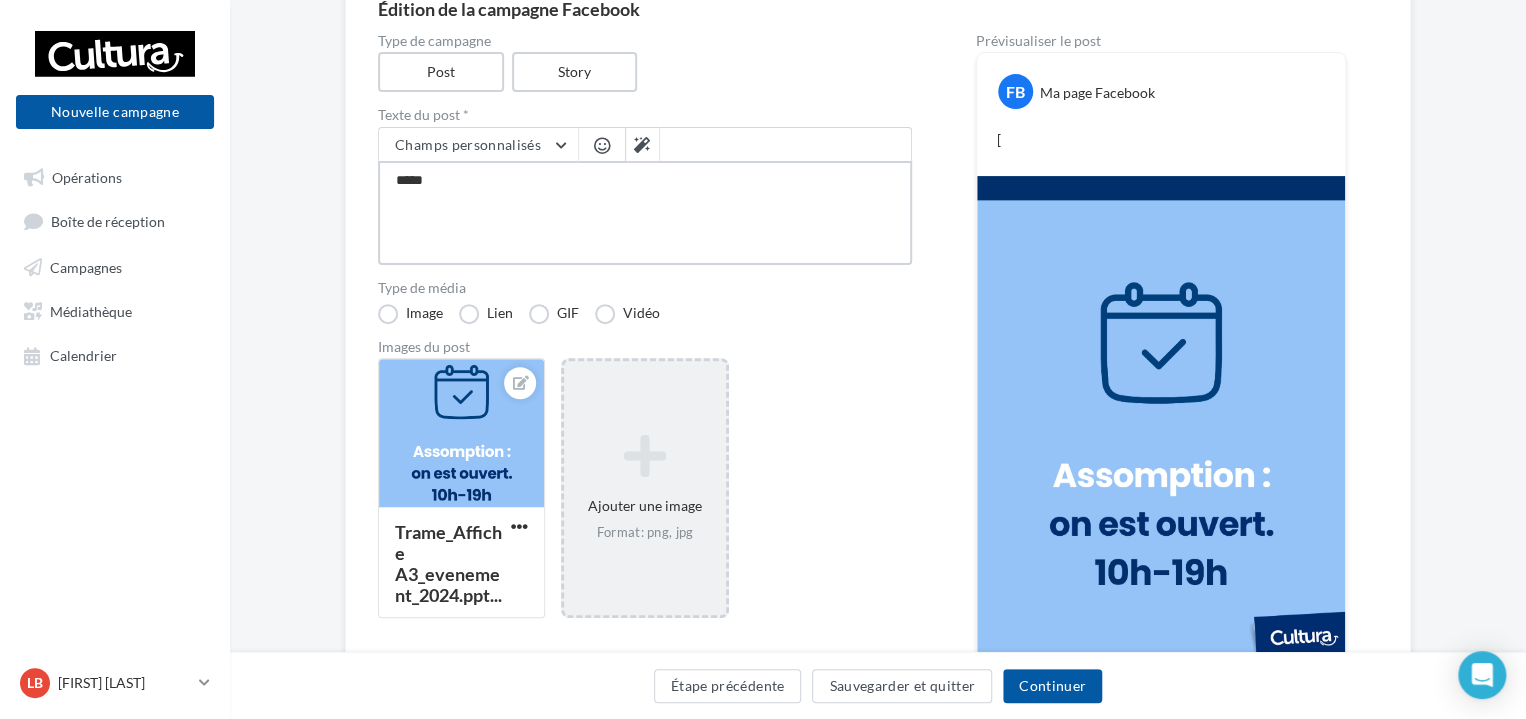 type on "******" 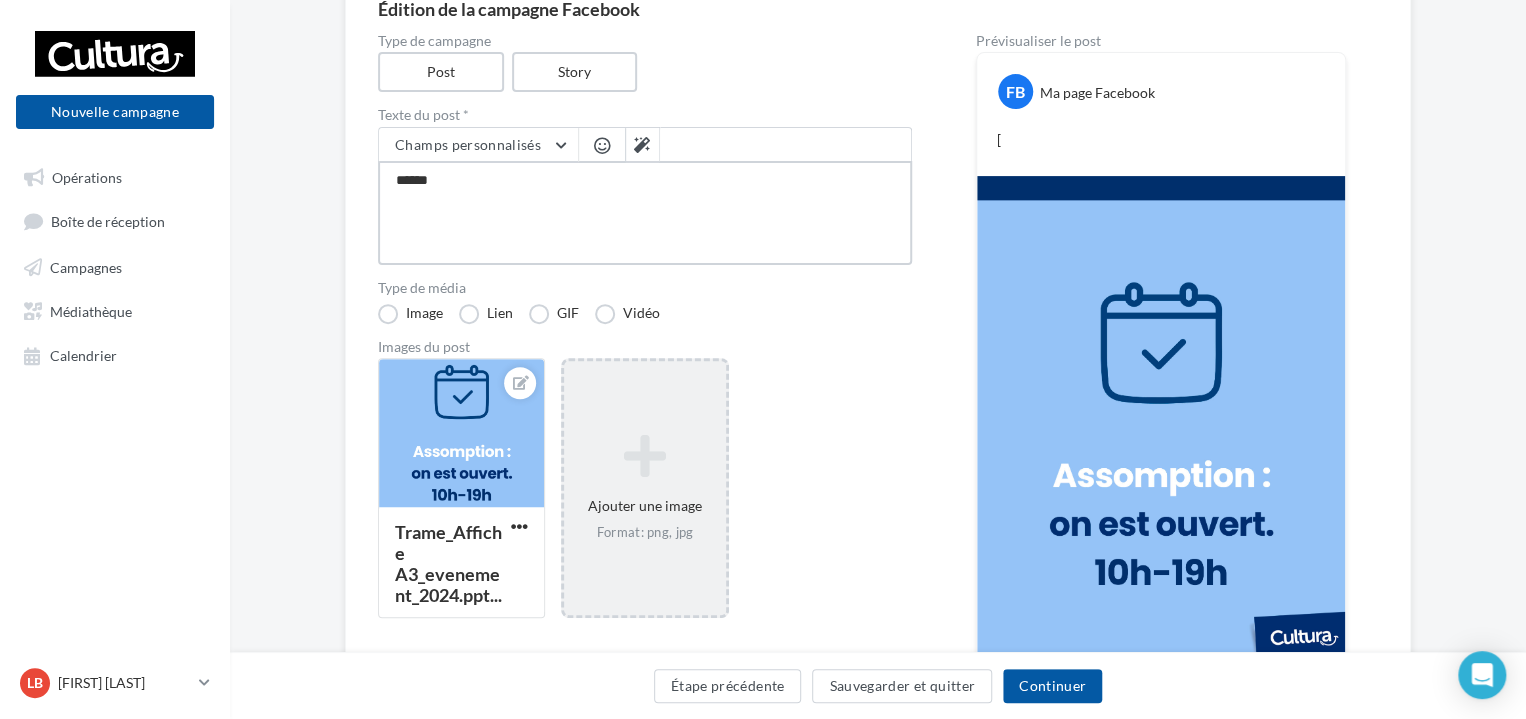type on "*******" 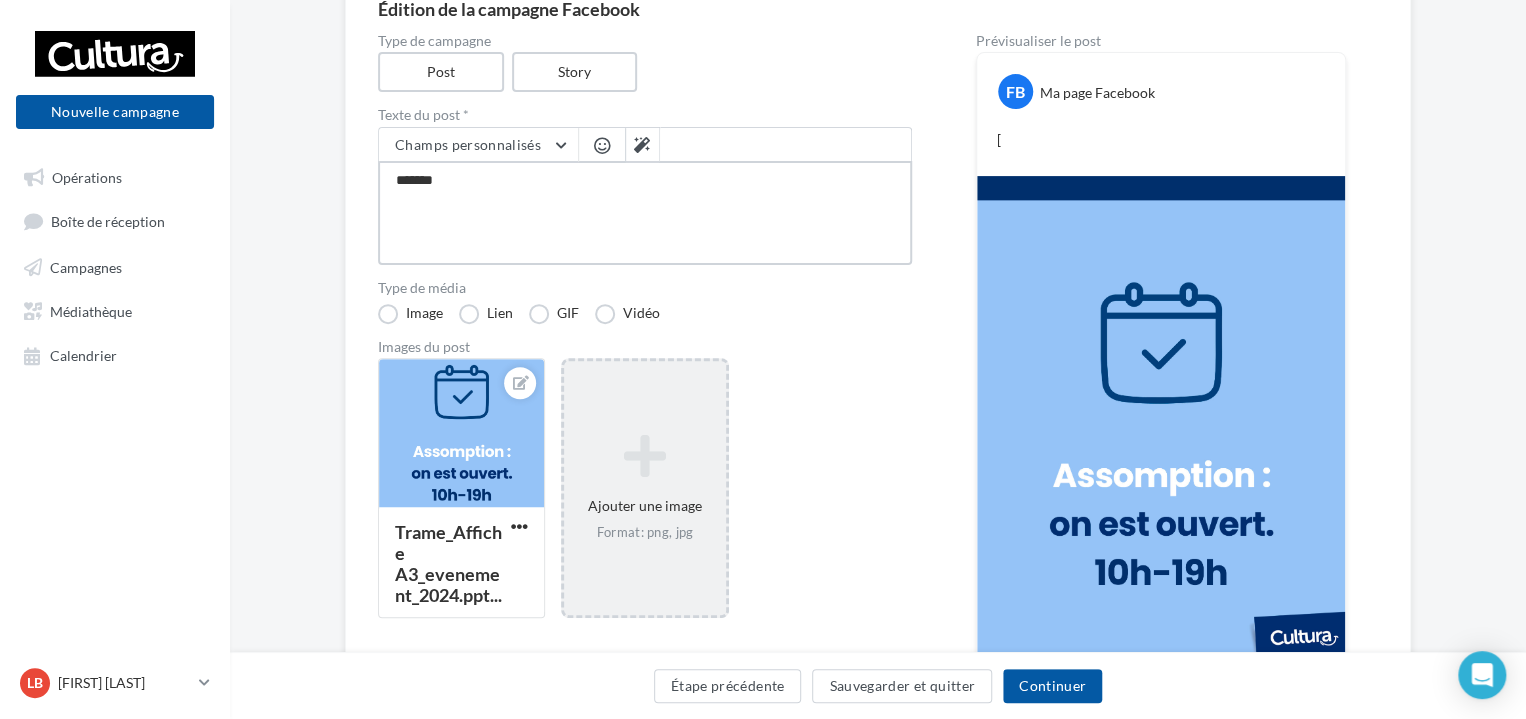 type on "********" 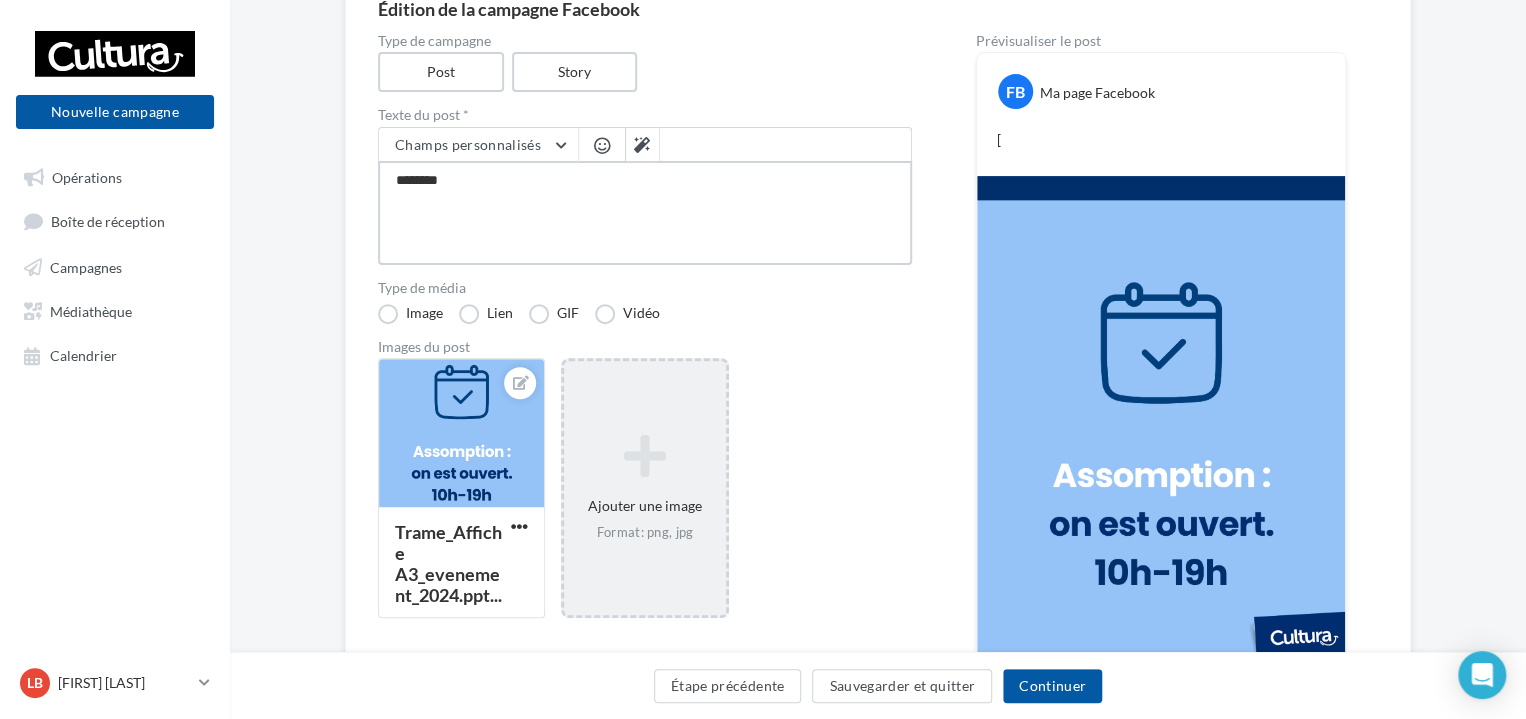 type on "*********" 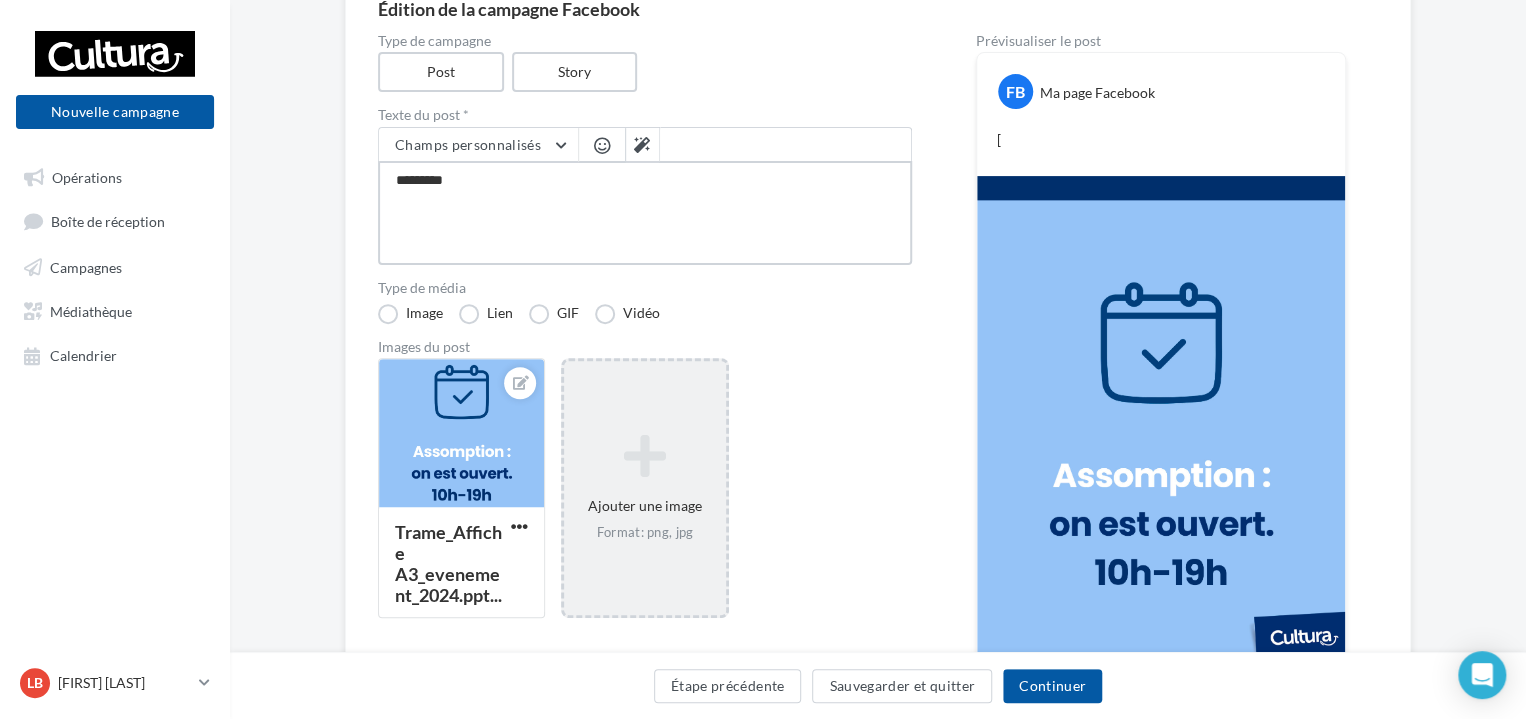 type on "**********" 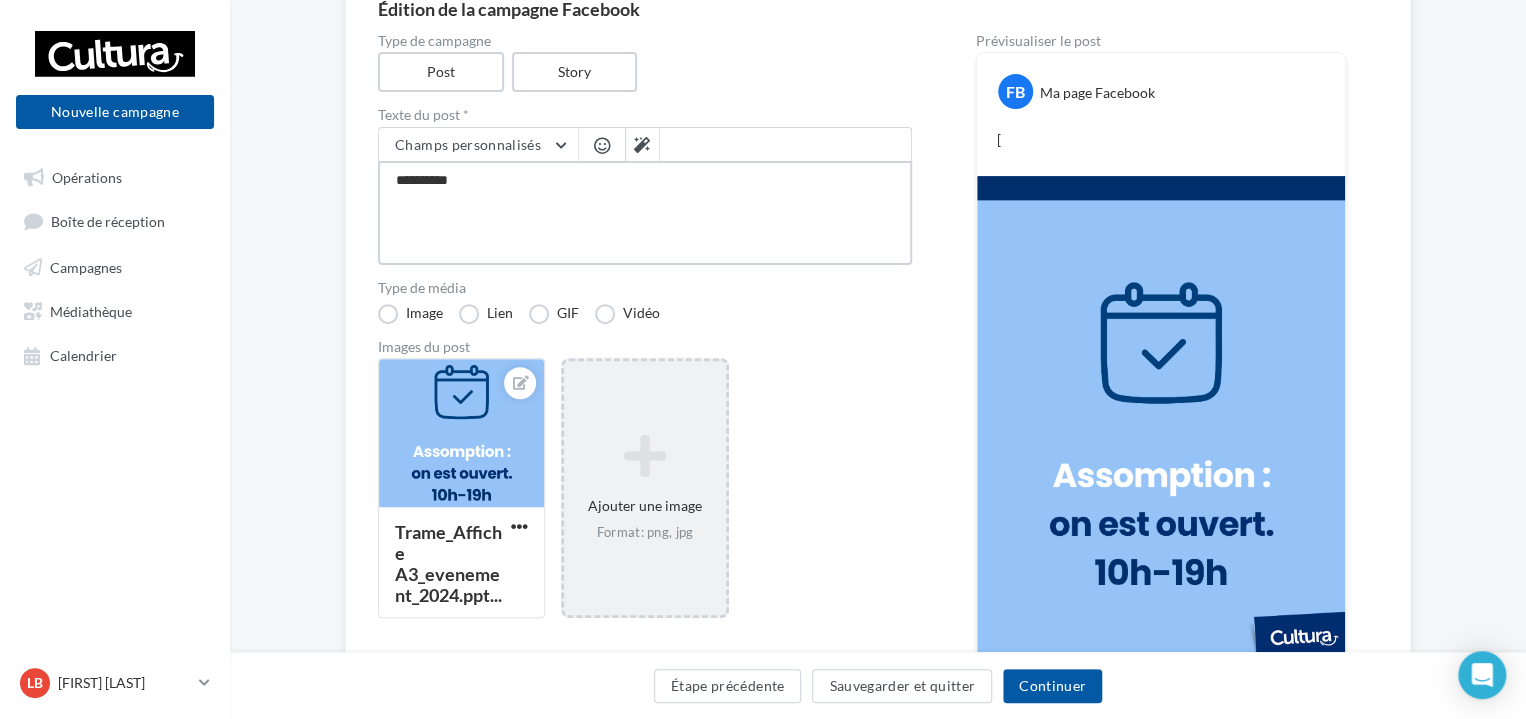 type on "**********" 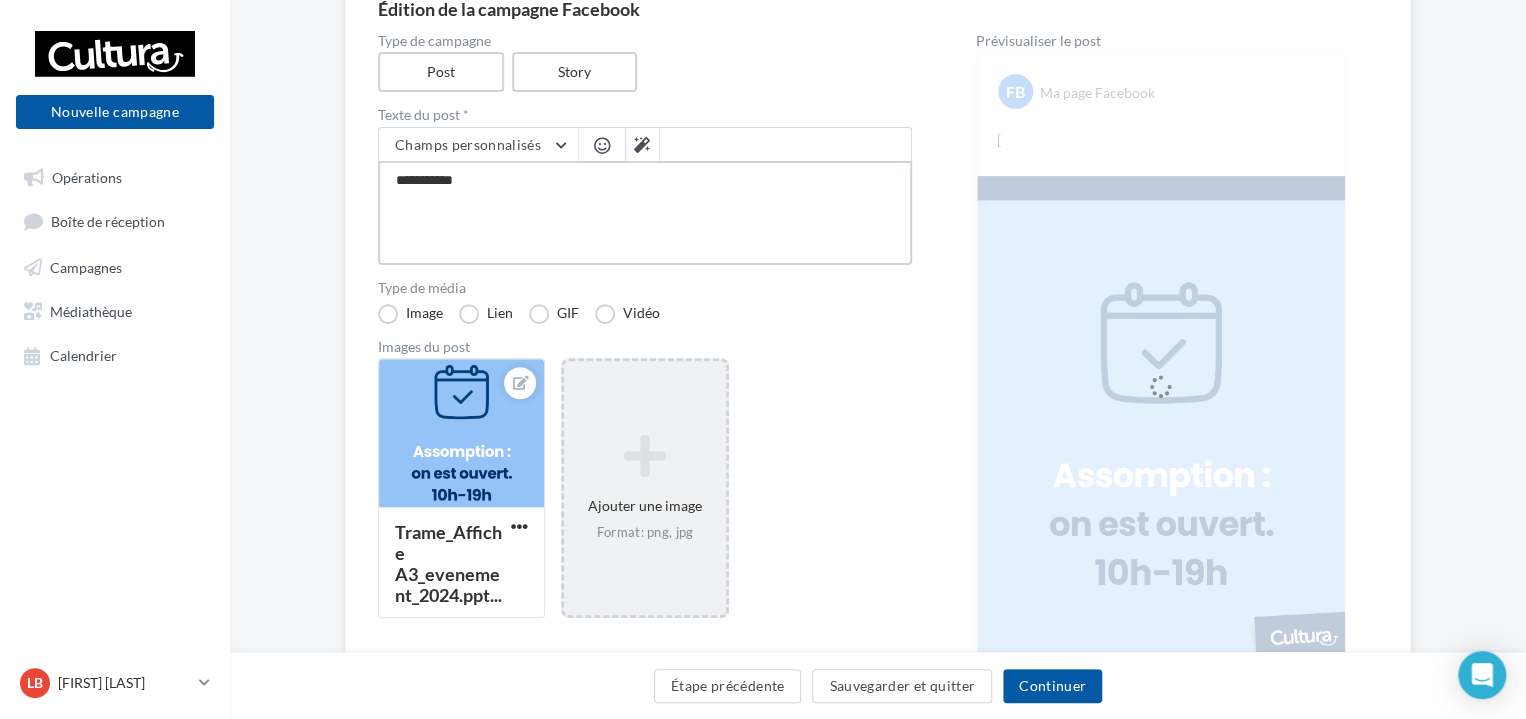 type on "**********" 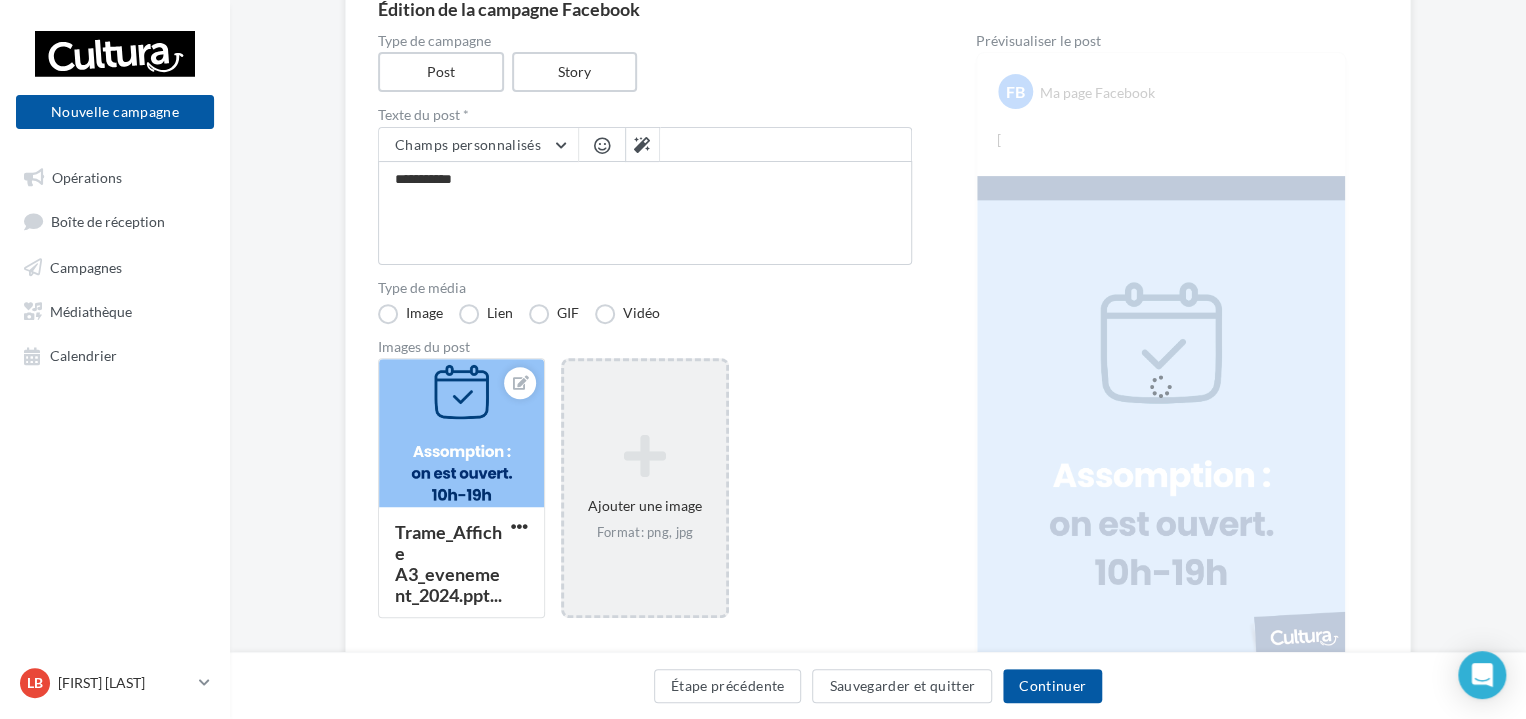 click at bounding box center (602, 145) 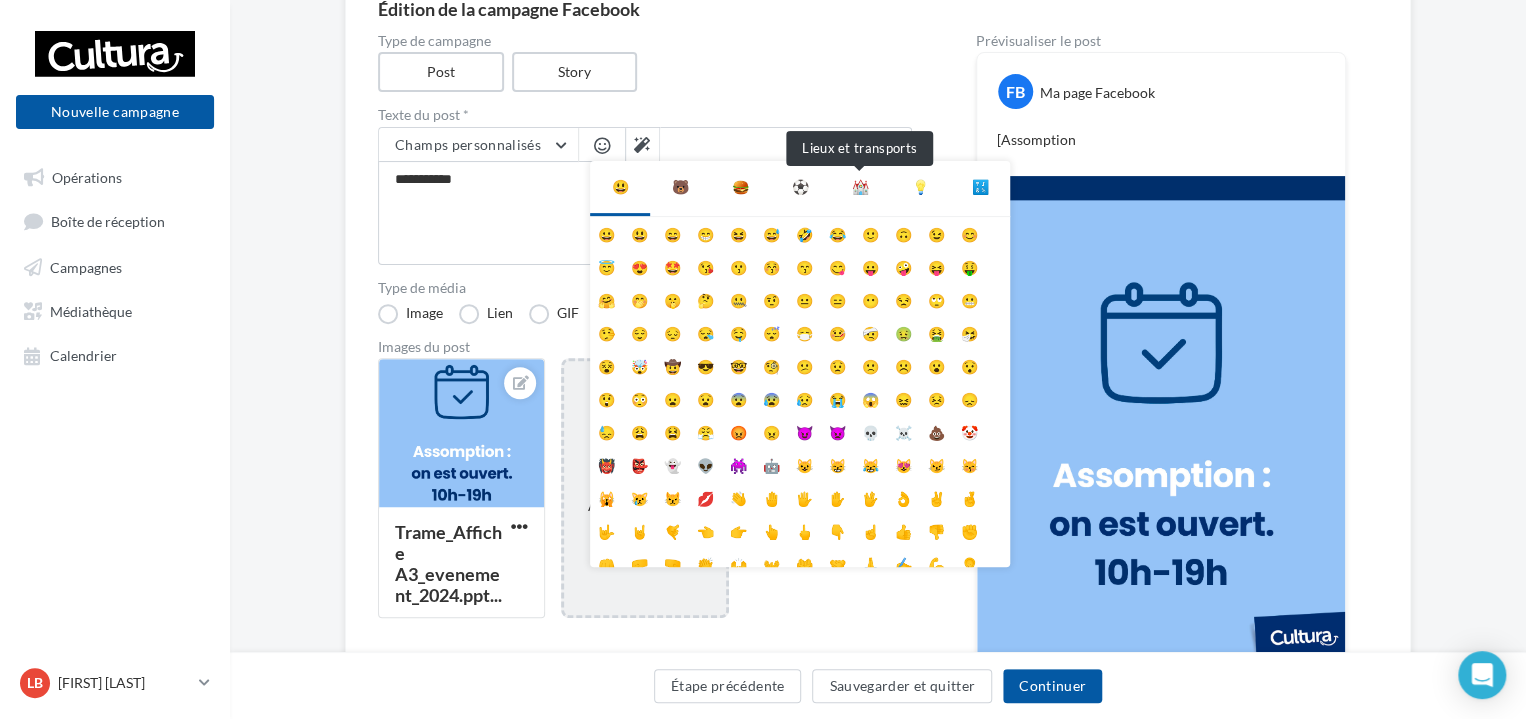 click on "⛪" at bounding box center (860, 187) 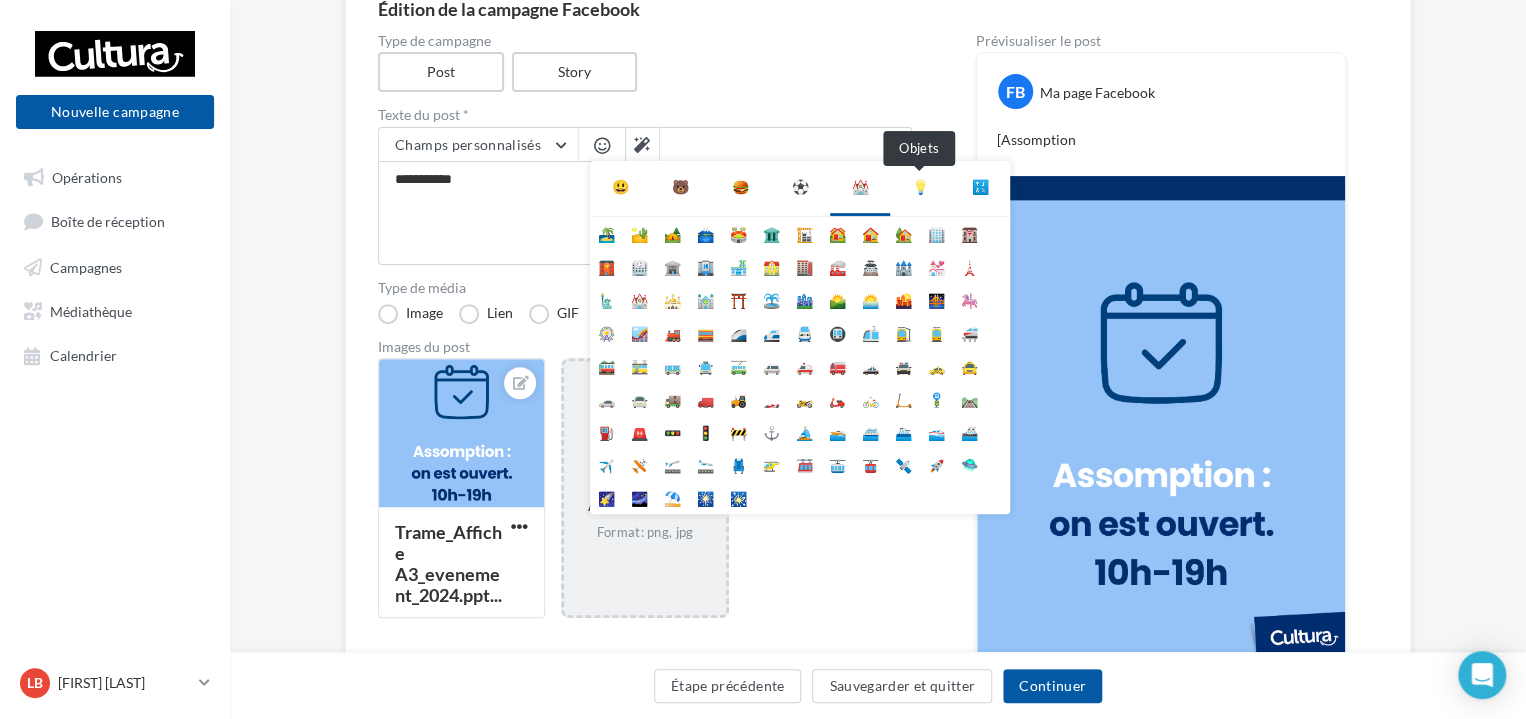 click on "💡" at bounding box center [920, 187] 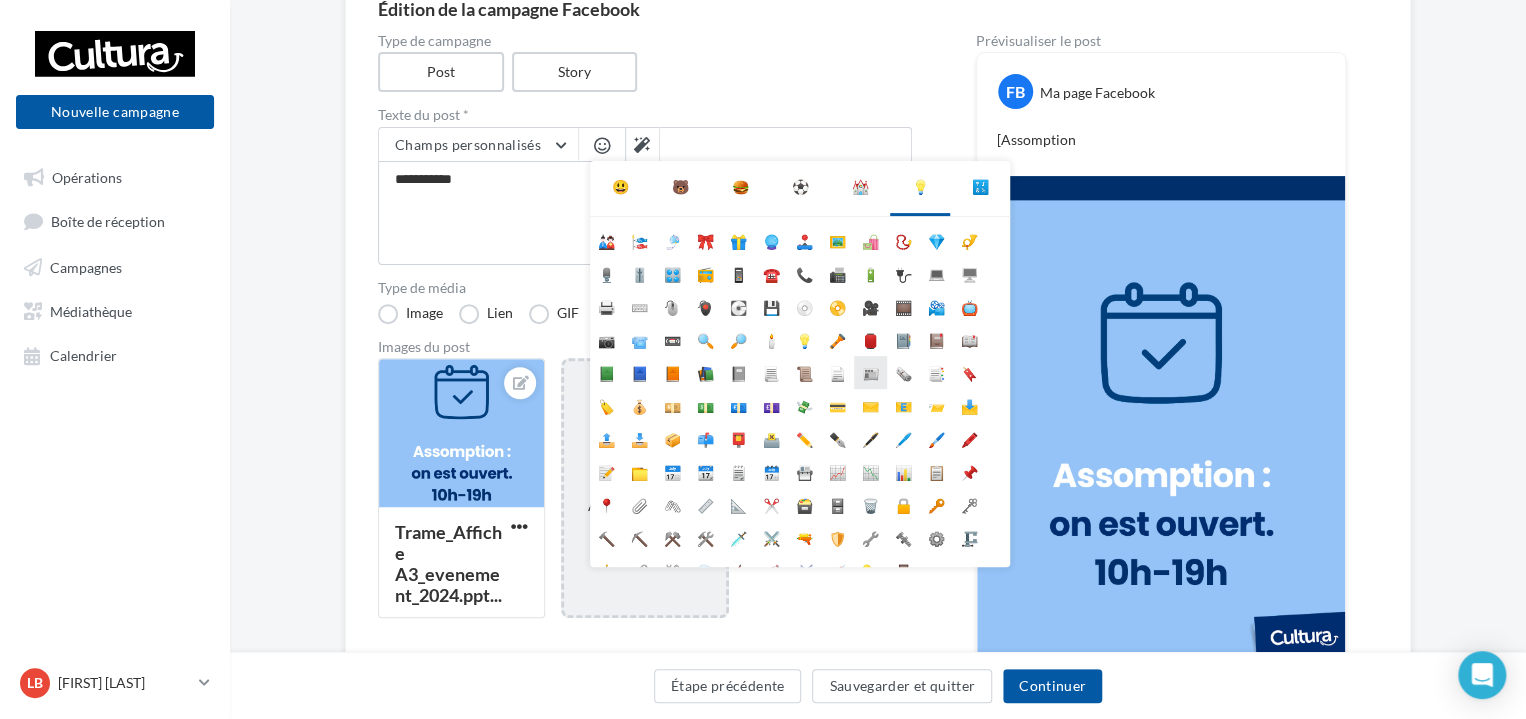 scroll, scrollTop: 0, scrollLeft: 0, axis: both 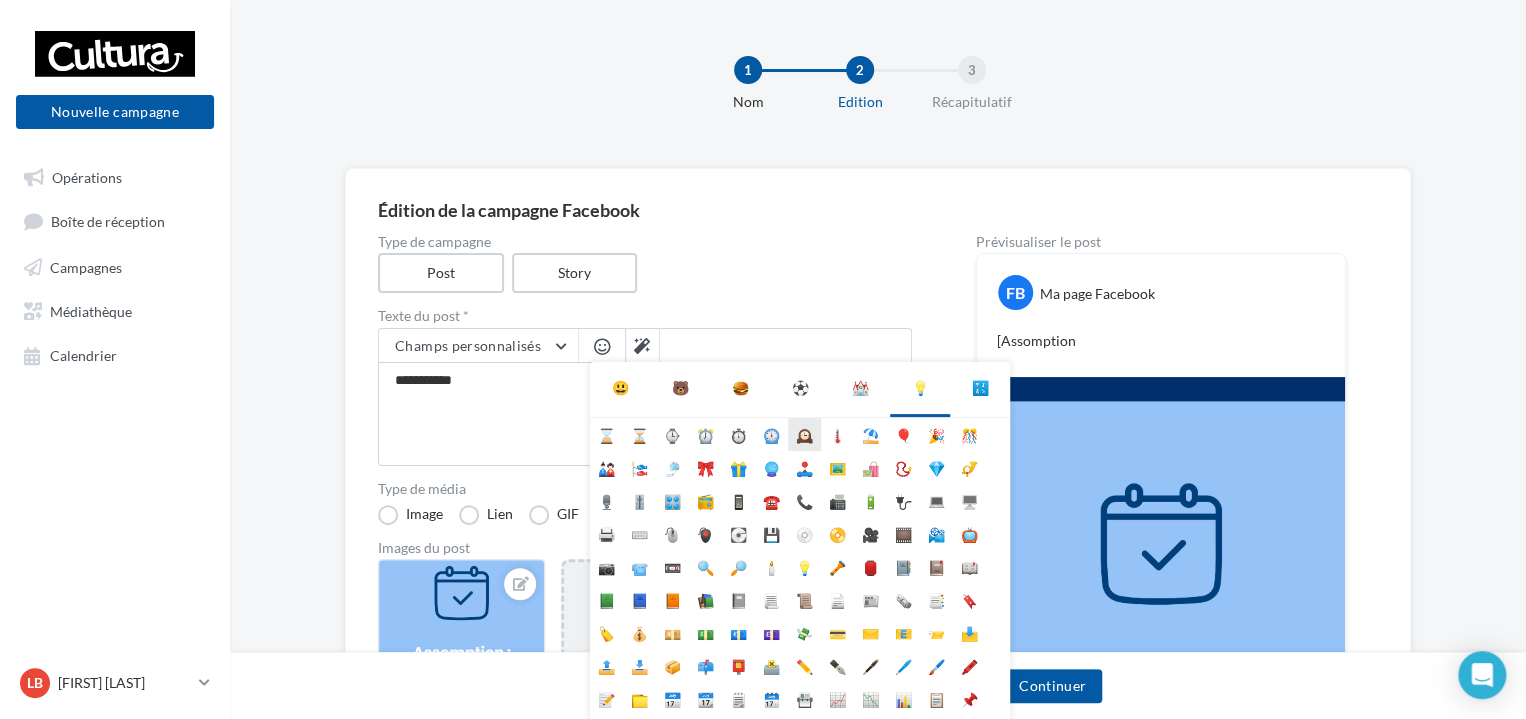 click on "🕰️" at bounding box center (804, 434) 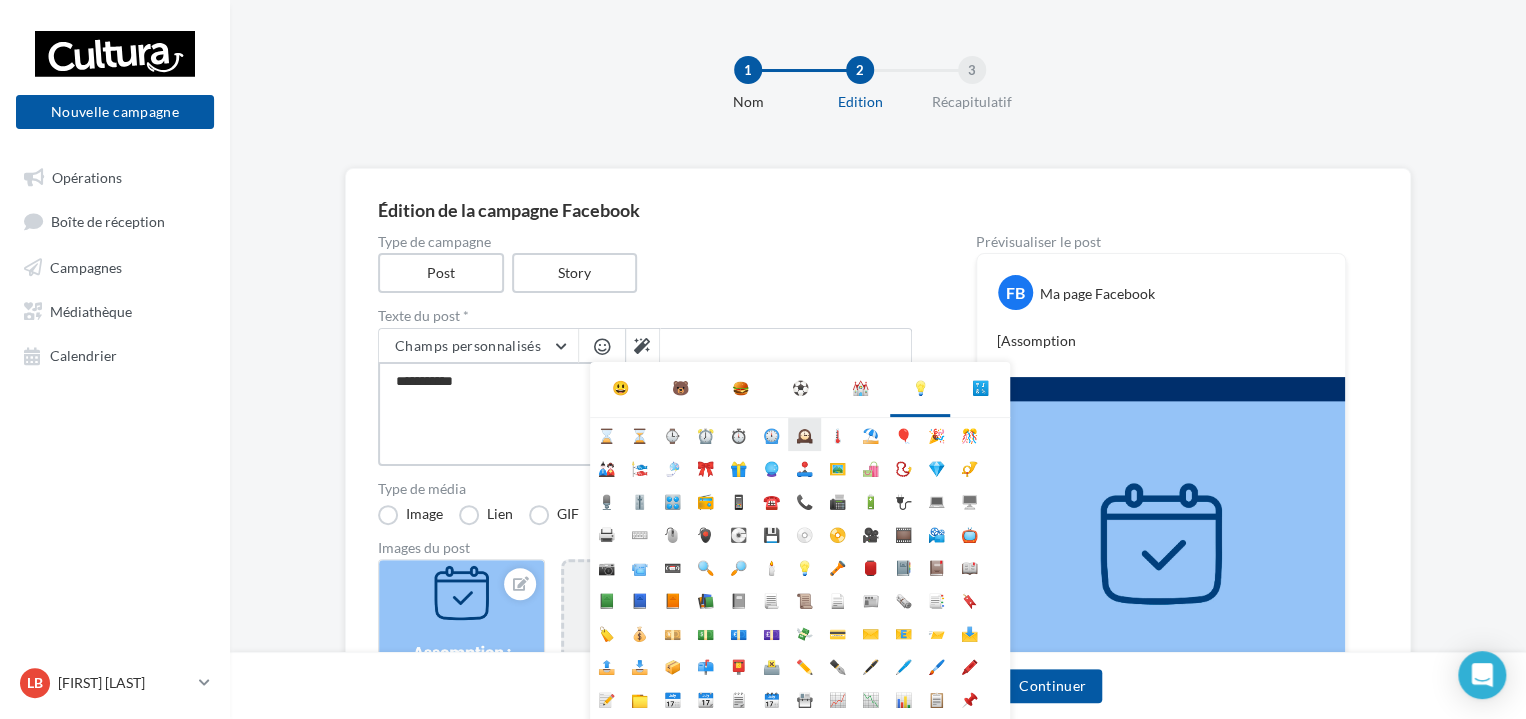 type on "**********" 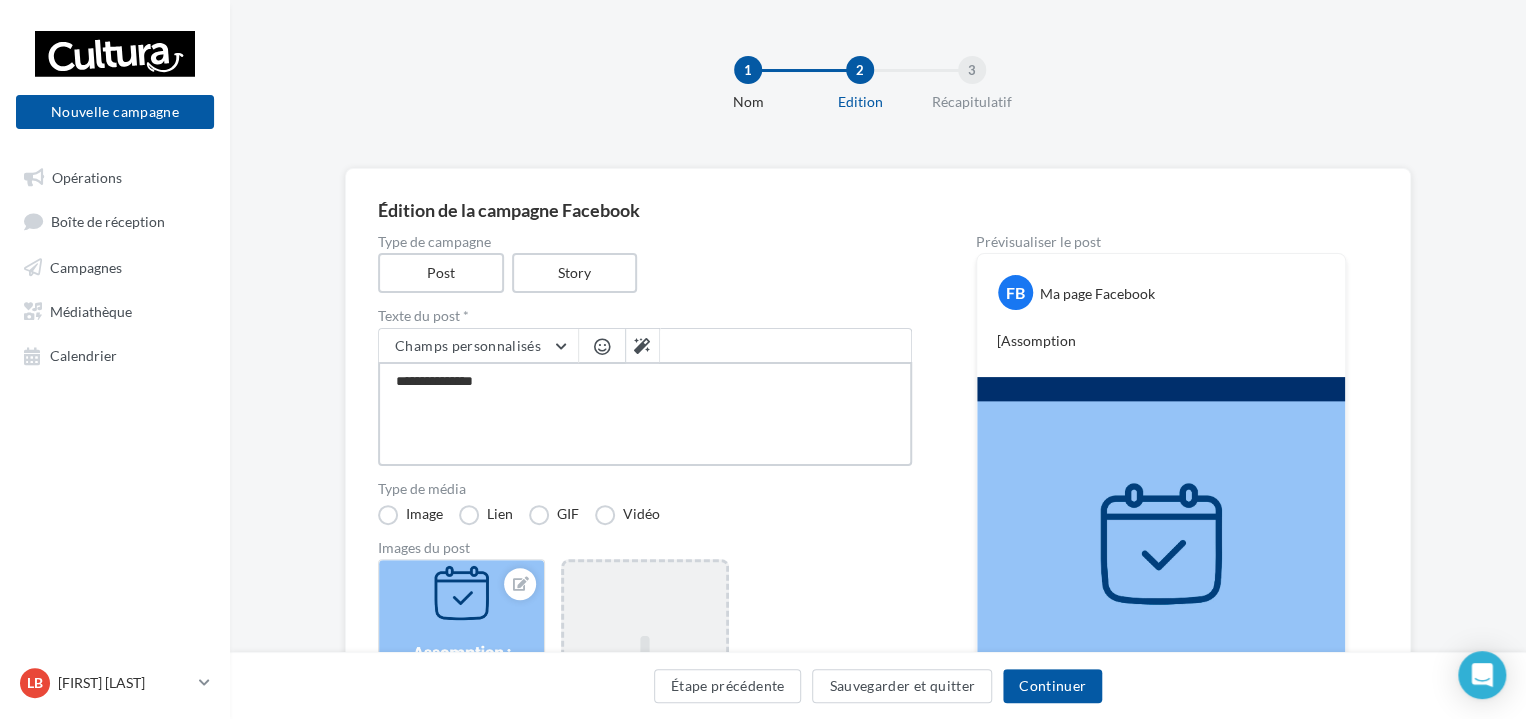 type on "**********" 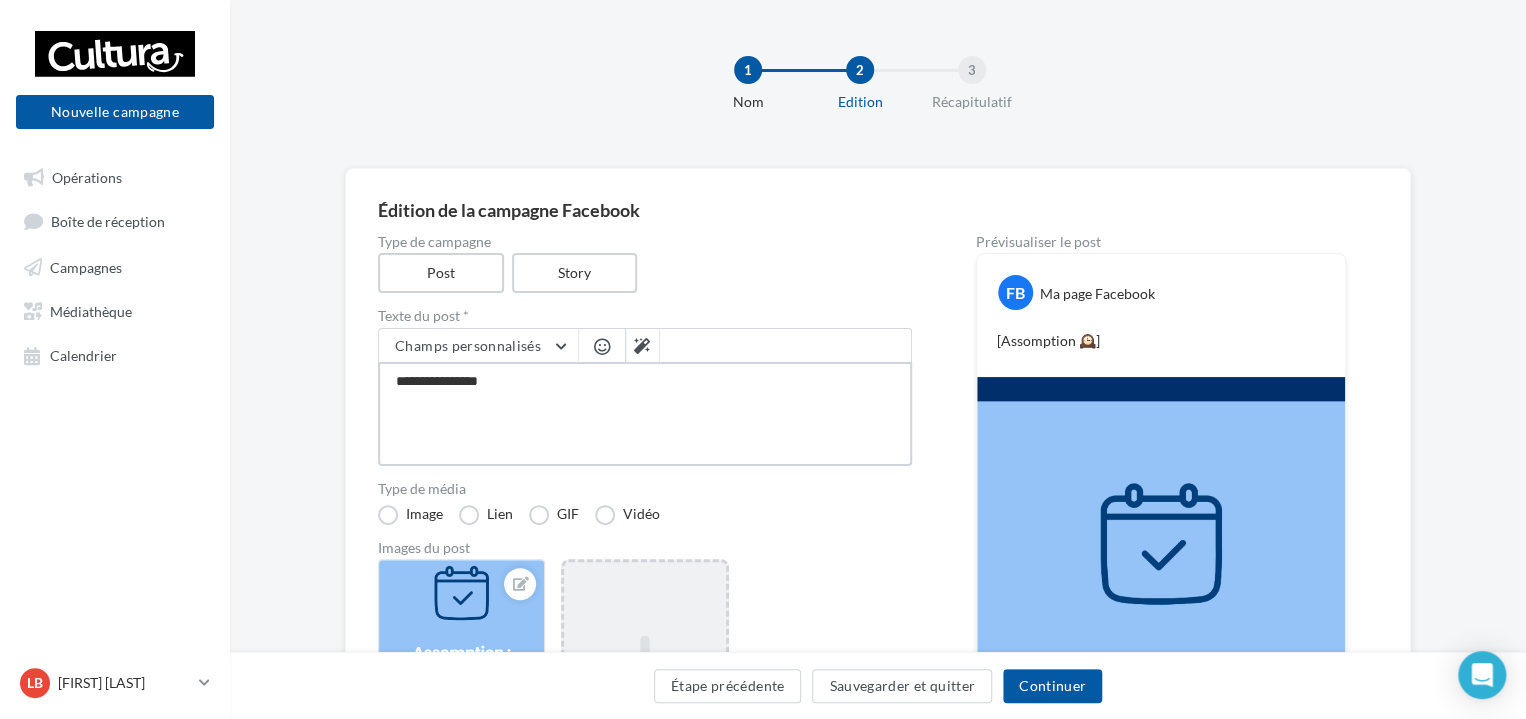 type on "**********" 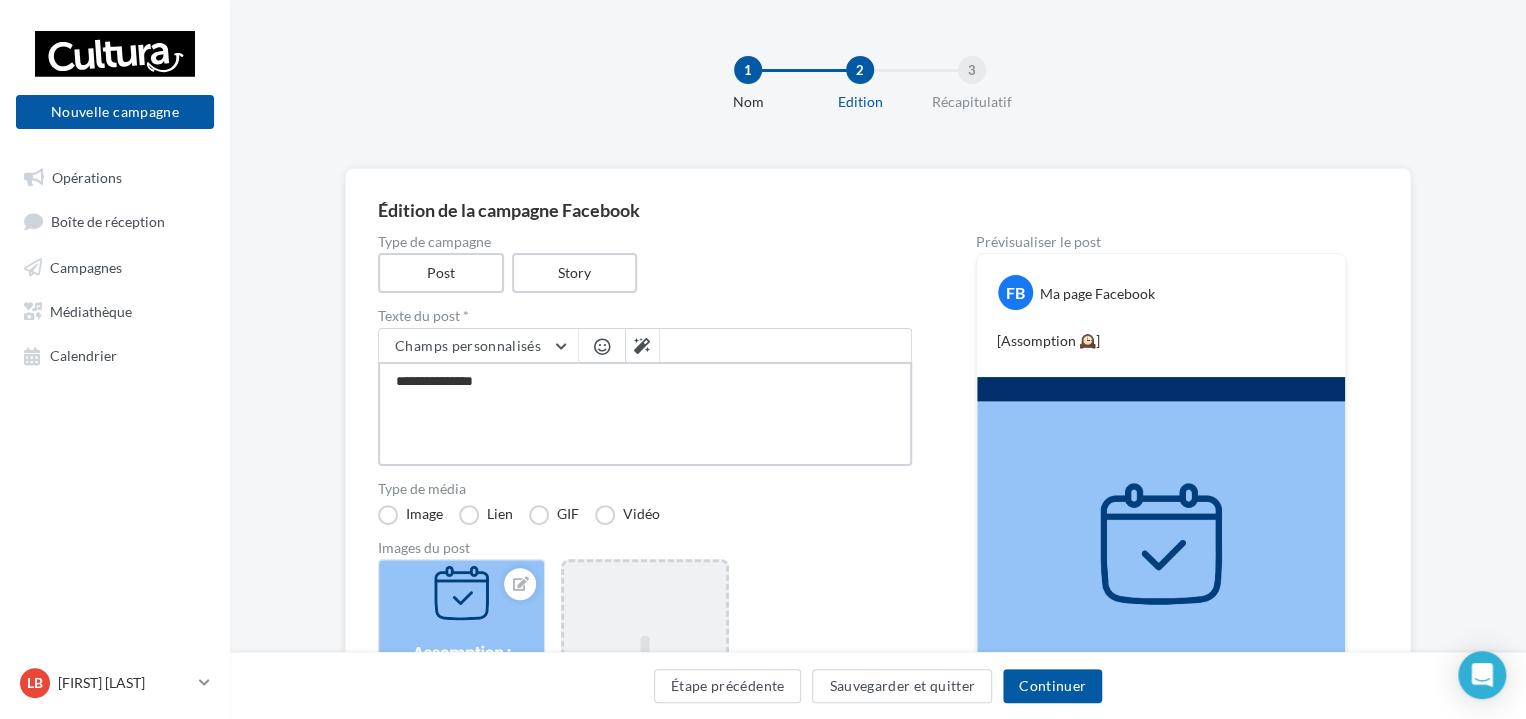 click on "**********" at bounding box center (645, 414) 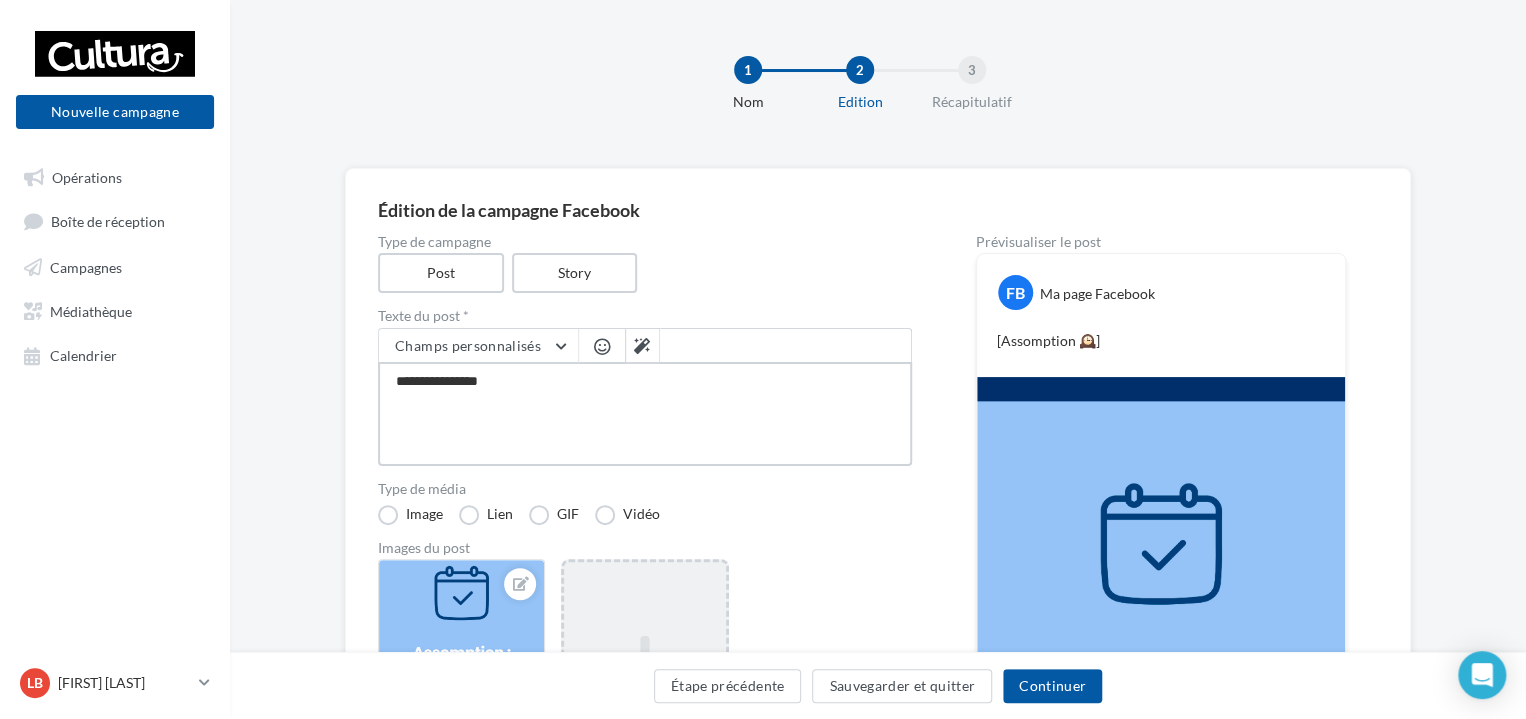 type on "**********" 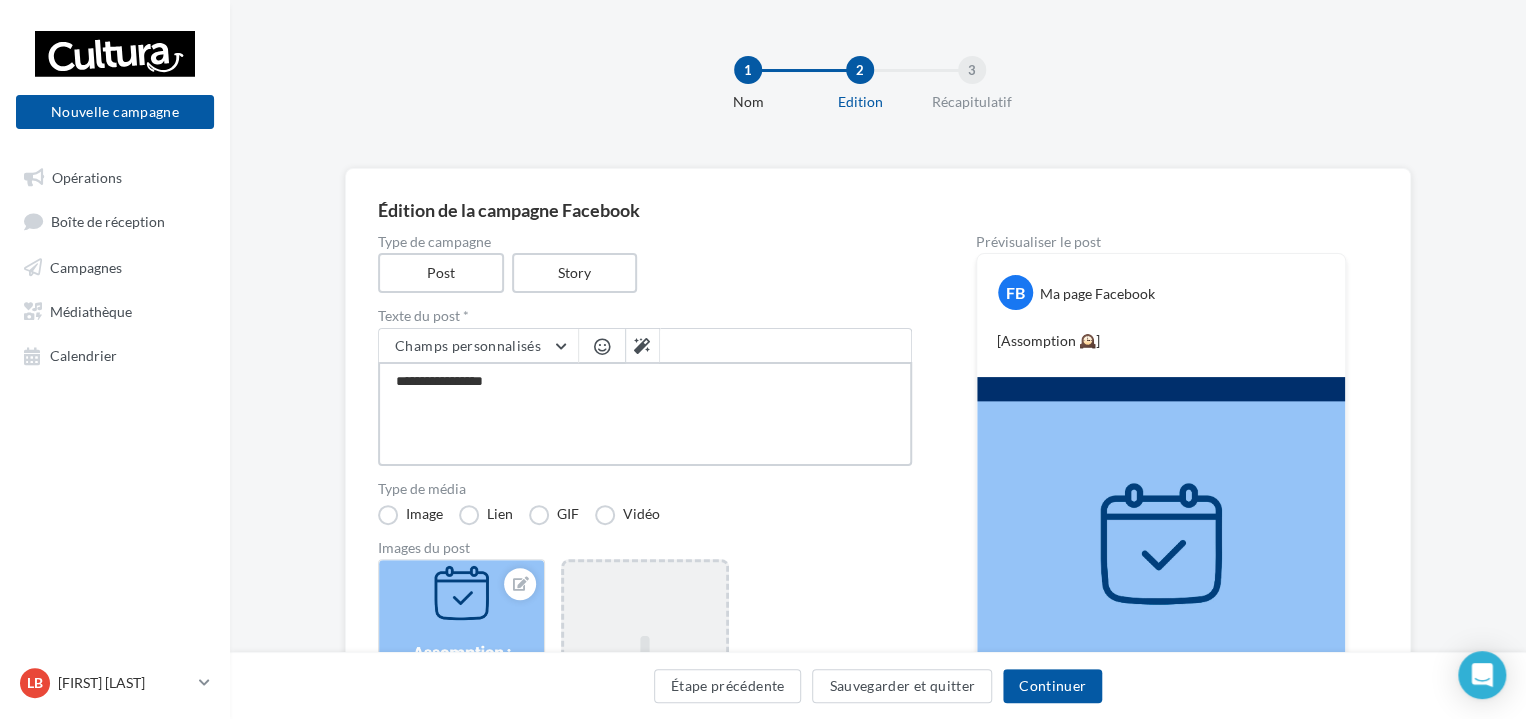 type on "**********" 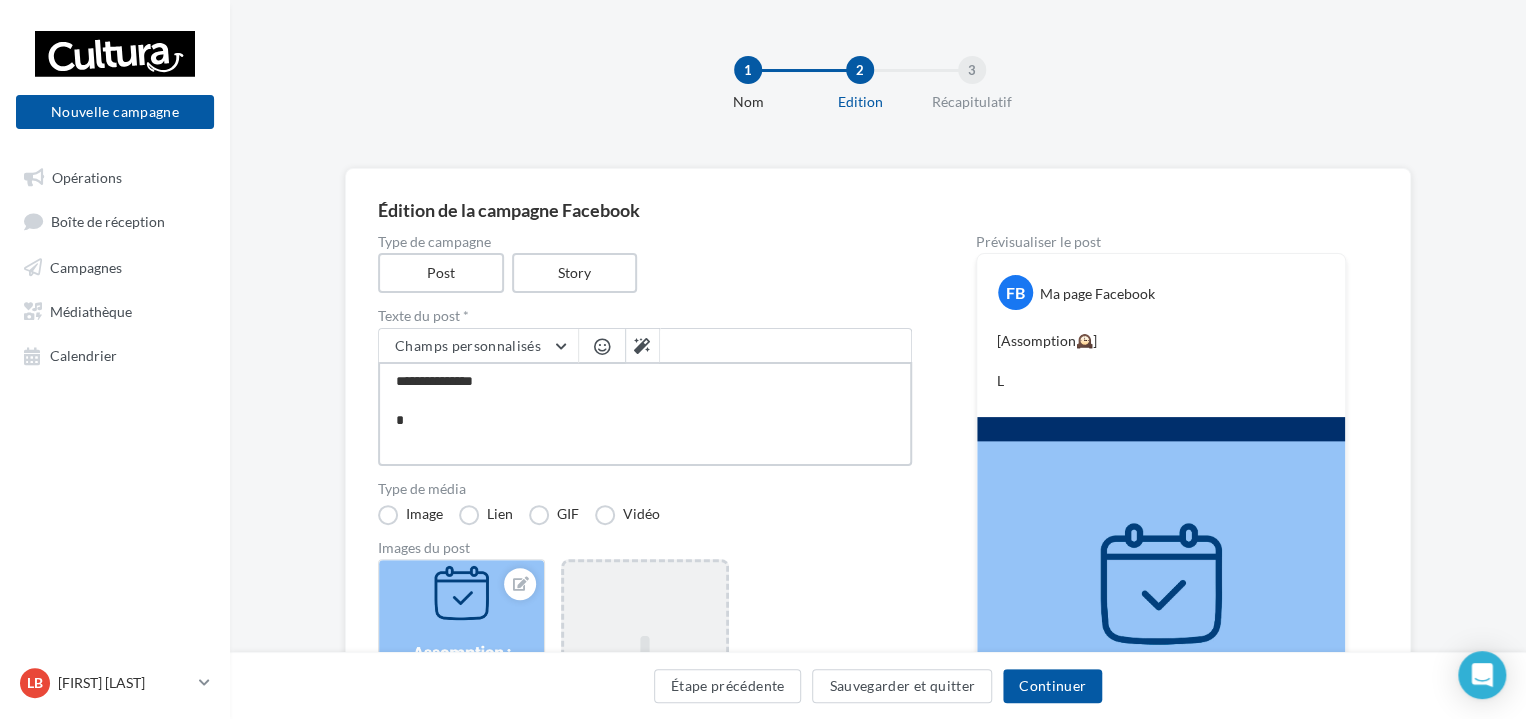 type on "**********" 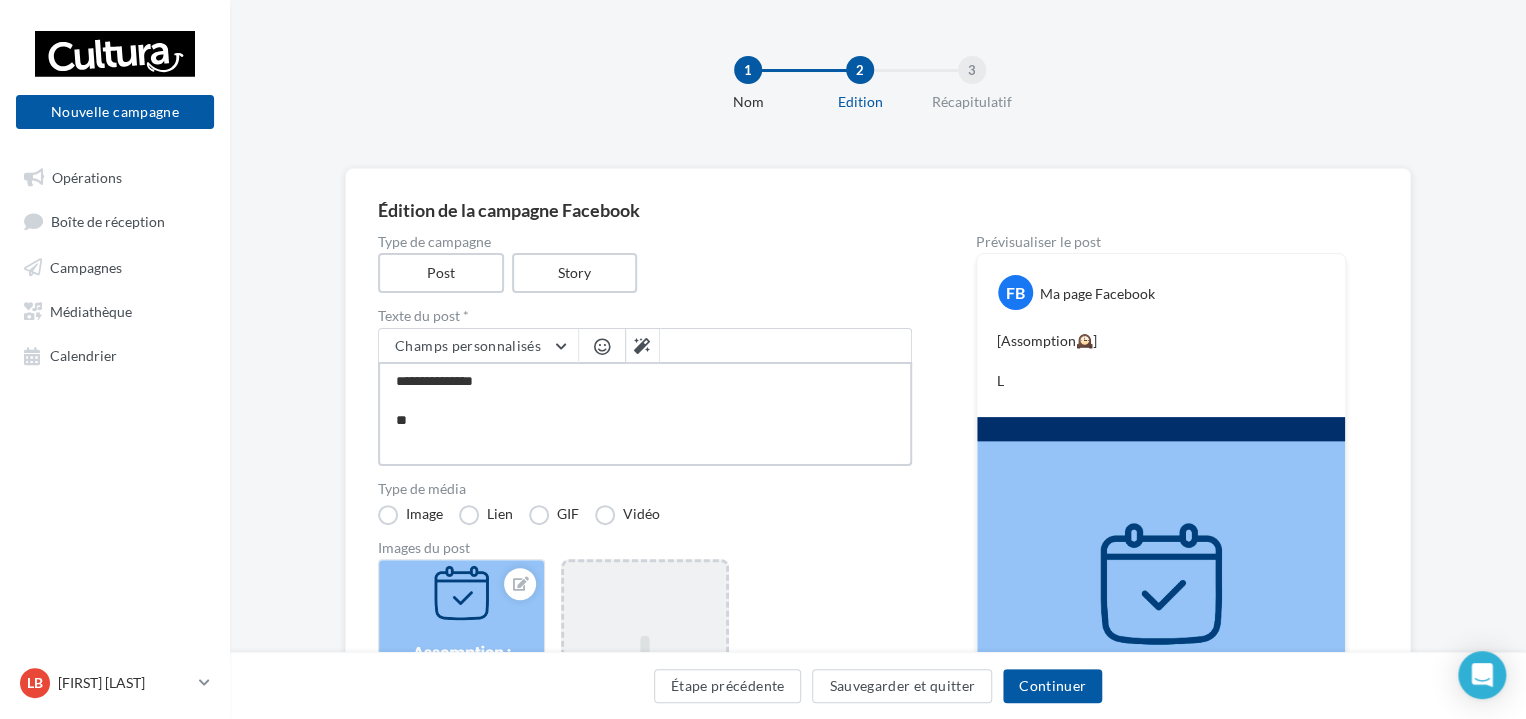 type on "**********" 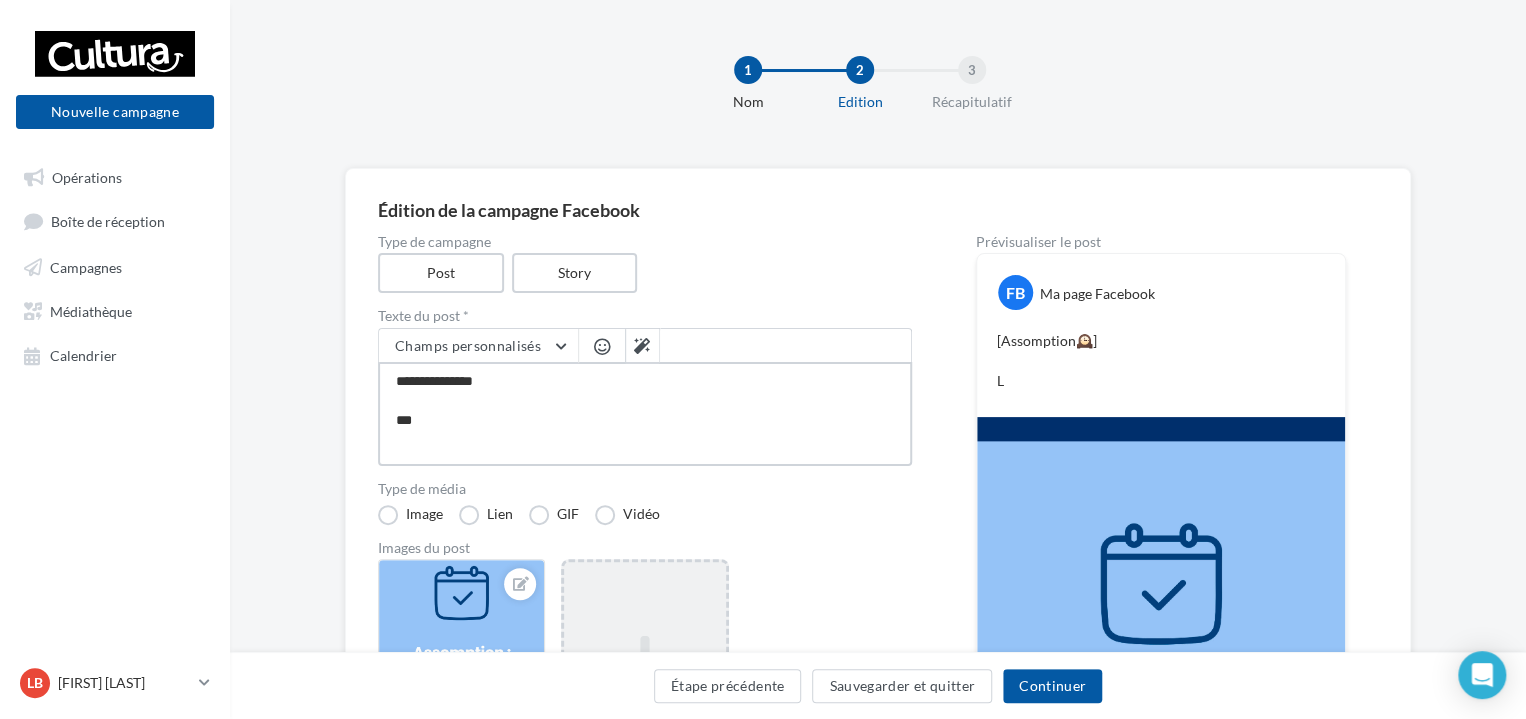 type on "**********" 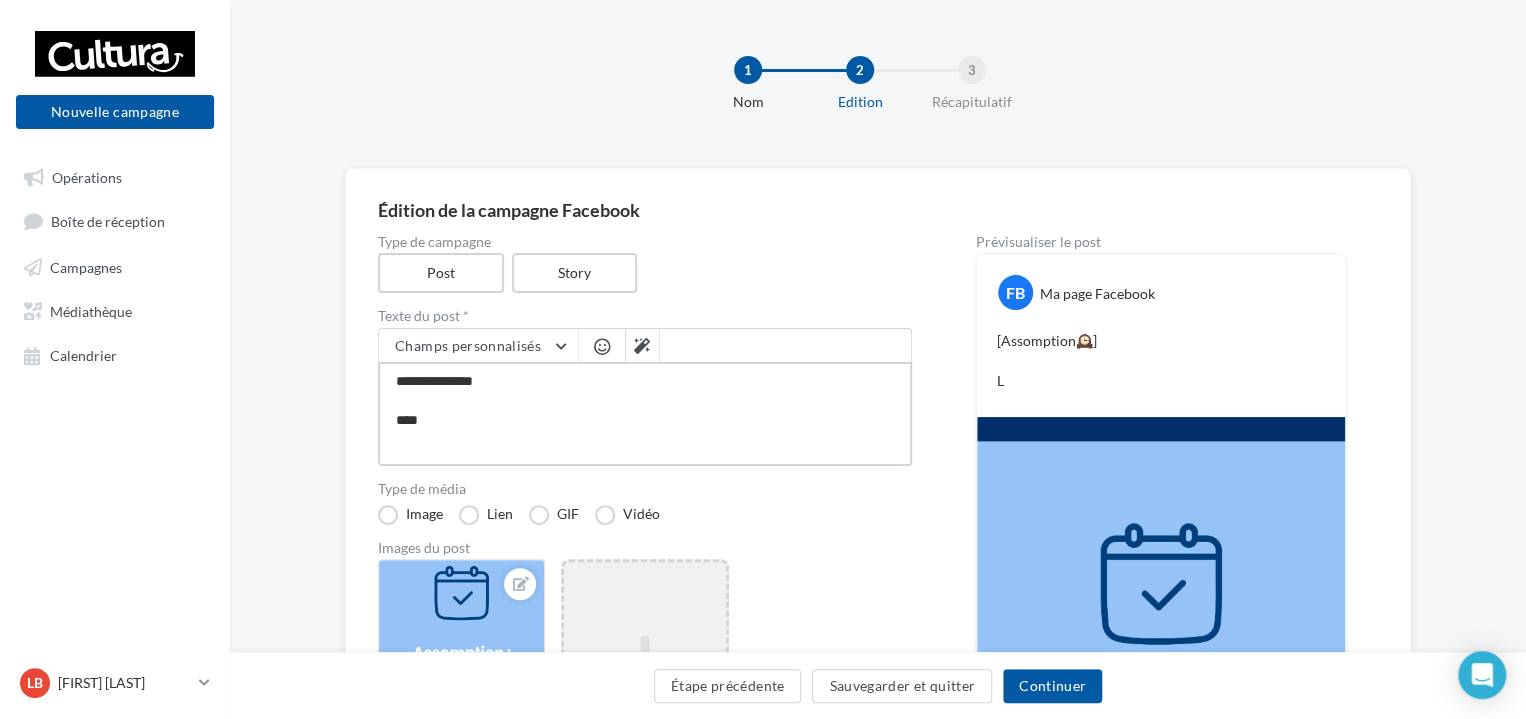 type on "**********" 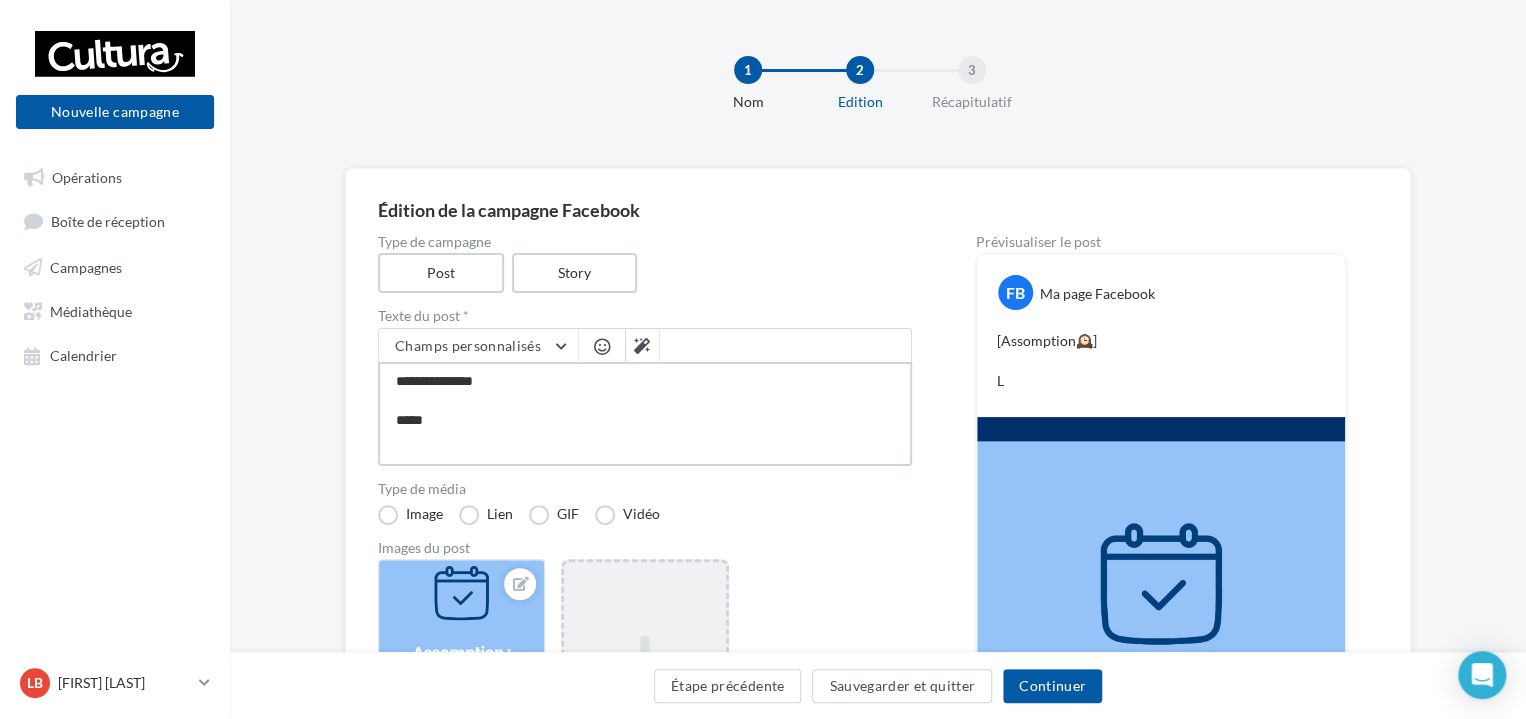 type on "**********" 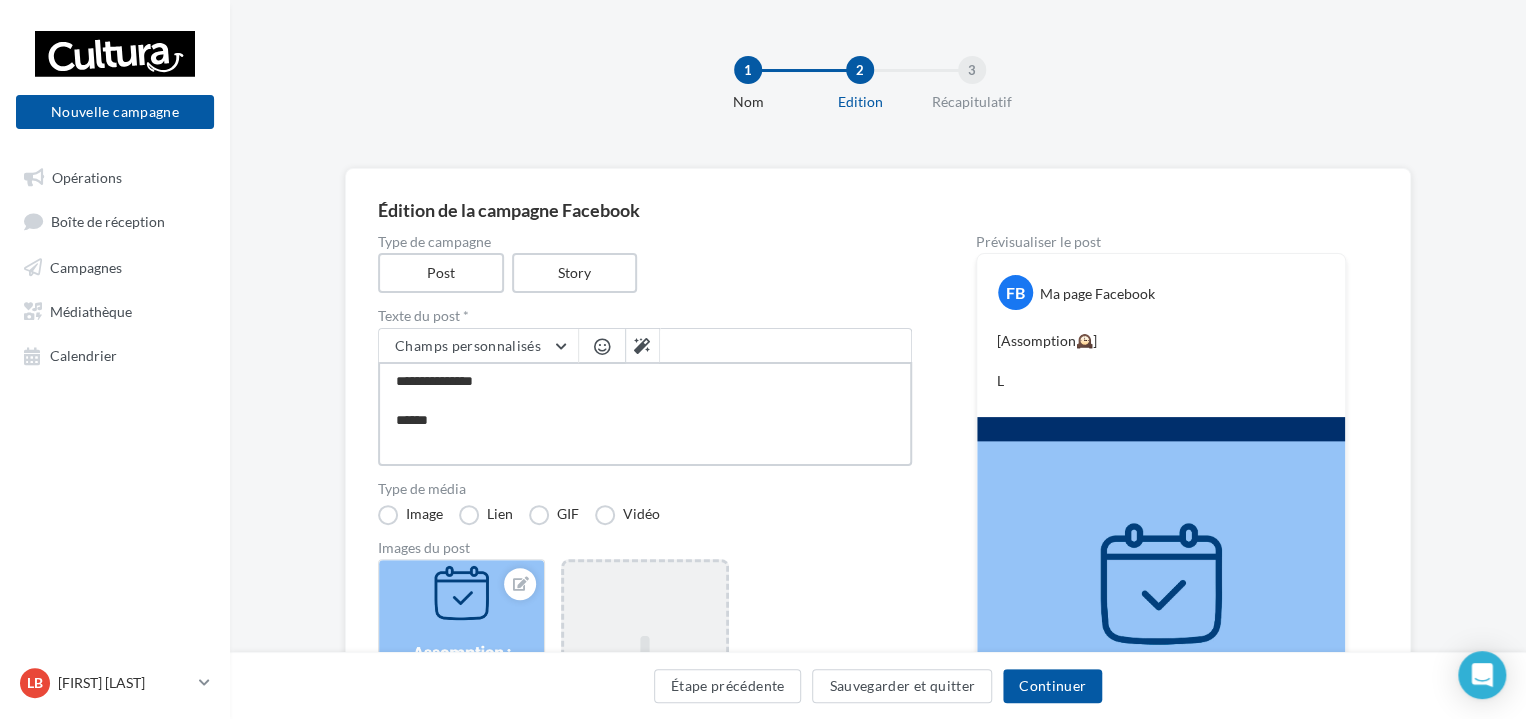 type on "**********" 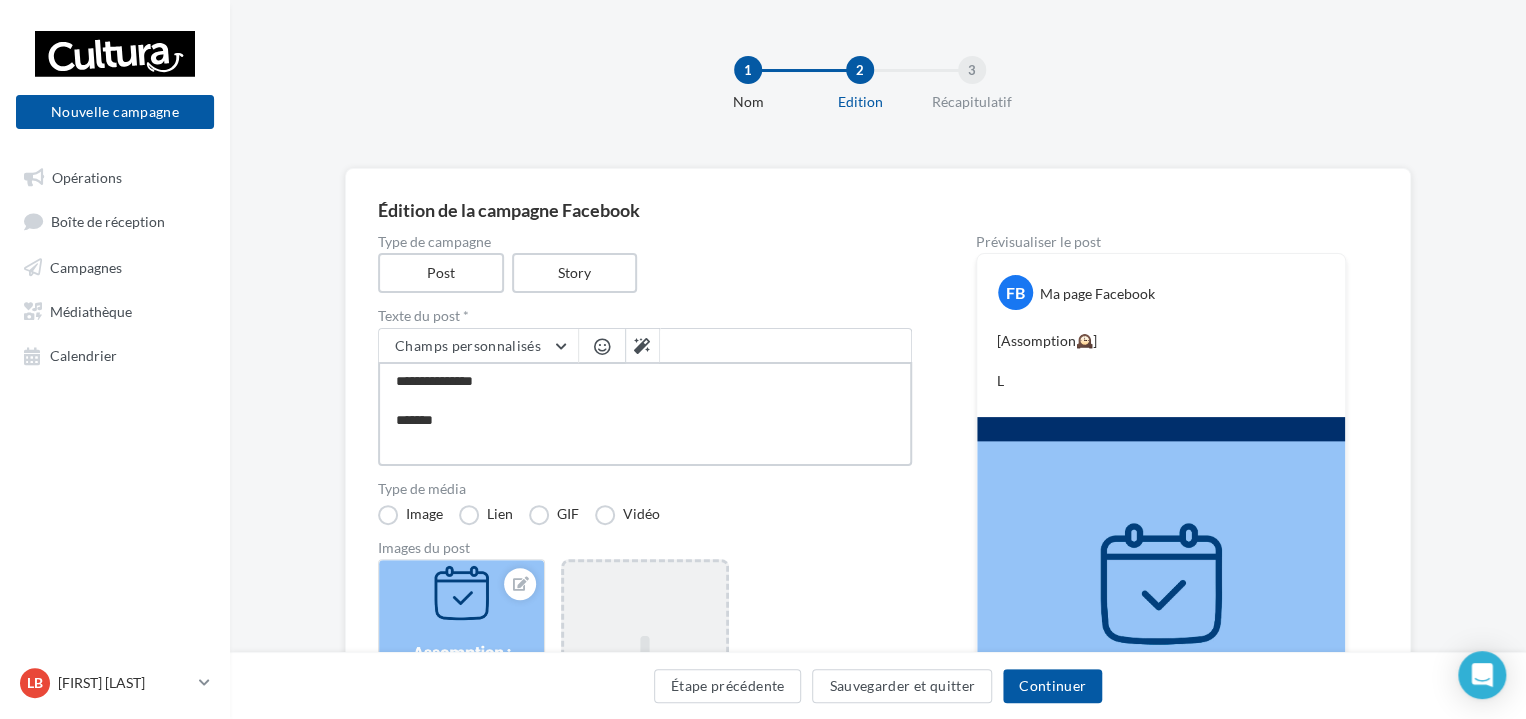 type on "**********" 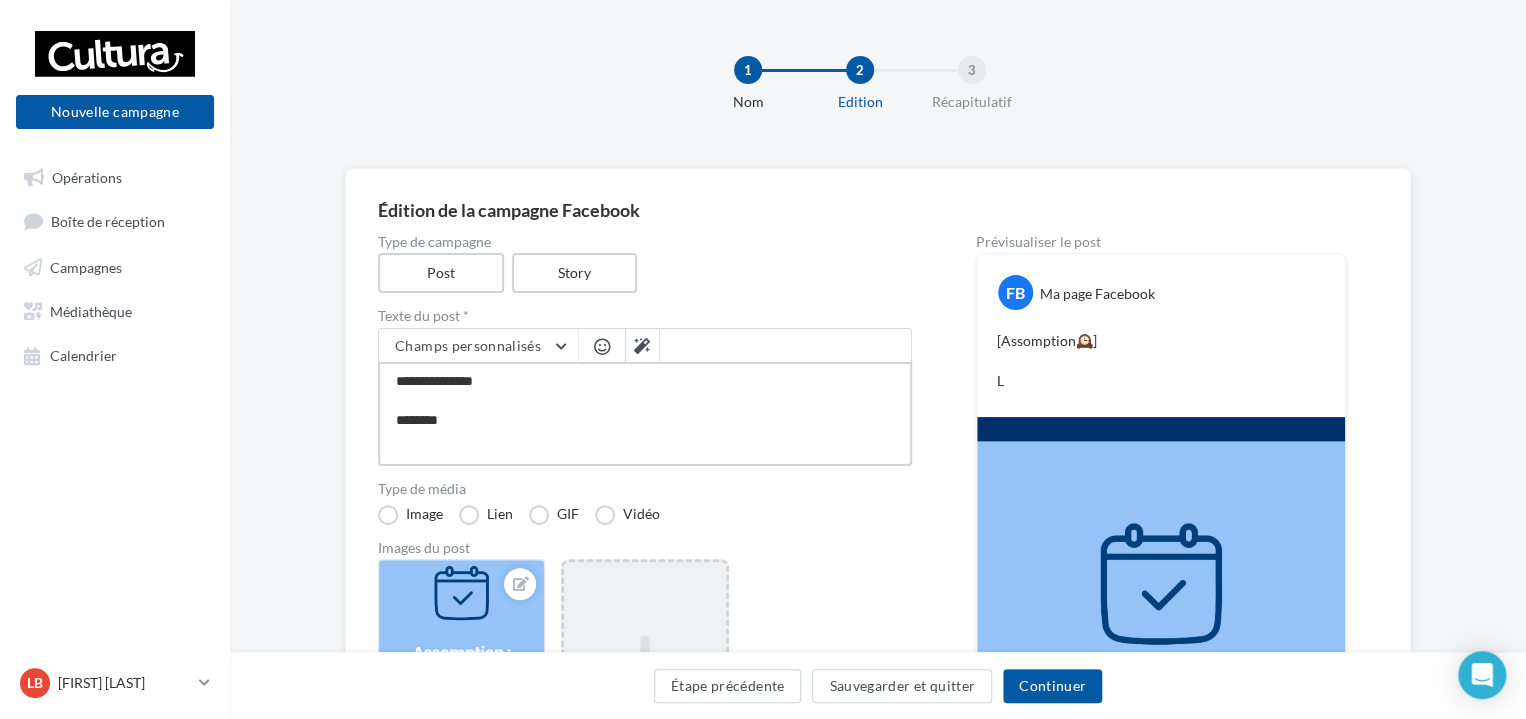 type on "**********" 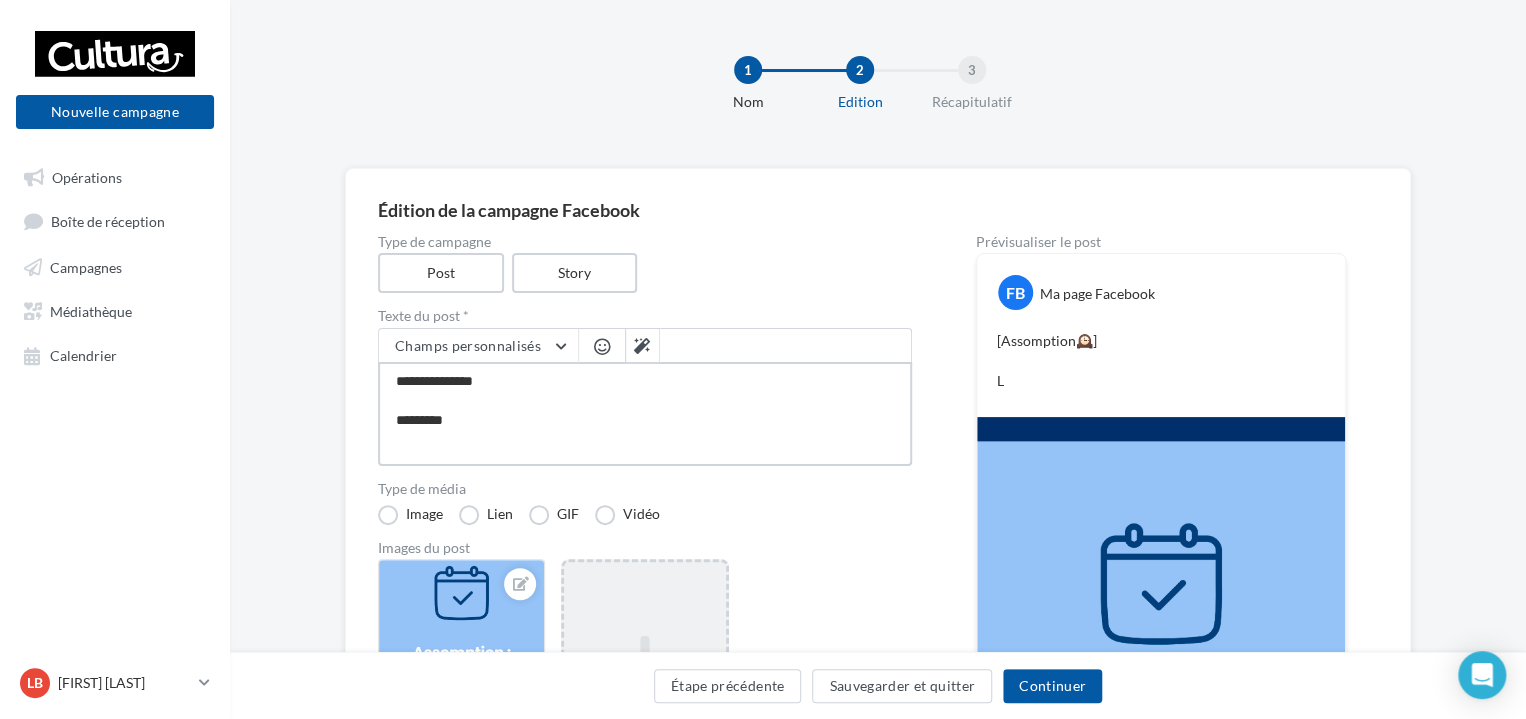type on "**********" 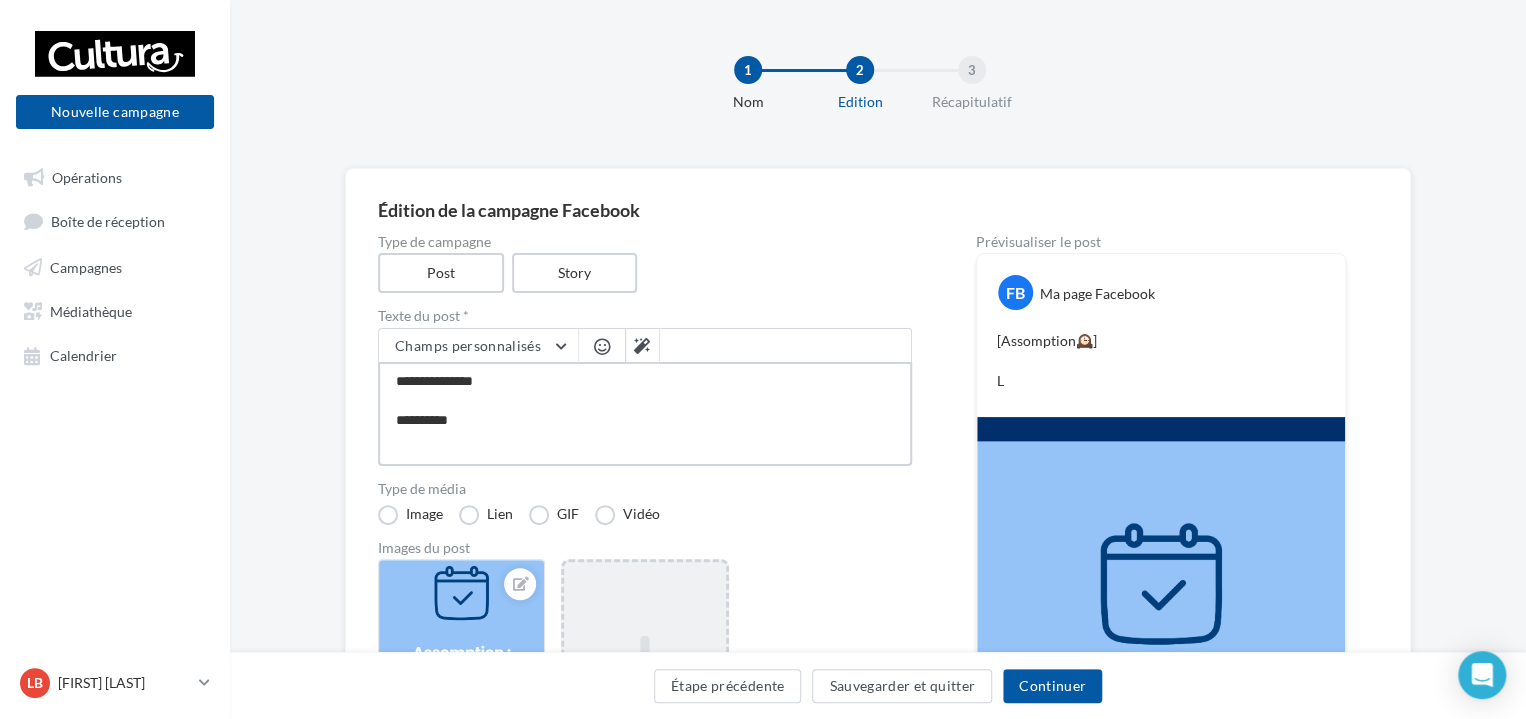 type on "**********" 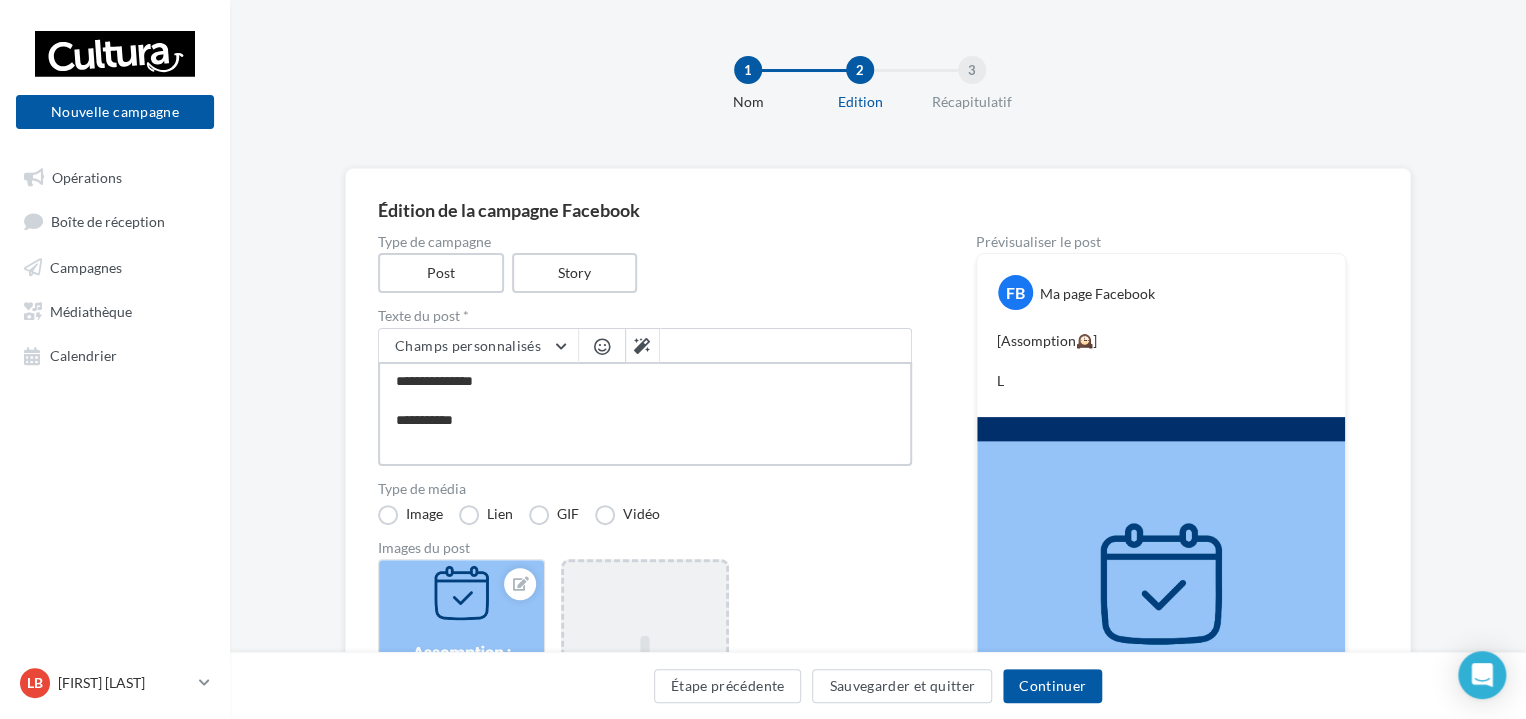 type on "**********" 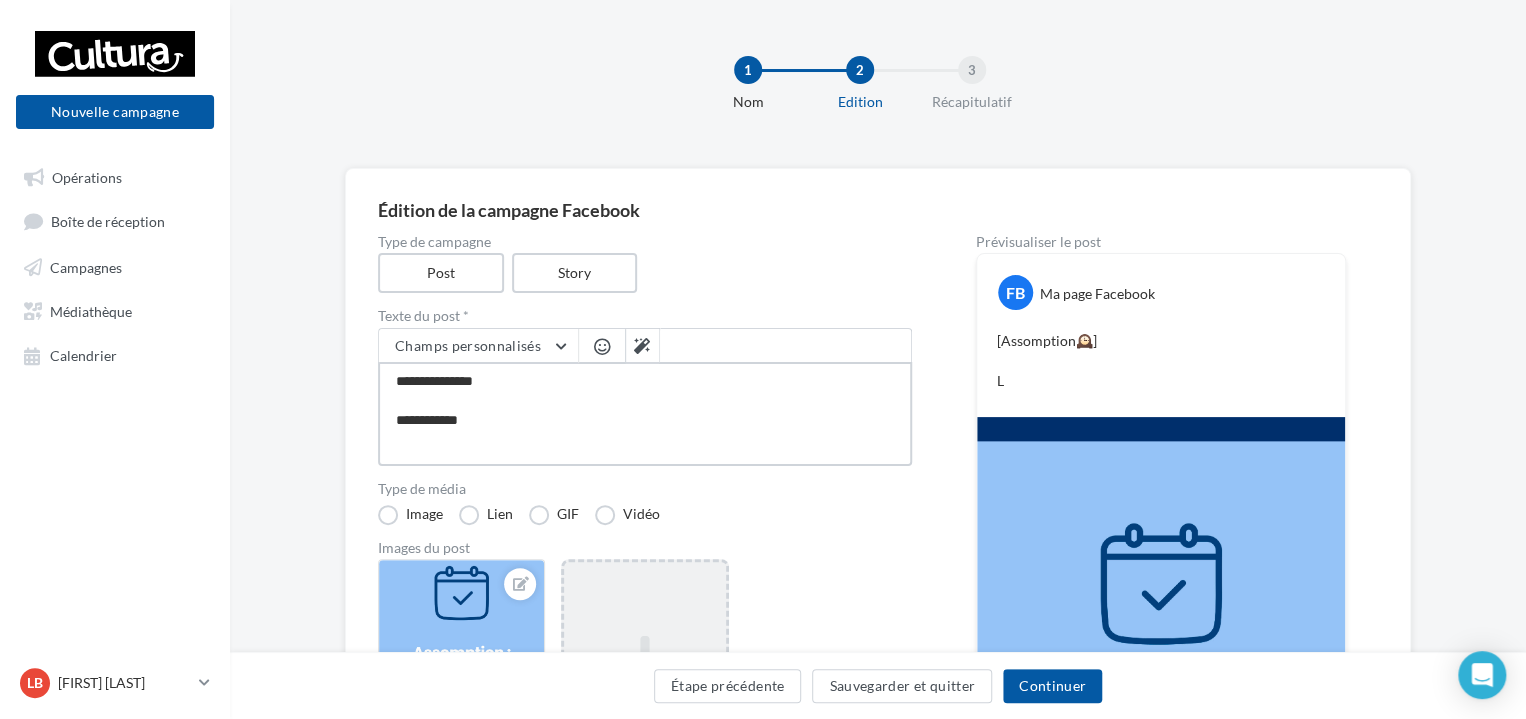 type on "**********" 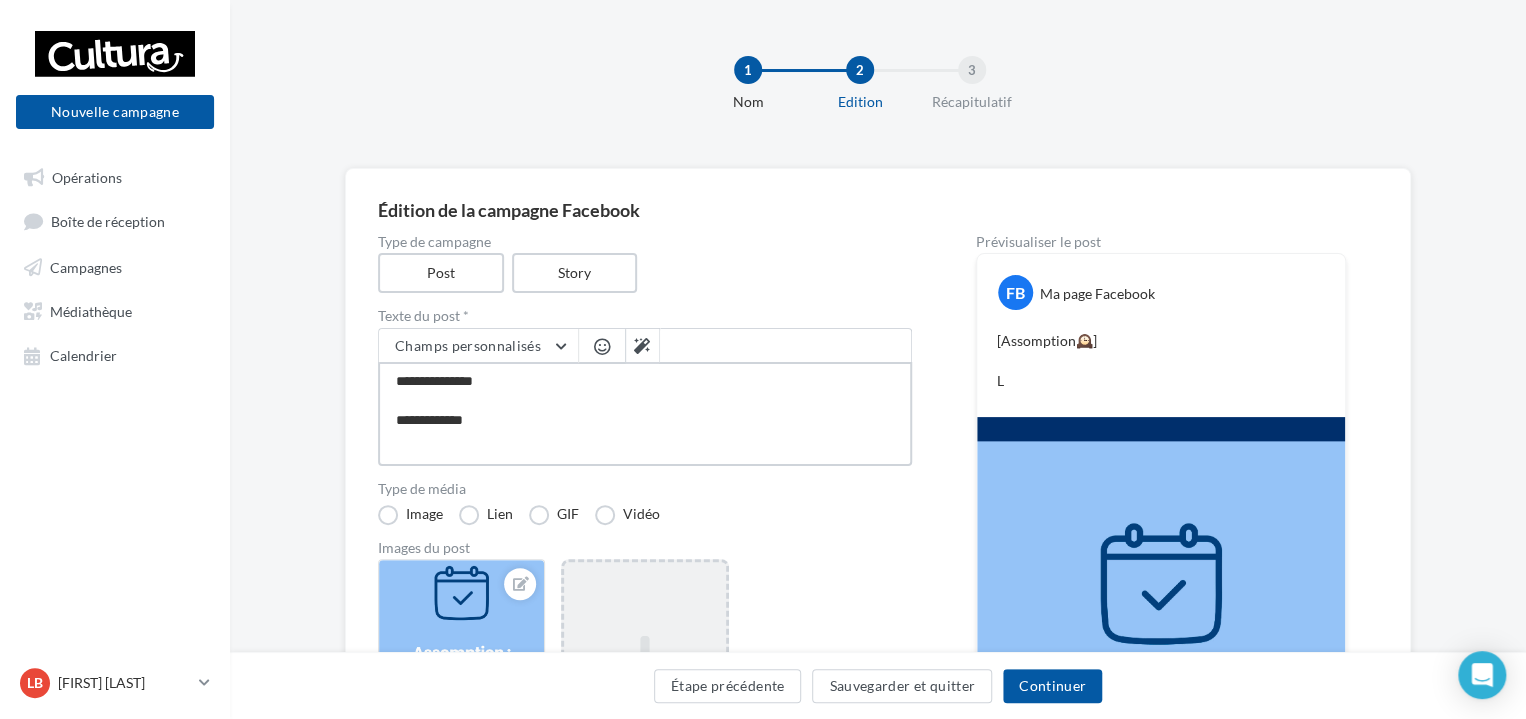 type on "**********" 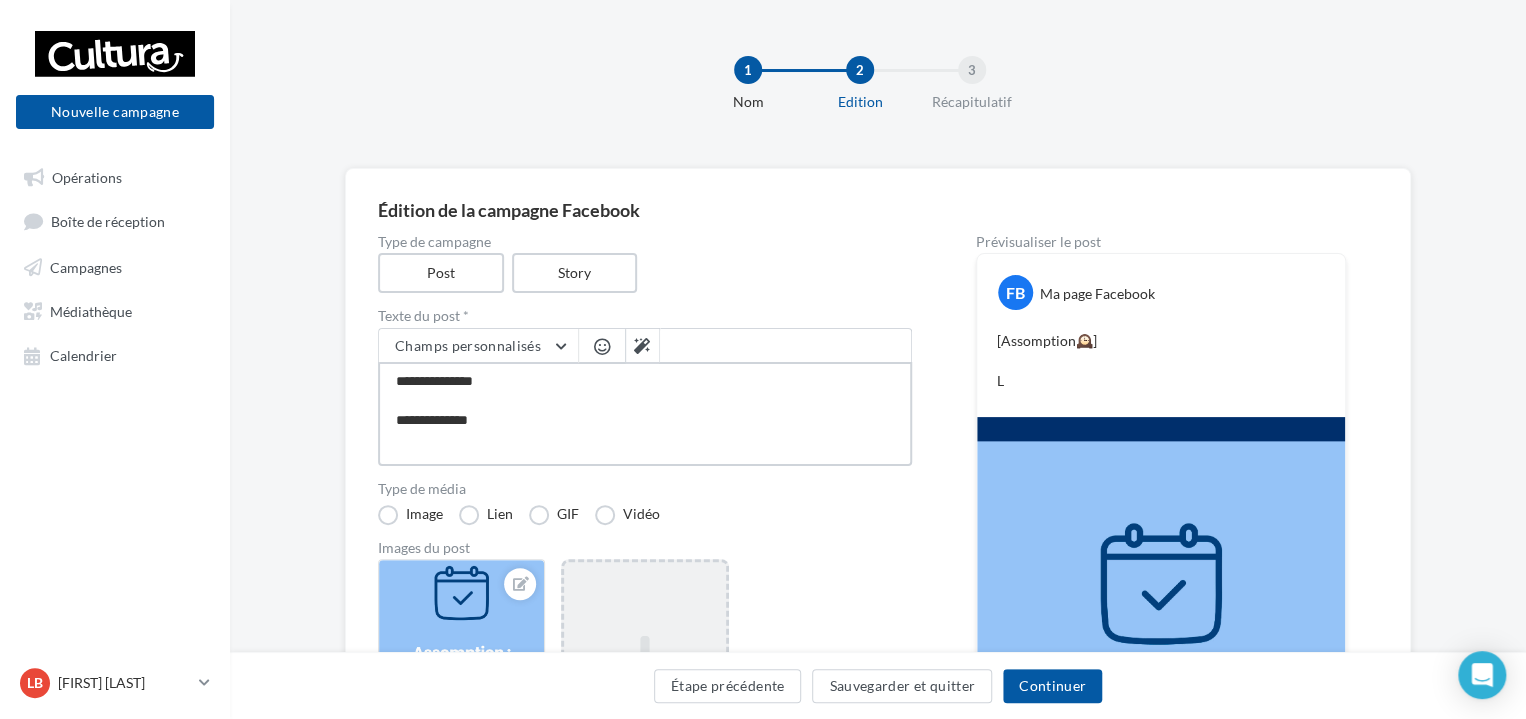 type on "**********" 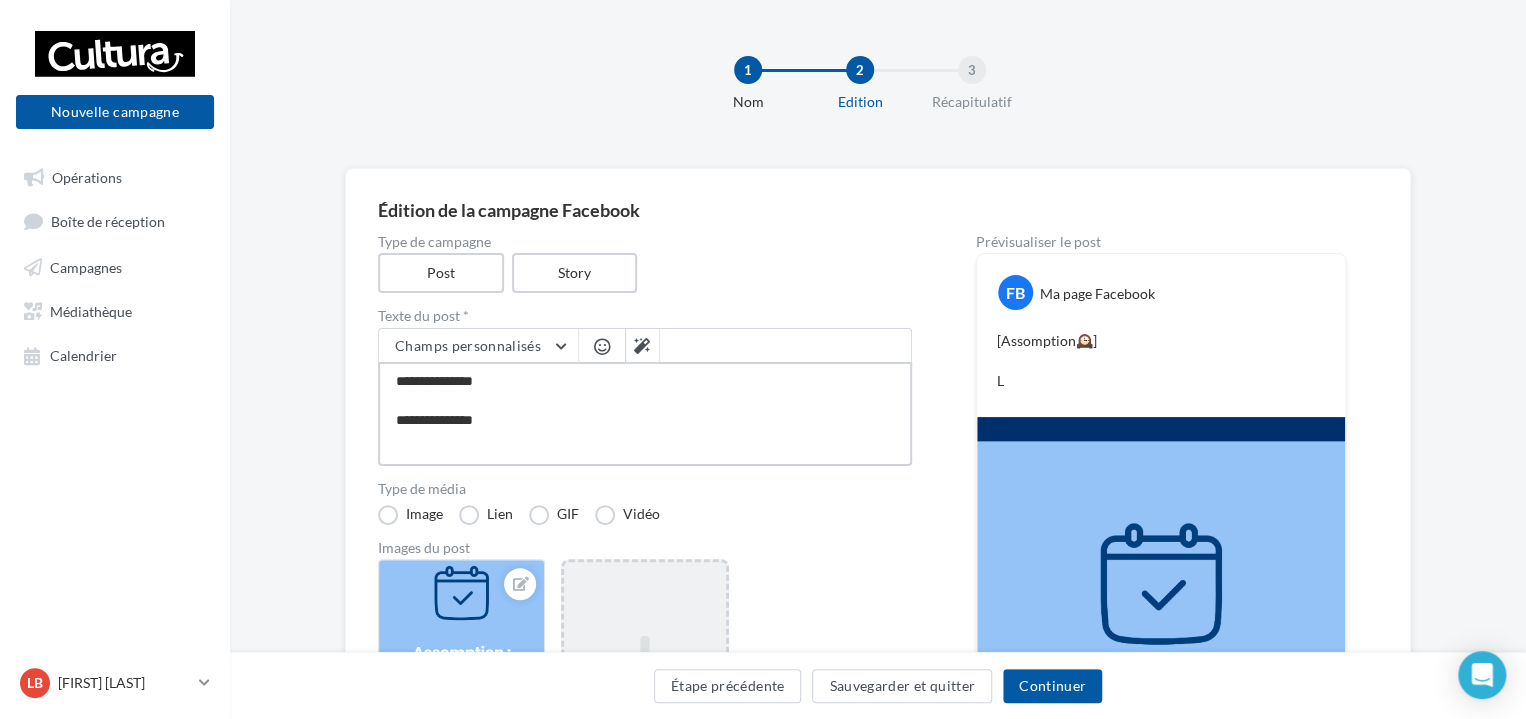 type on "**********" 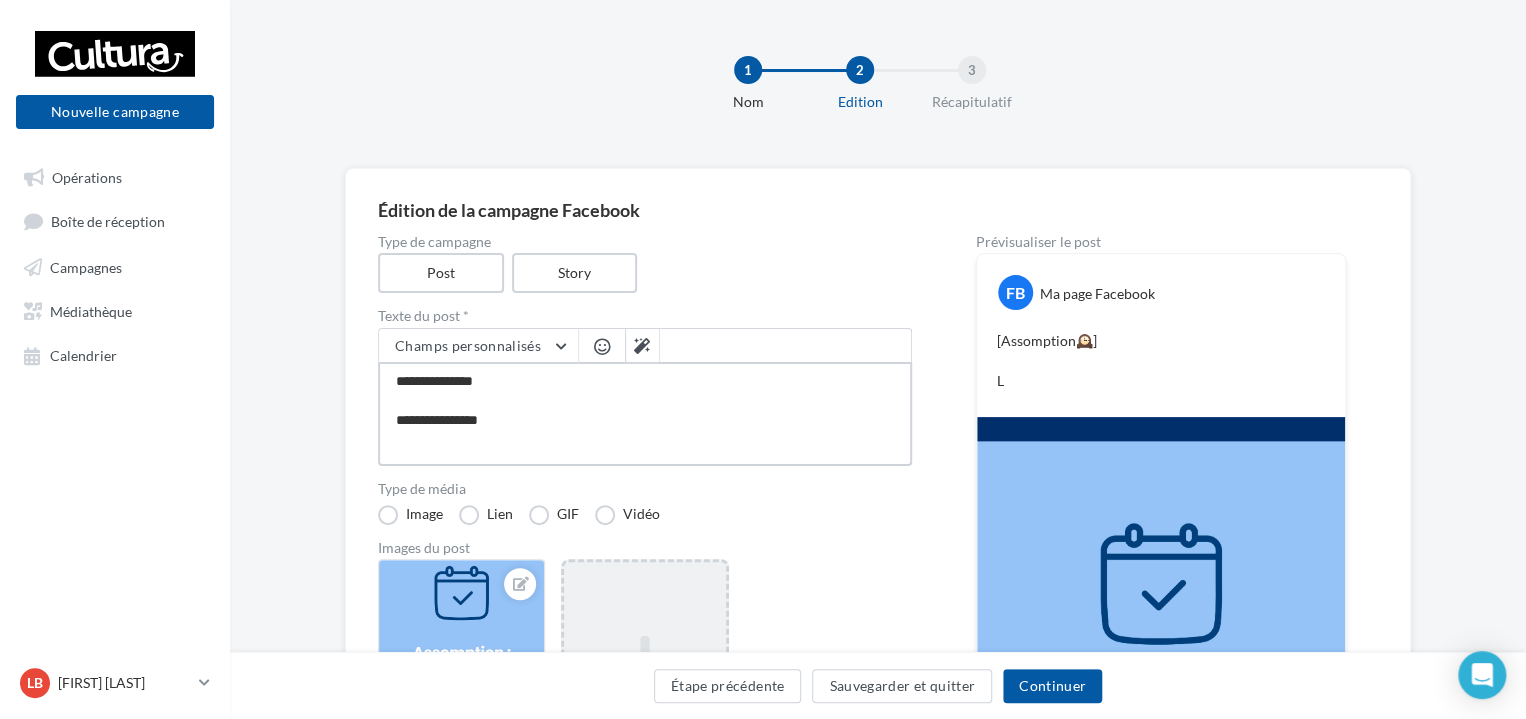 type on "**********" 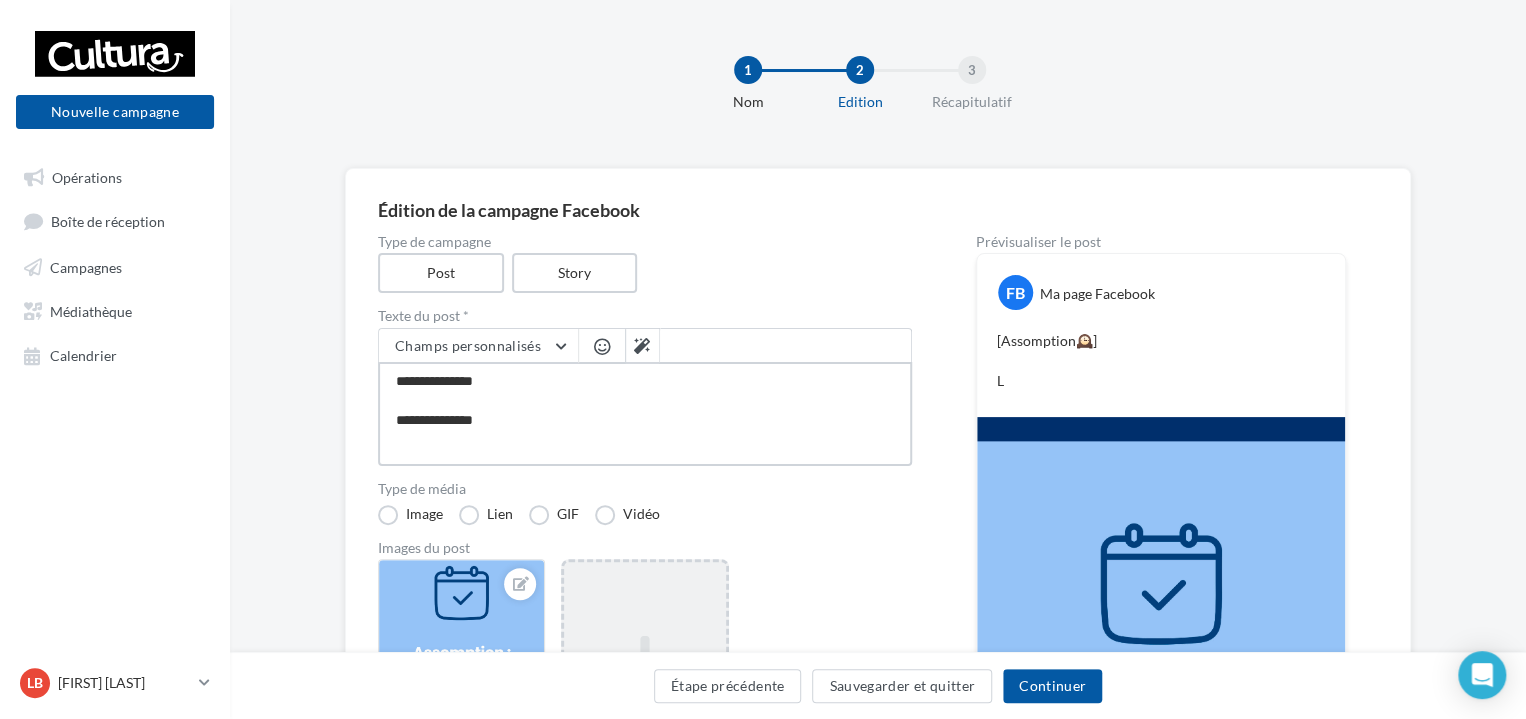 type on "**********" 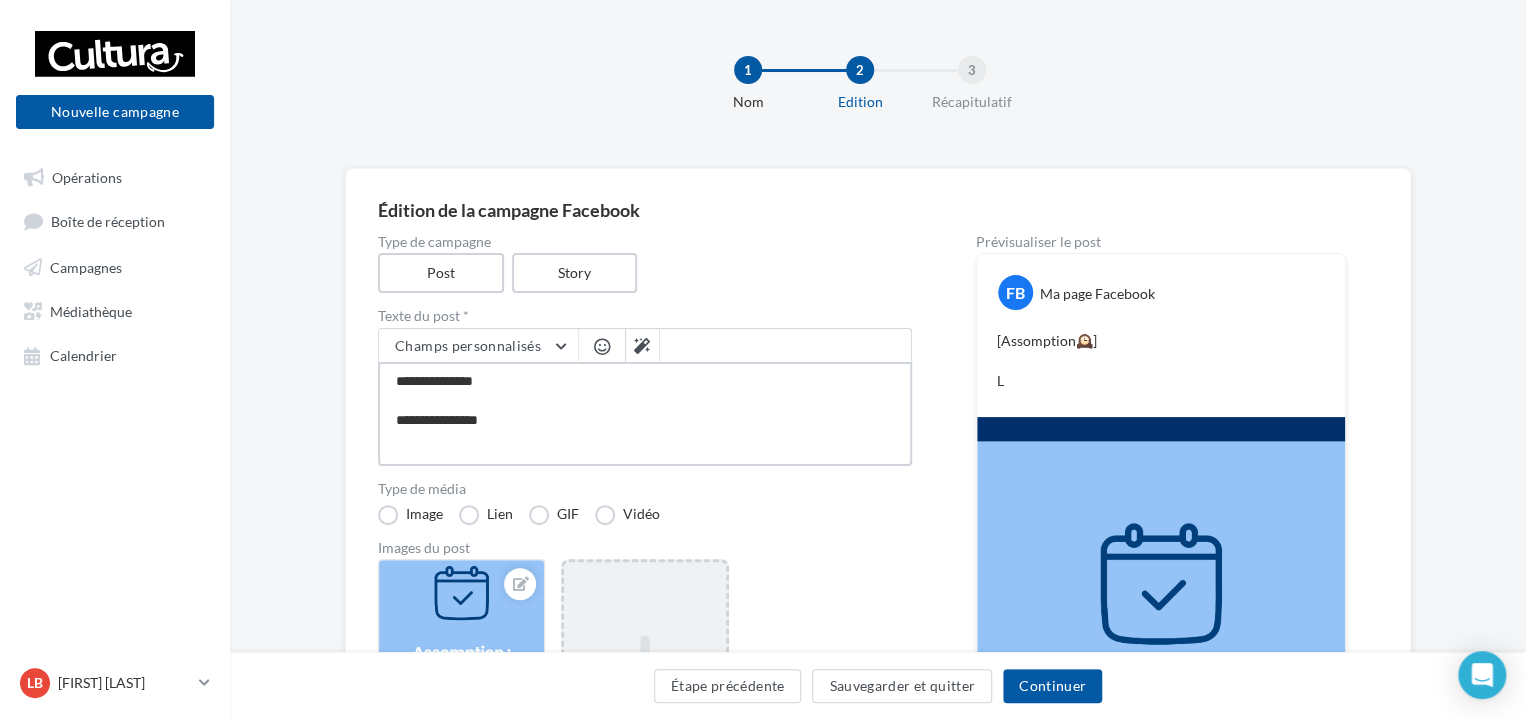 type on "**********" 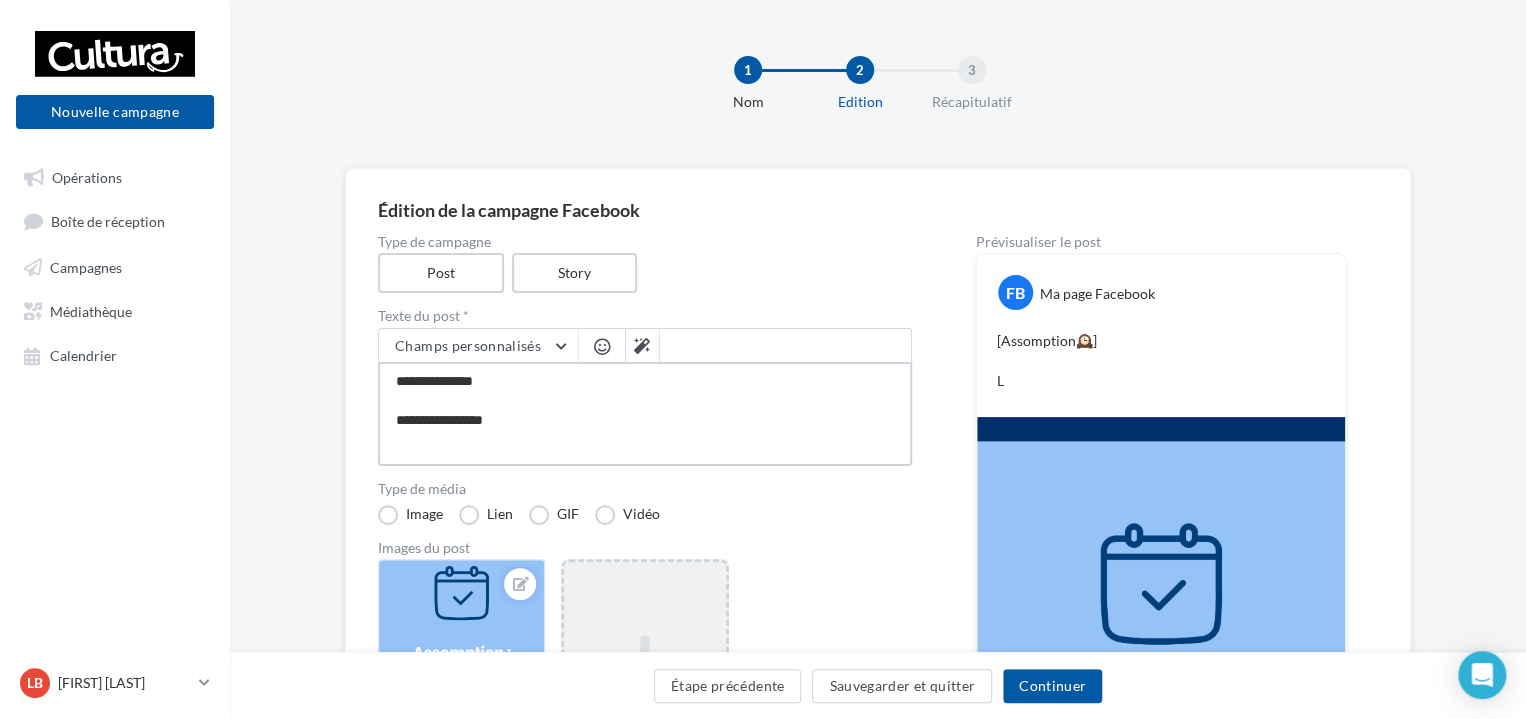 type on "**********" 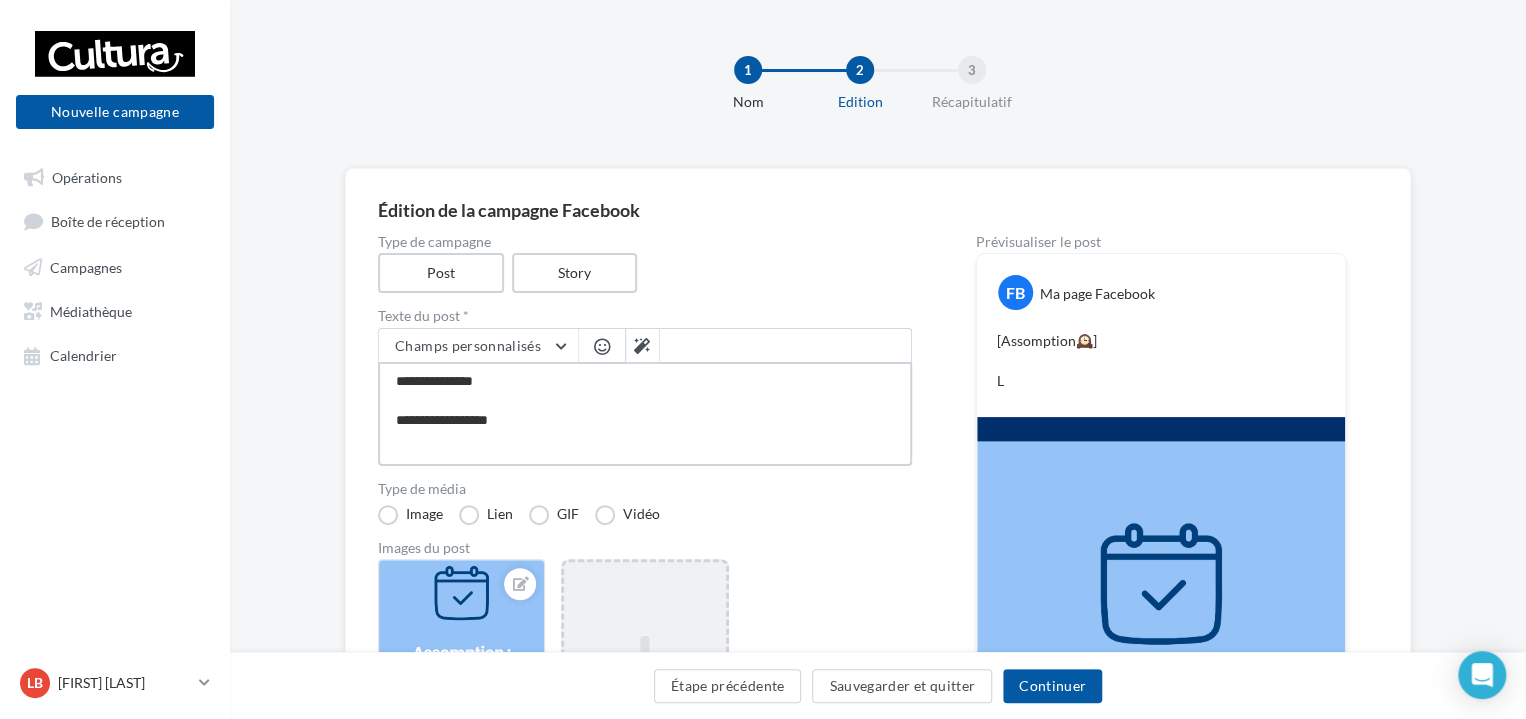 type on "**********" 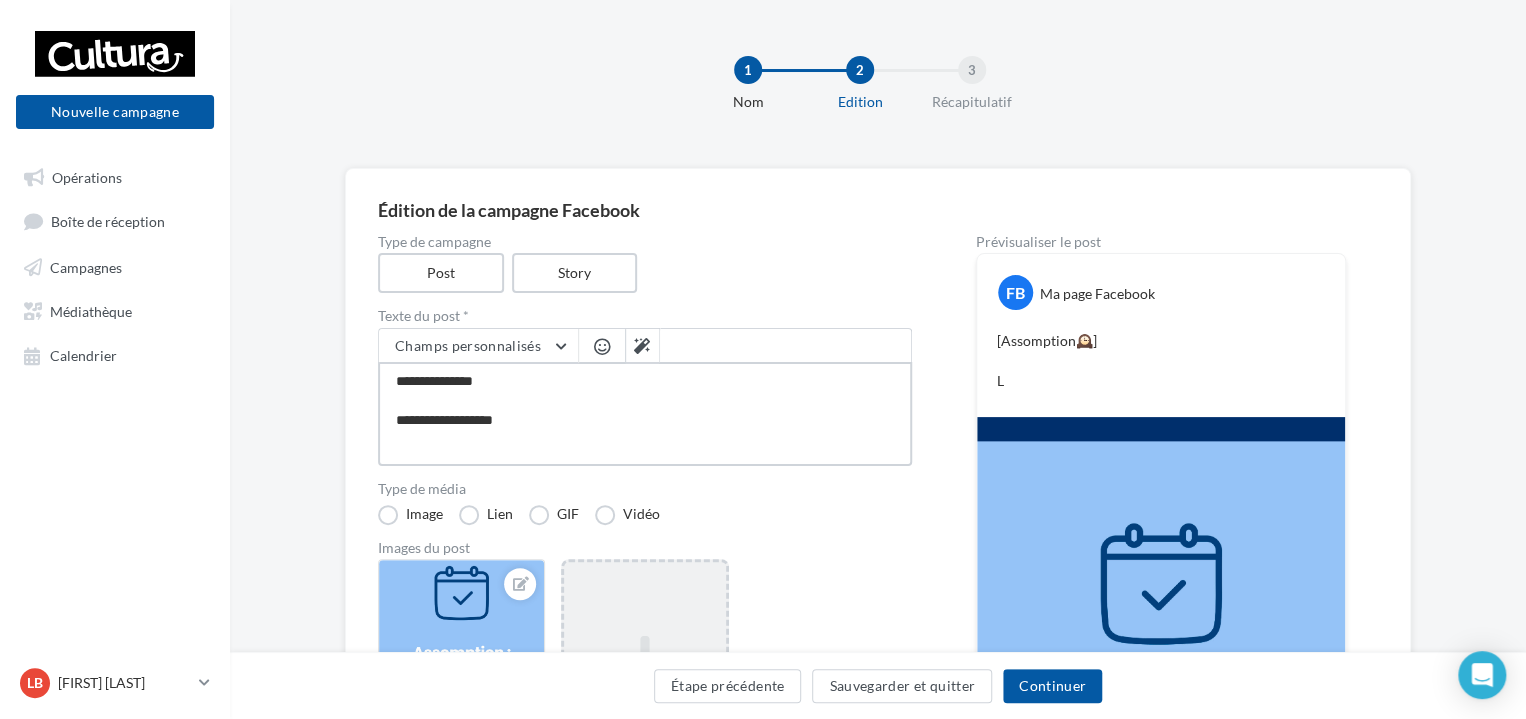 type on "**********" 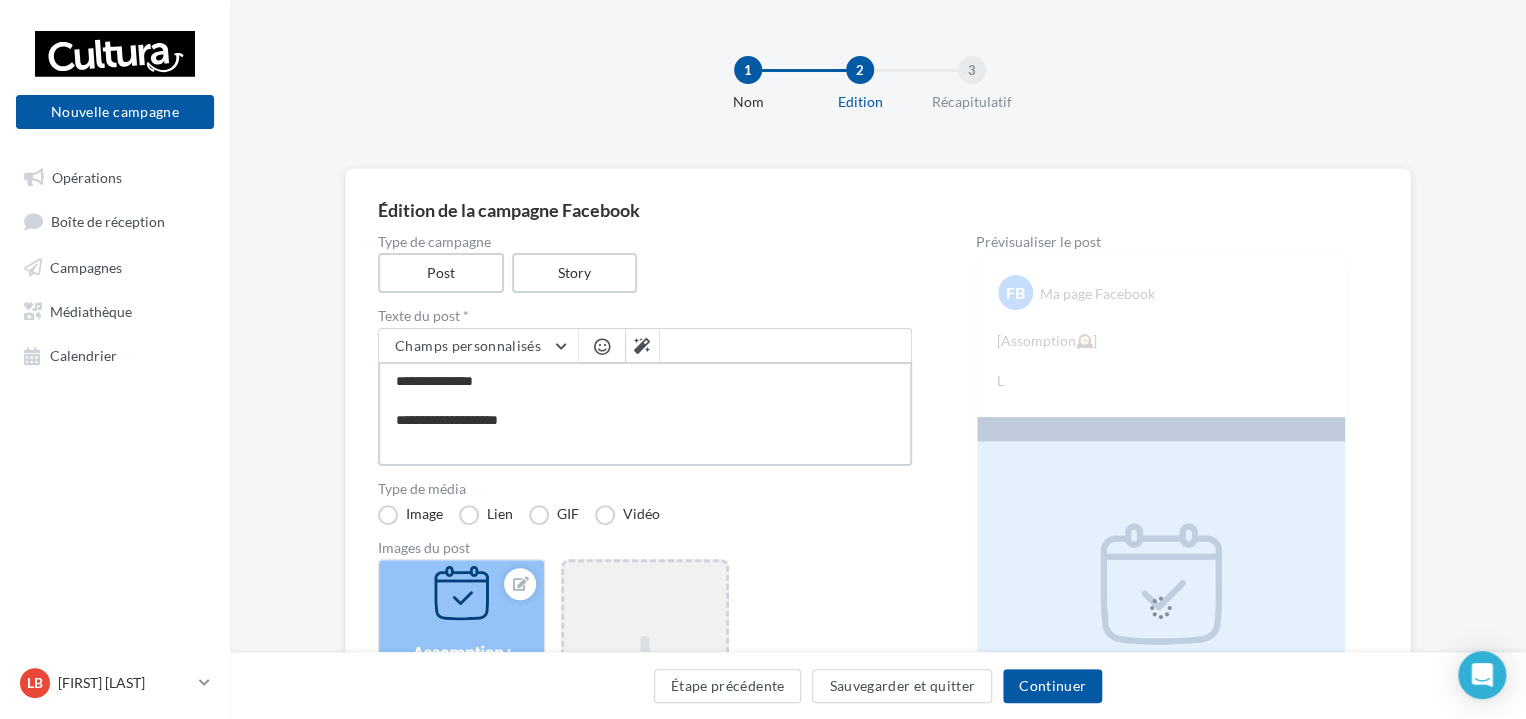 click on "**********" at bounding box center (645, 414) 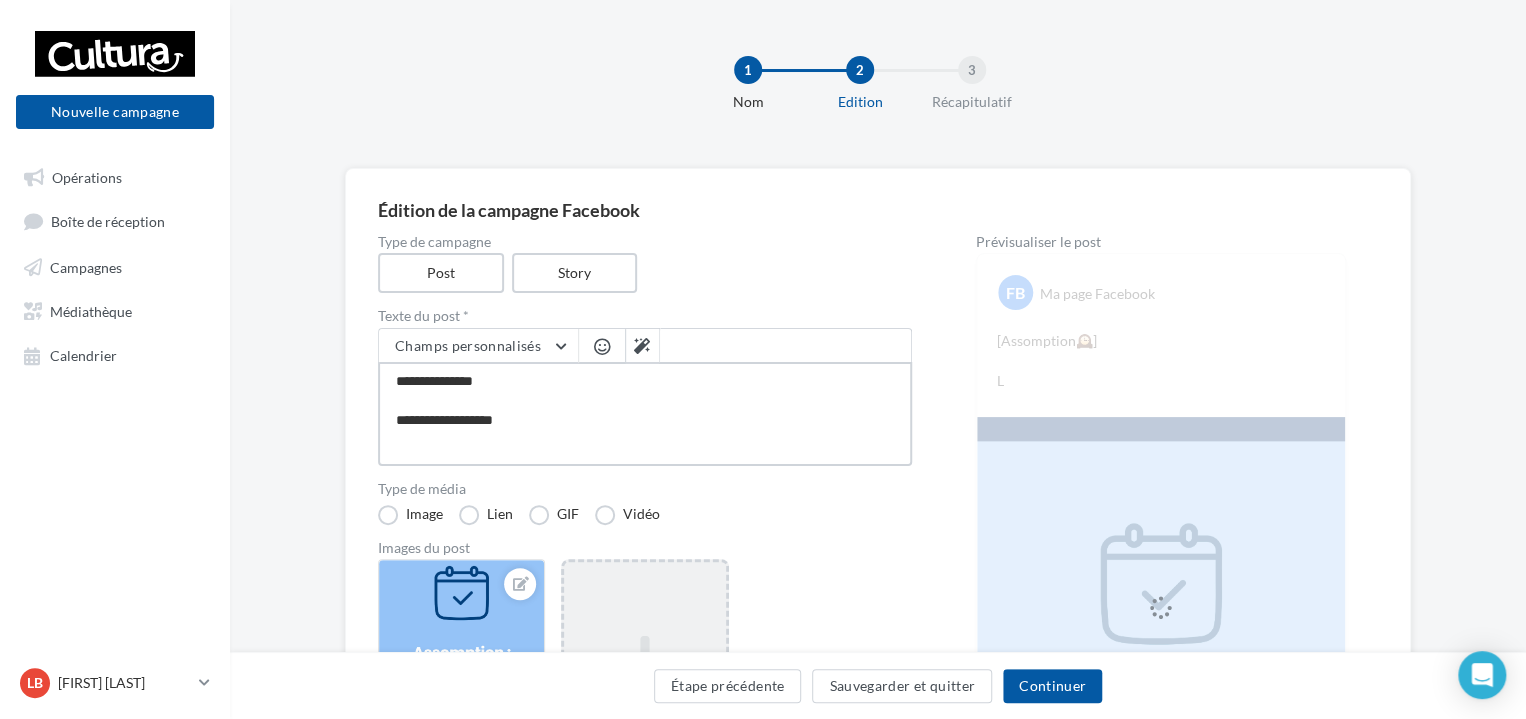 type on "**********" 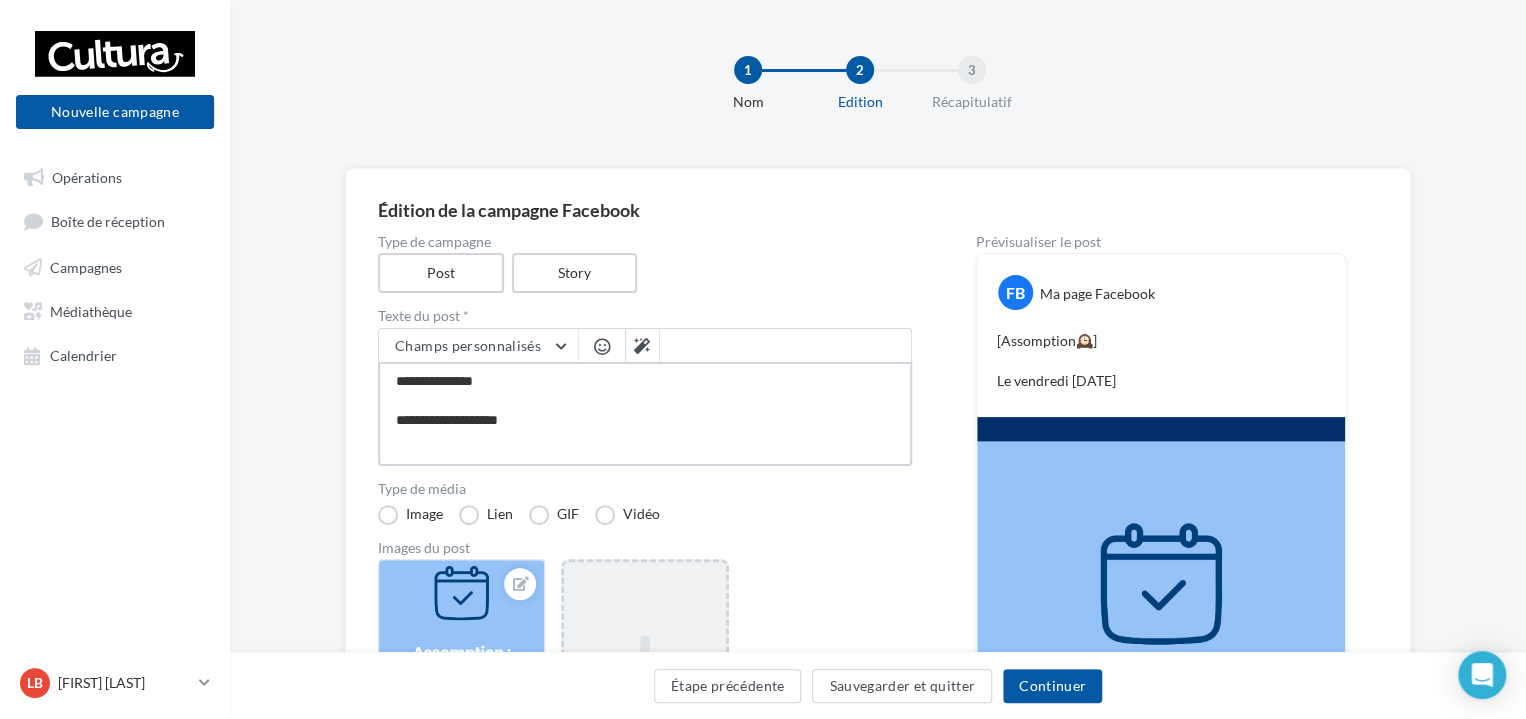 click on "**********" at bounding box center [645, 414] 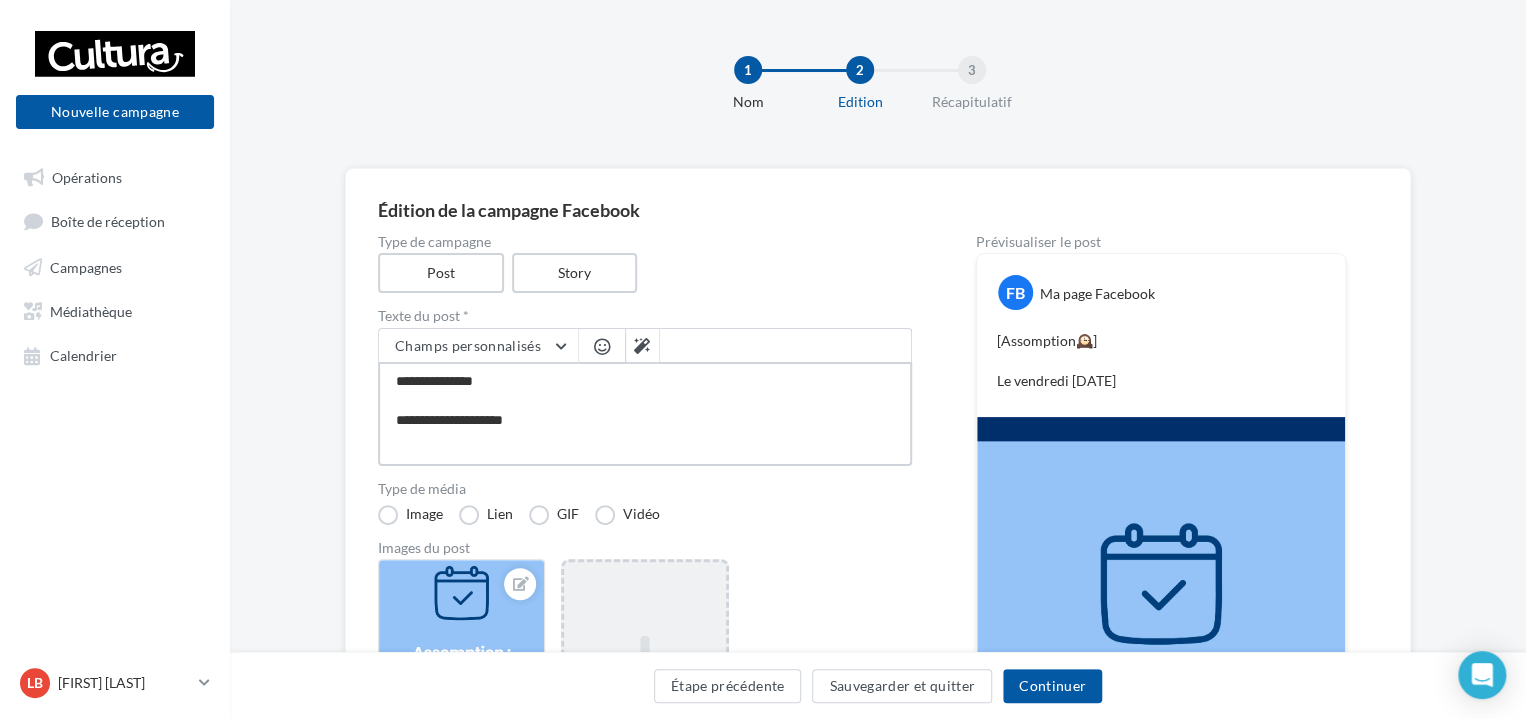 type on "**********" 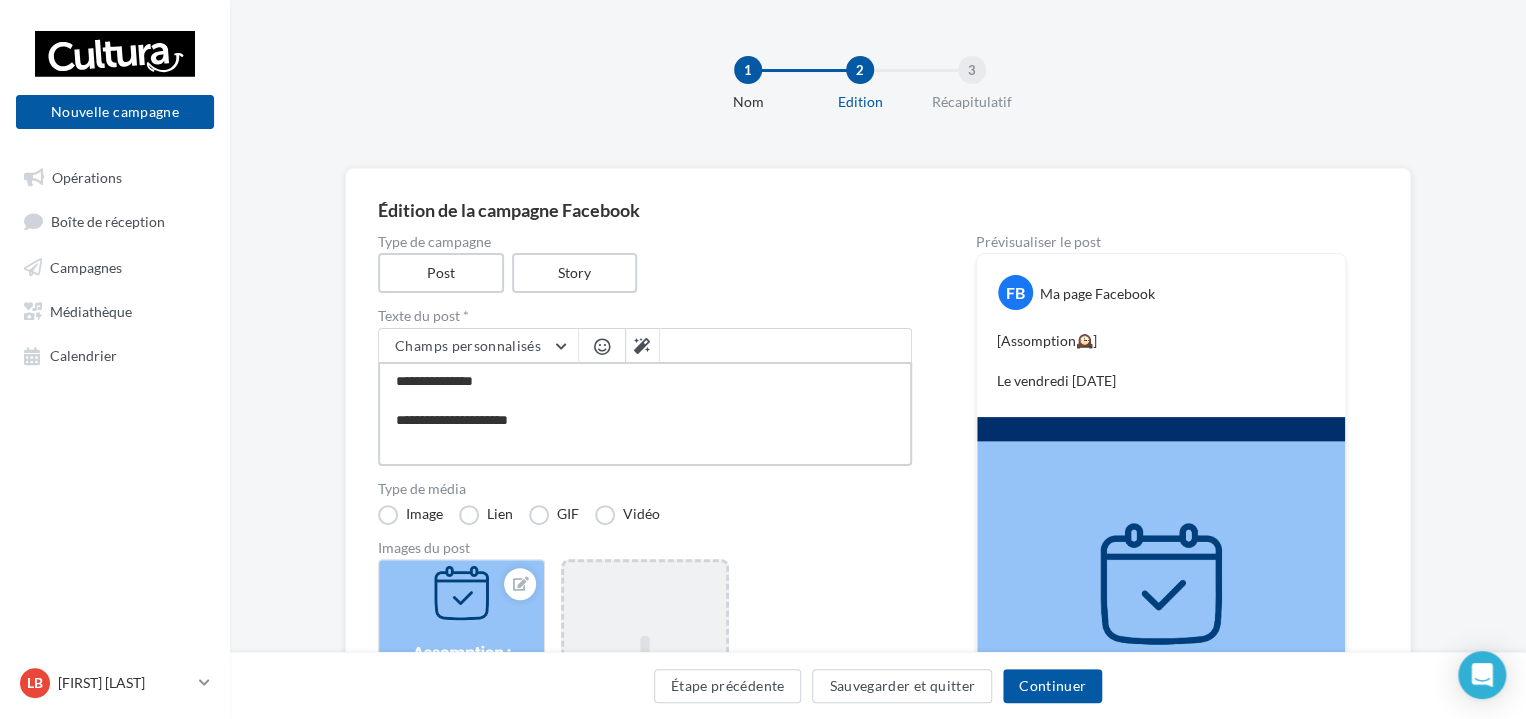 type on "**********" 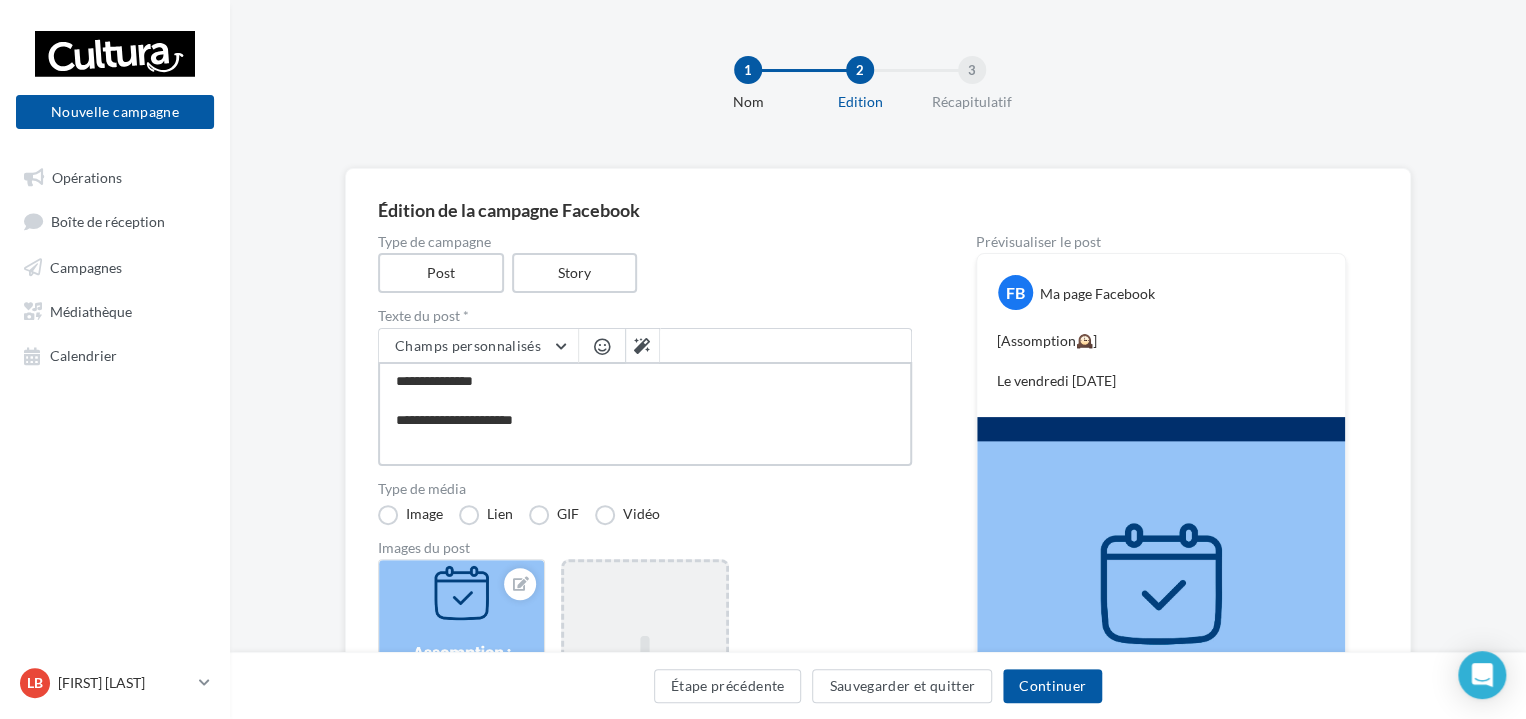 type on "**********" 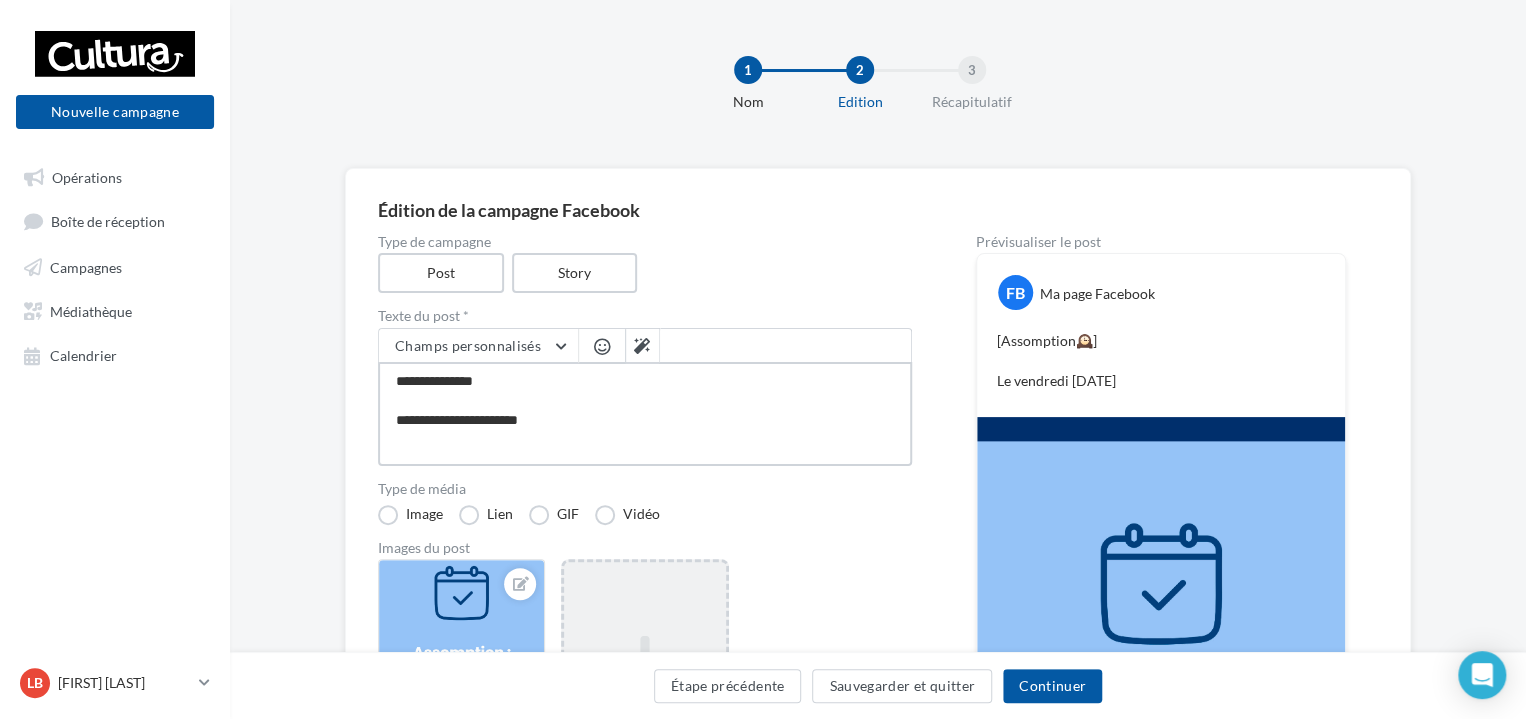 type on "**********" 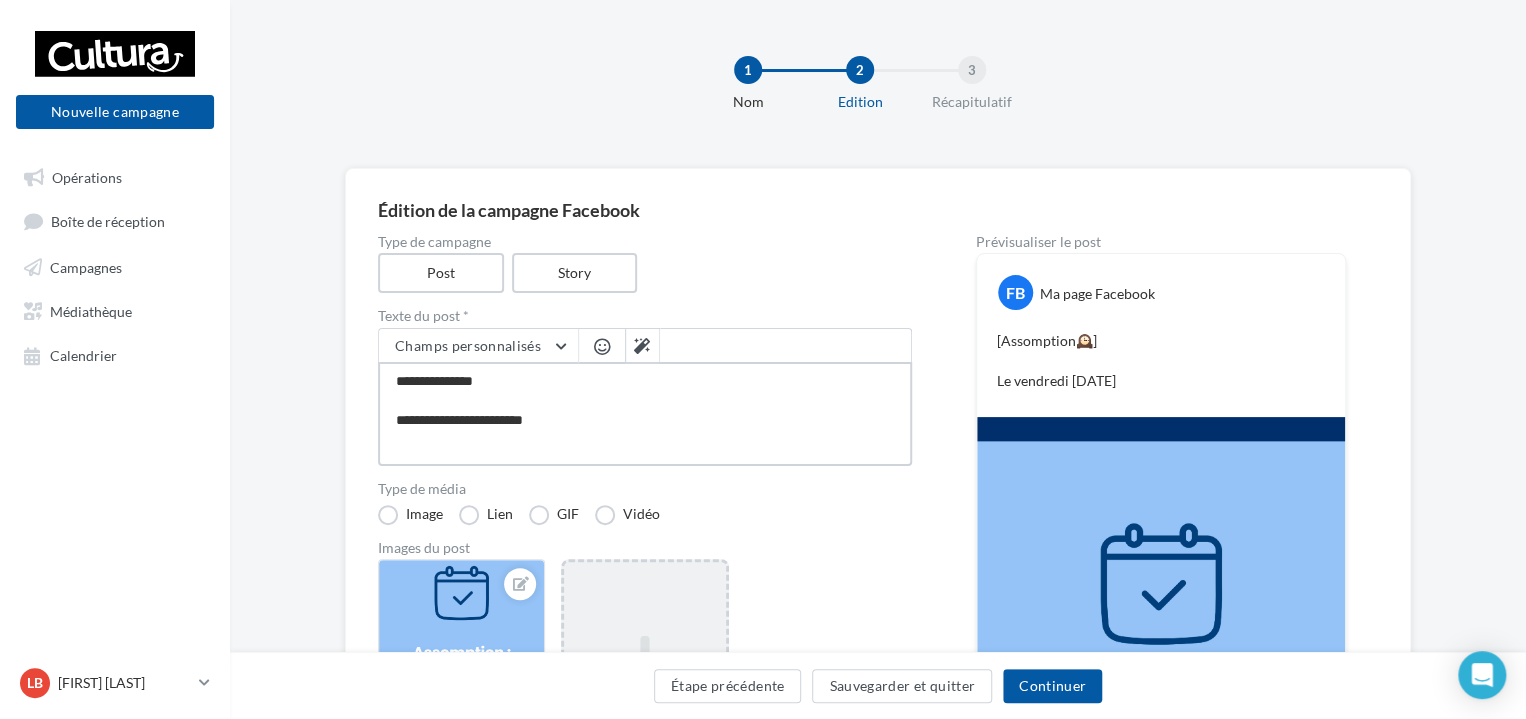 type on "**********" 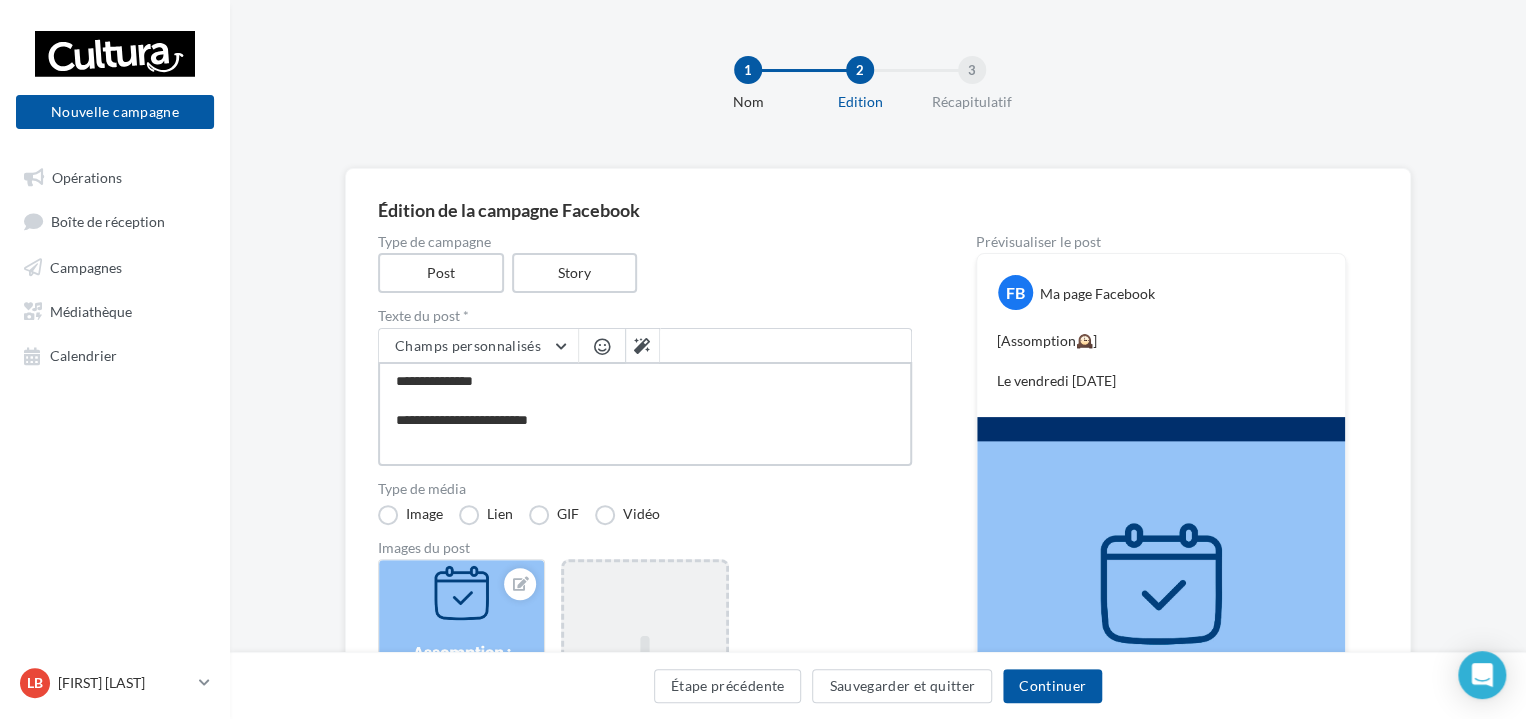 type on "**********" 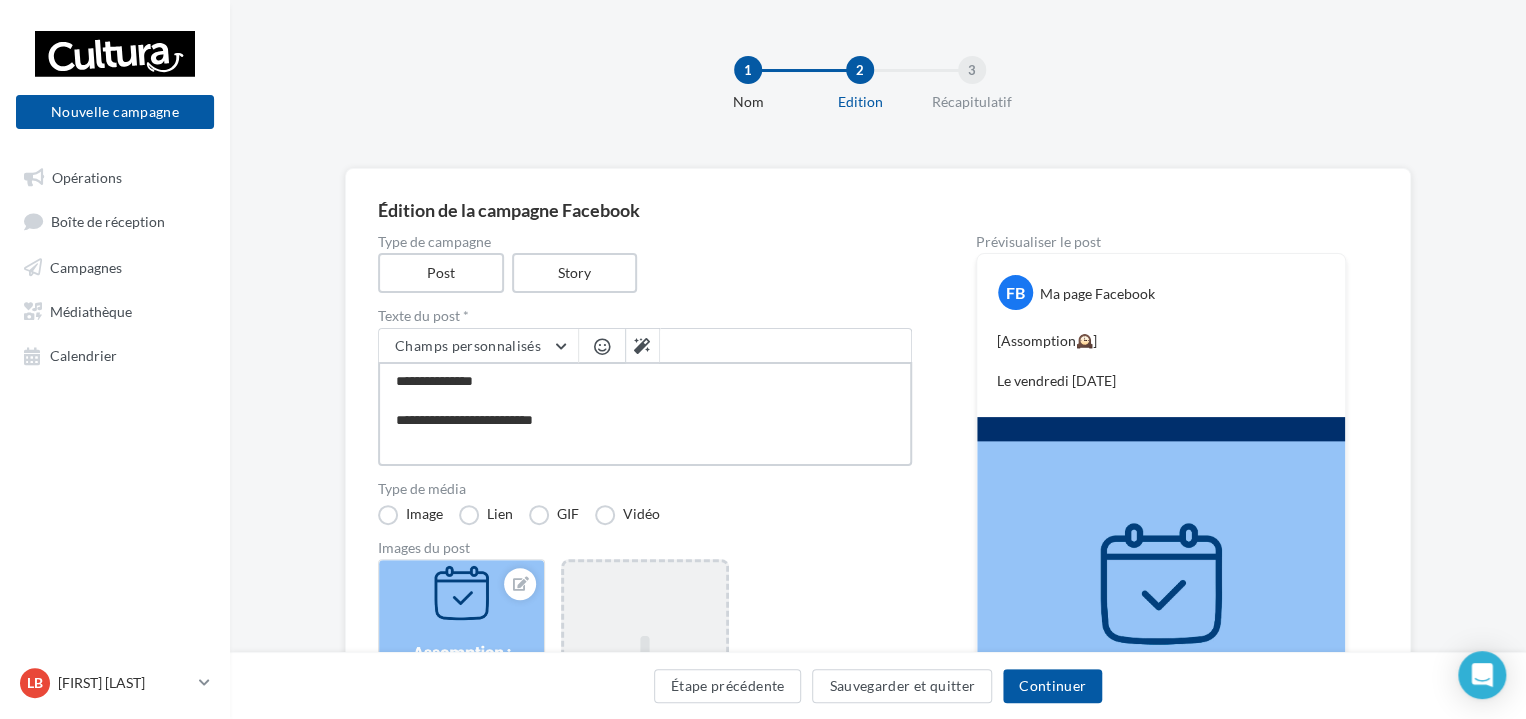 type on "**********" 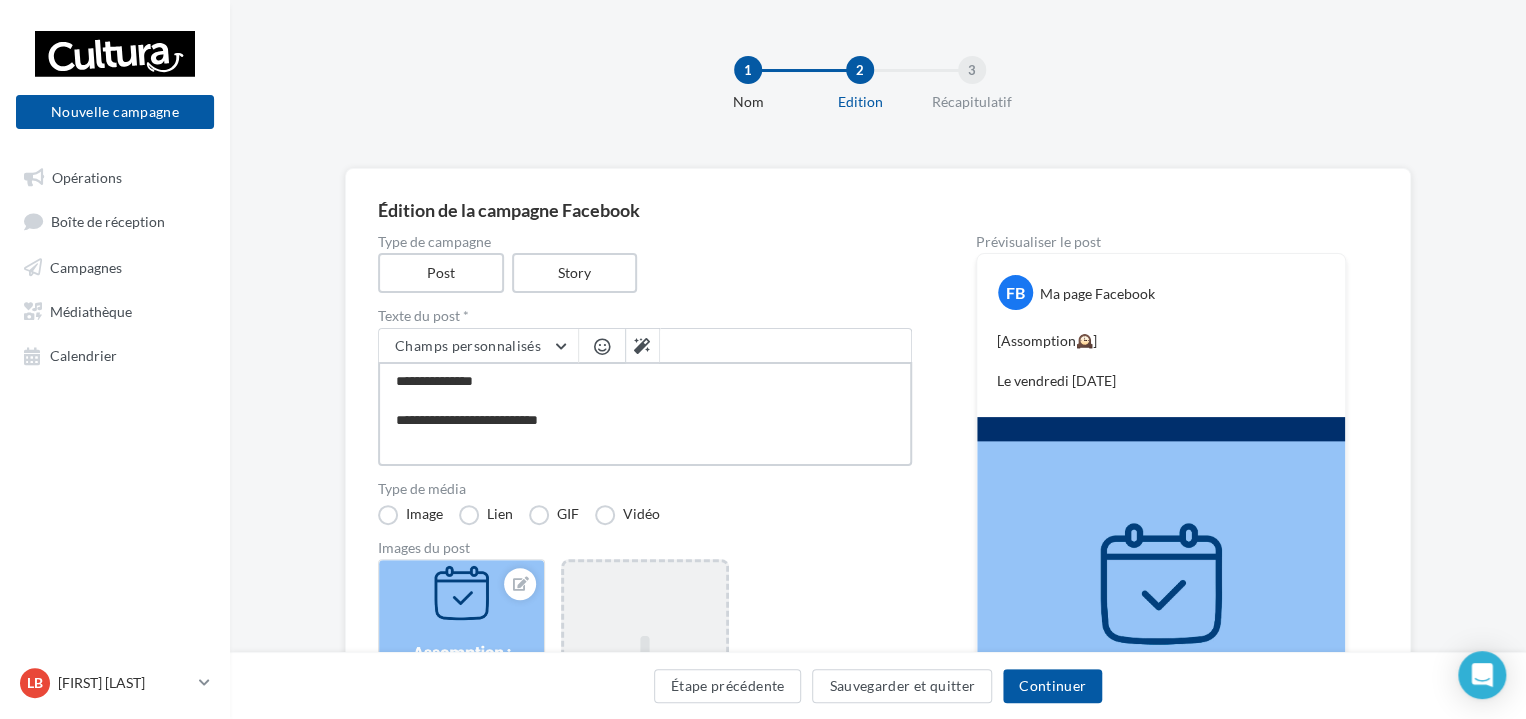 type on "**********" 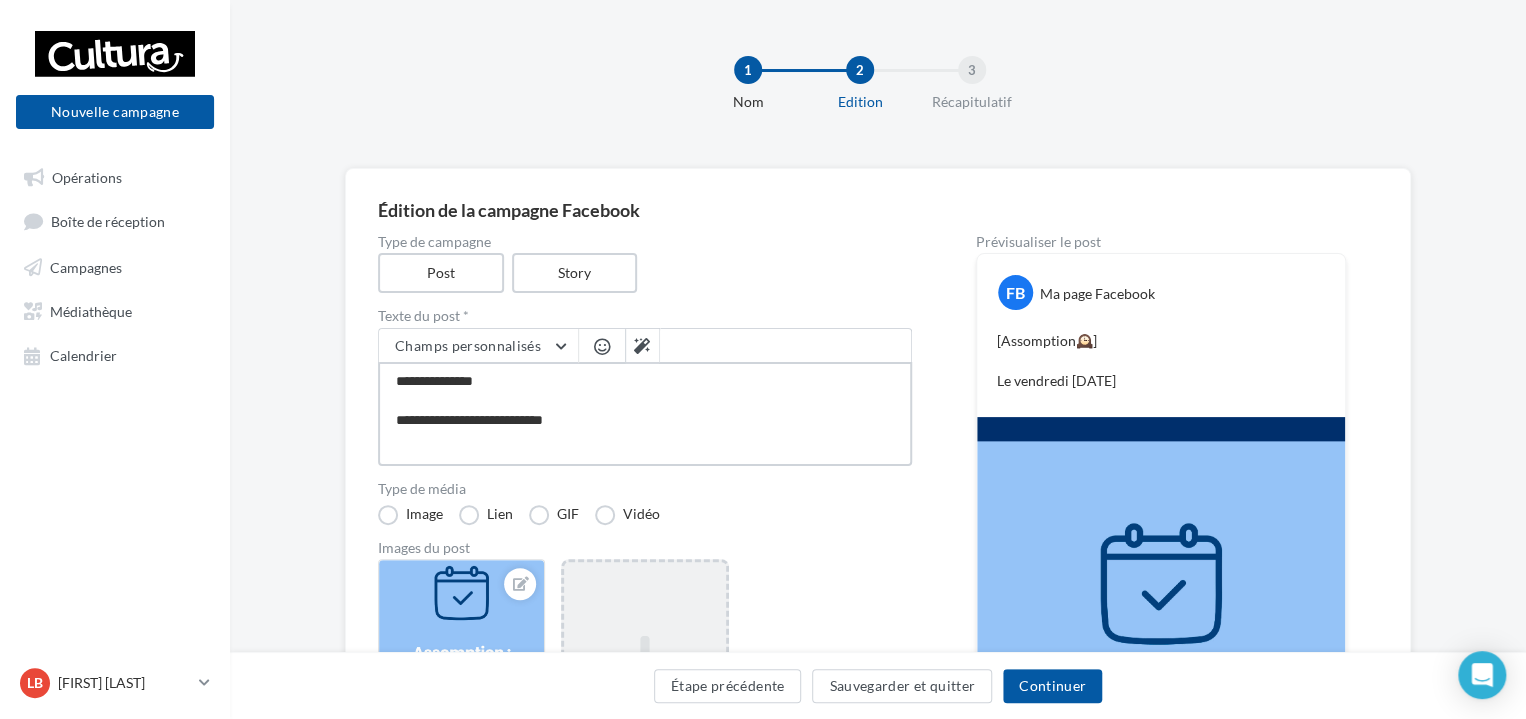type on "**********" 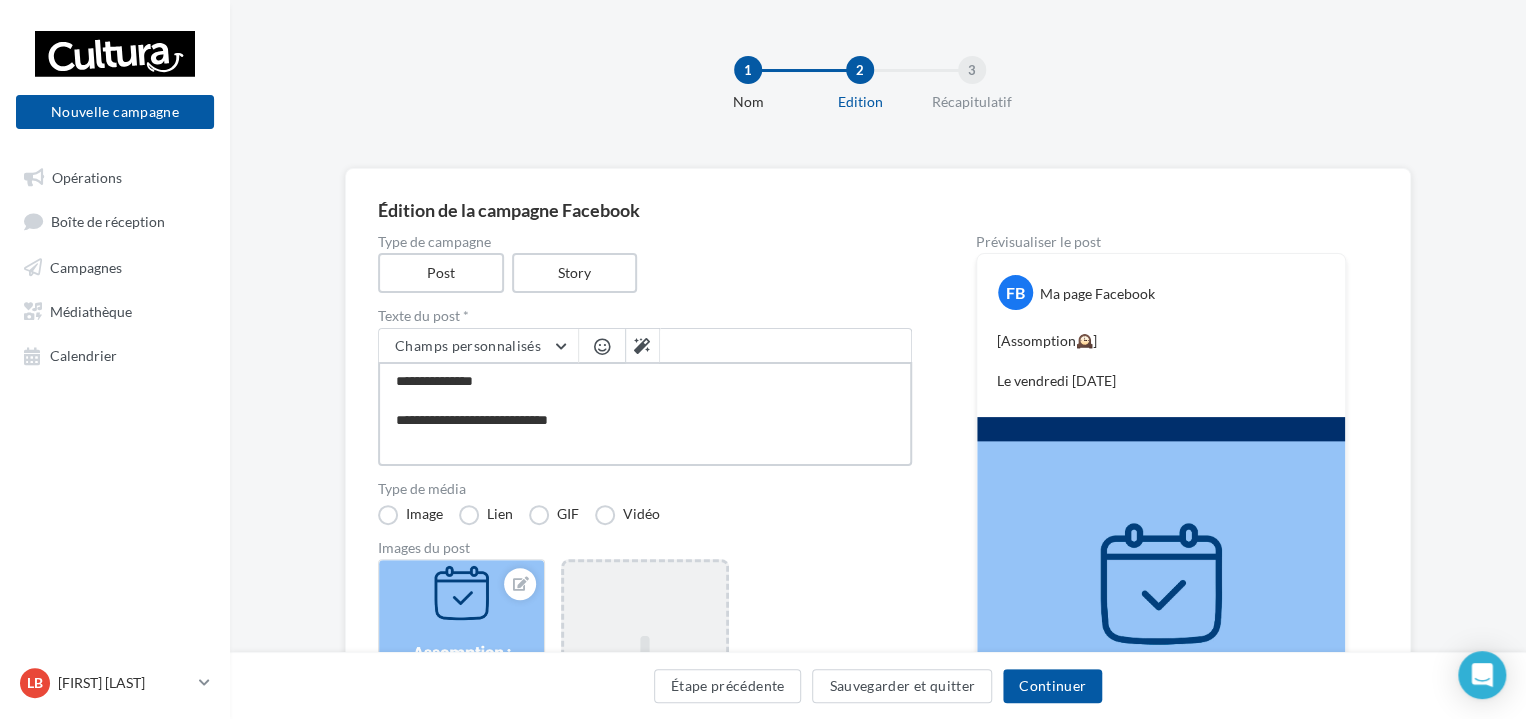 type on "**********" 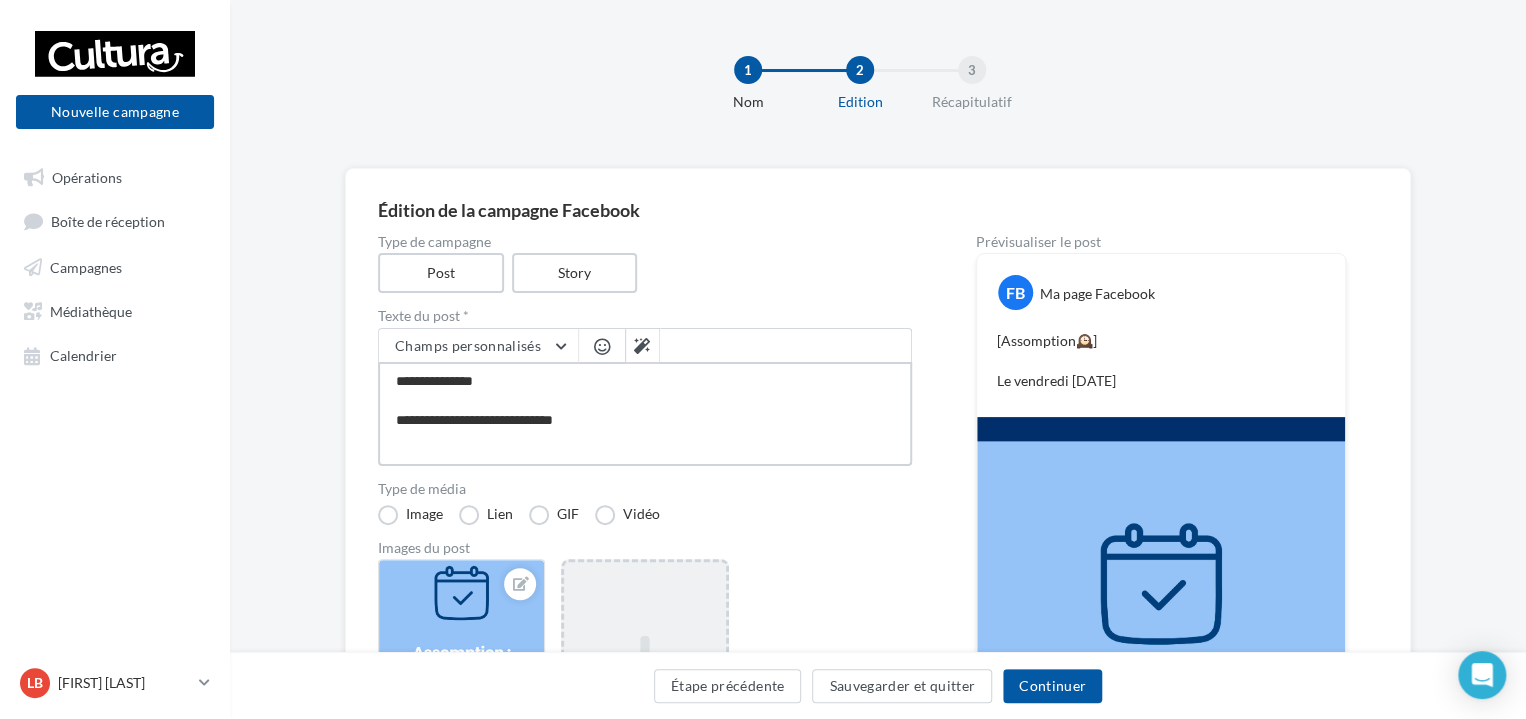 type on "**********" 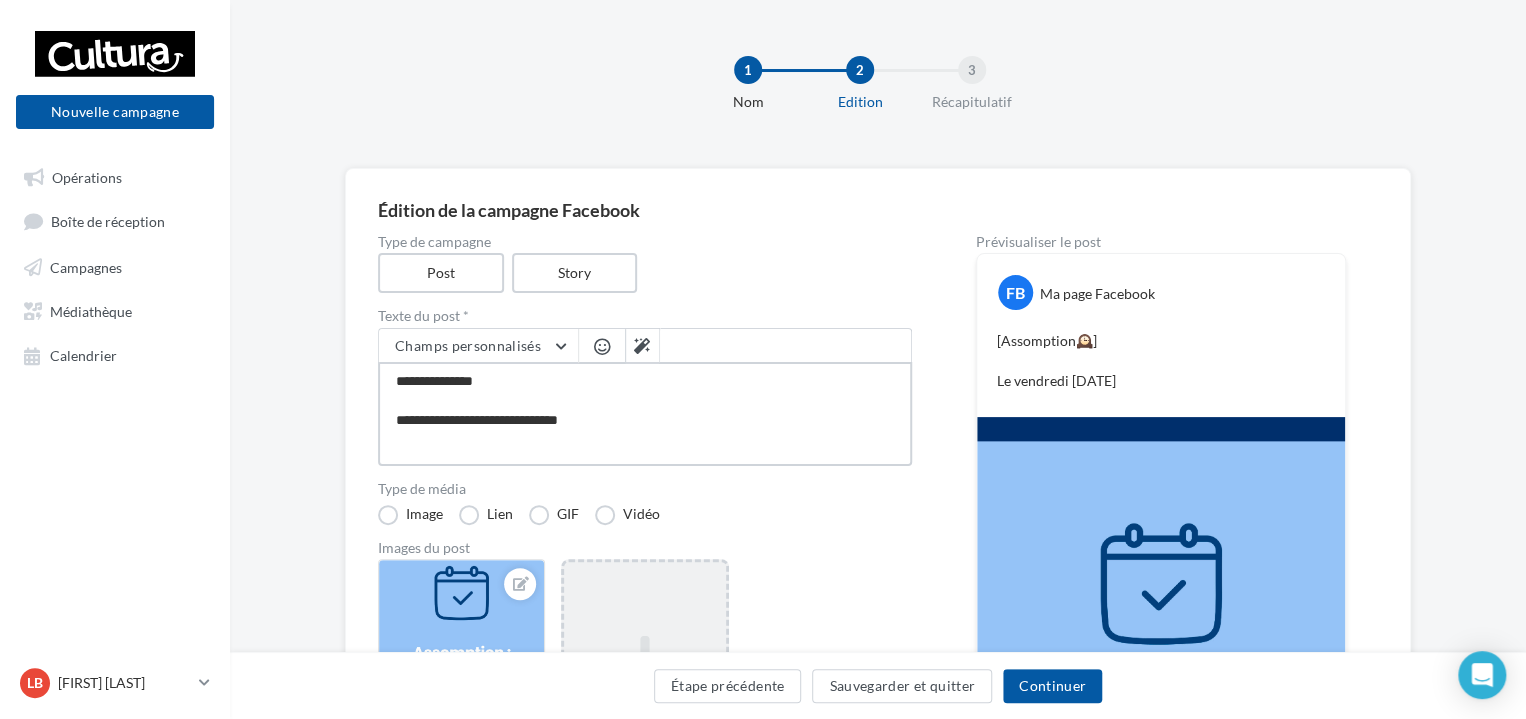 type on "**********" 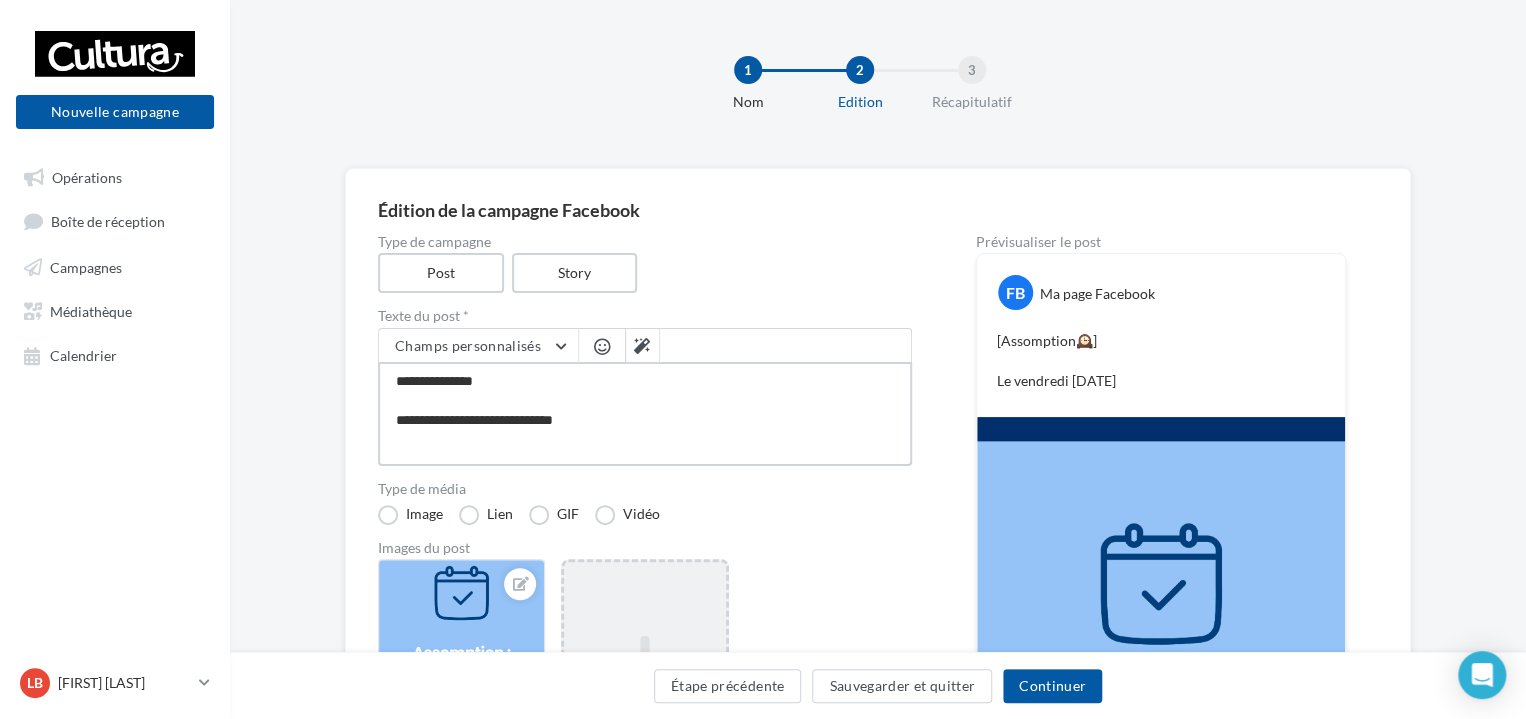 type on "**********" 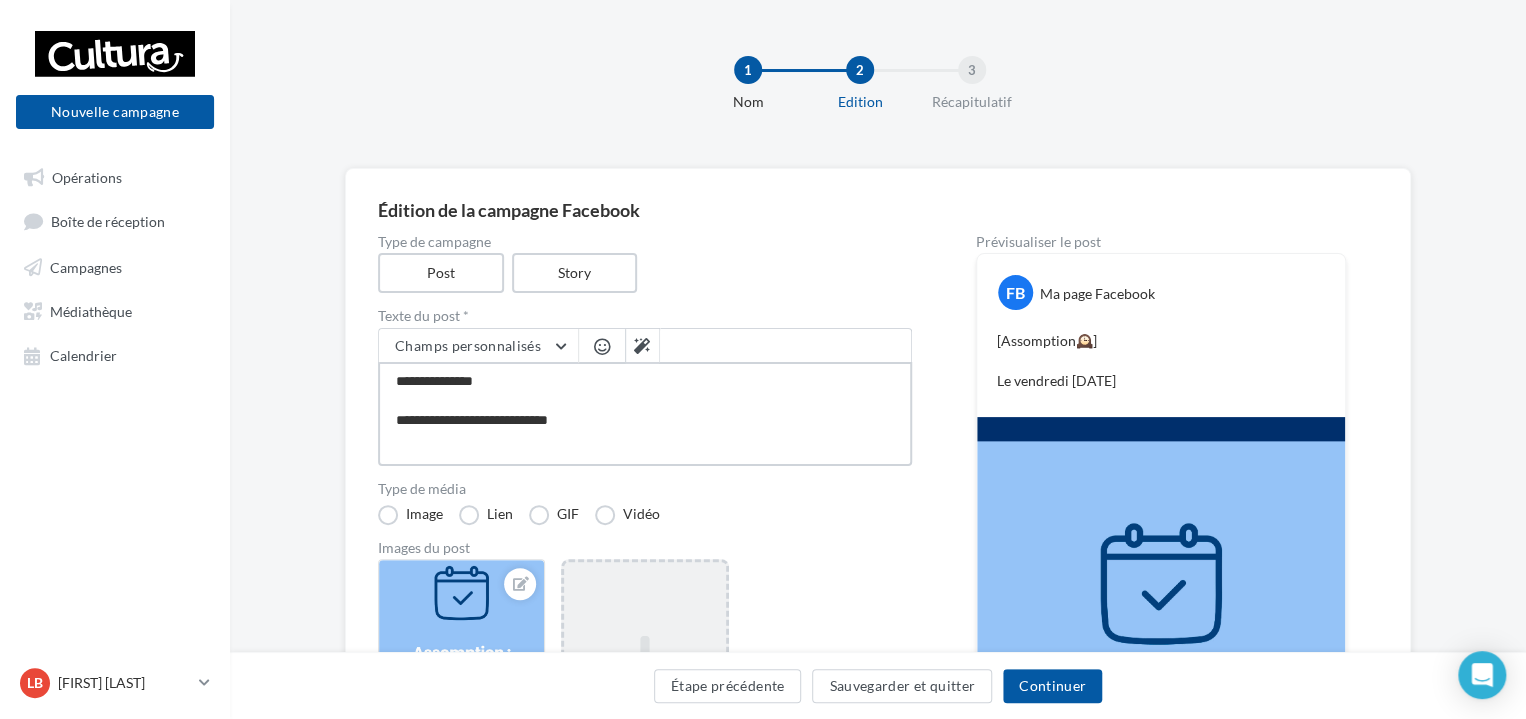 type on "**********" 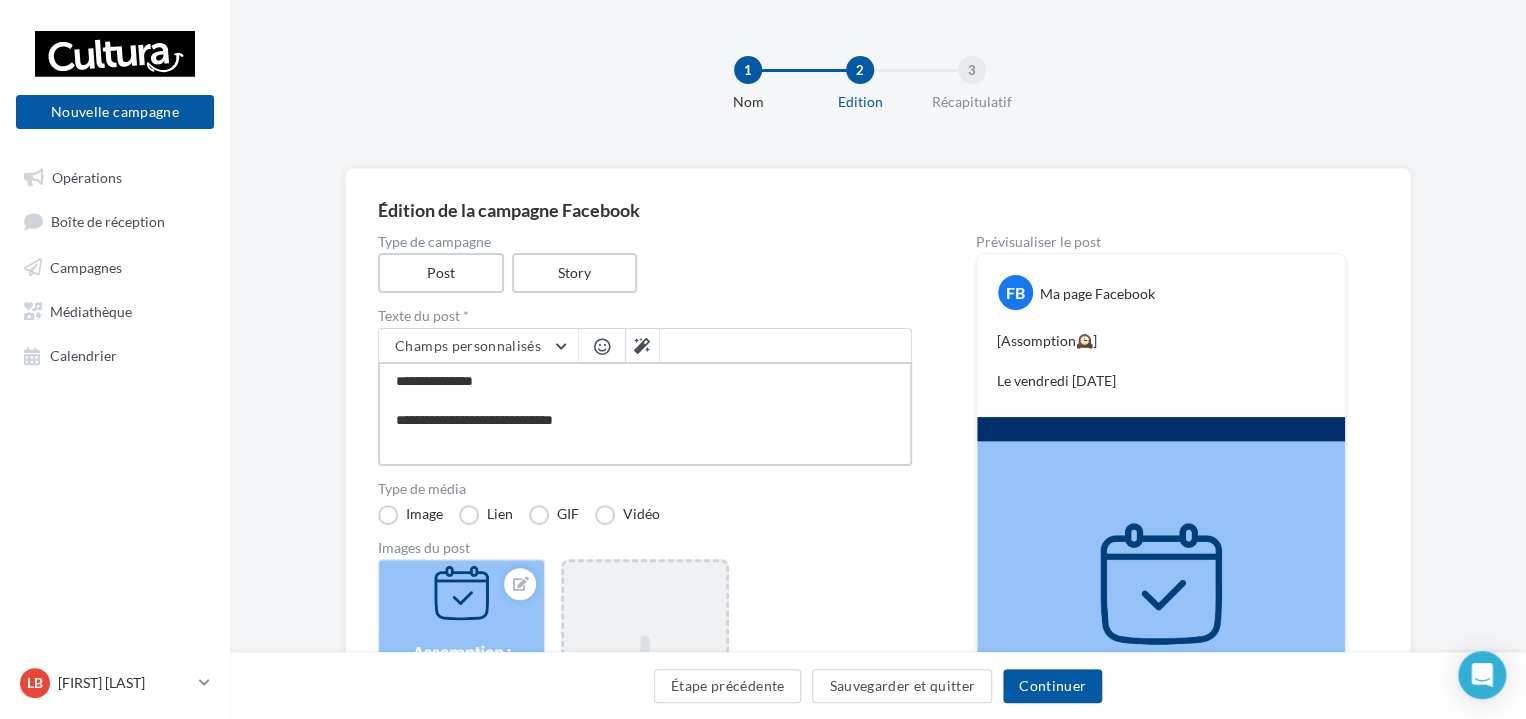 type on "**********" 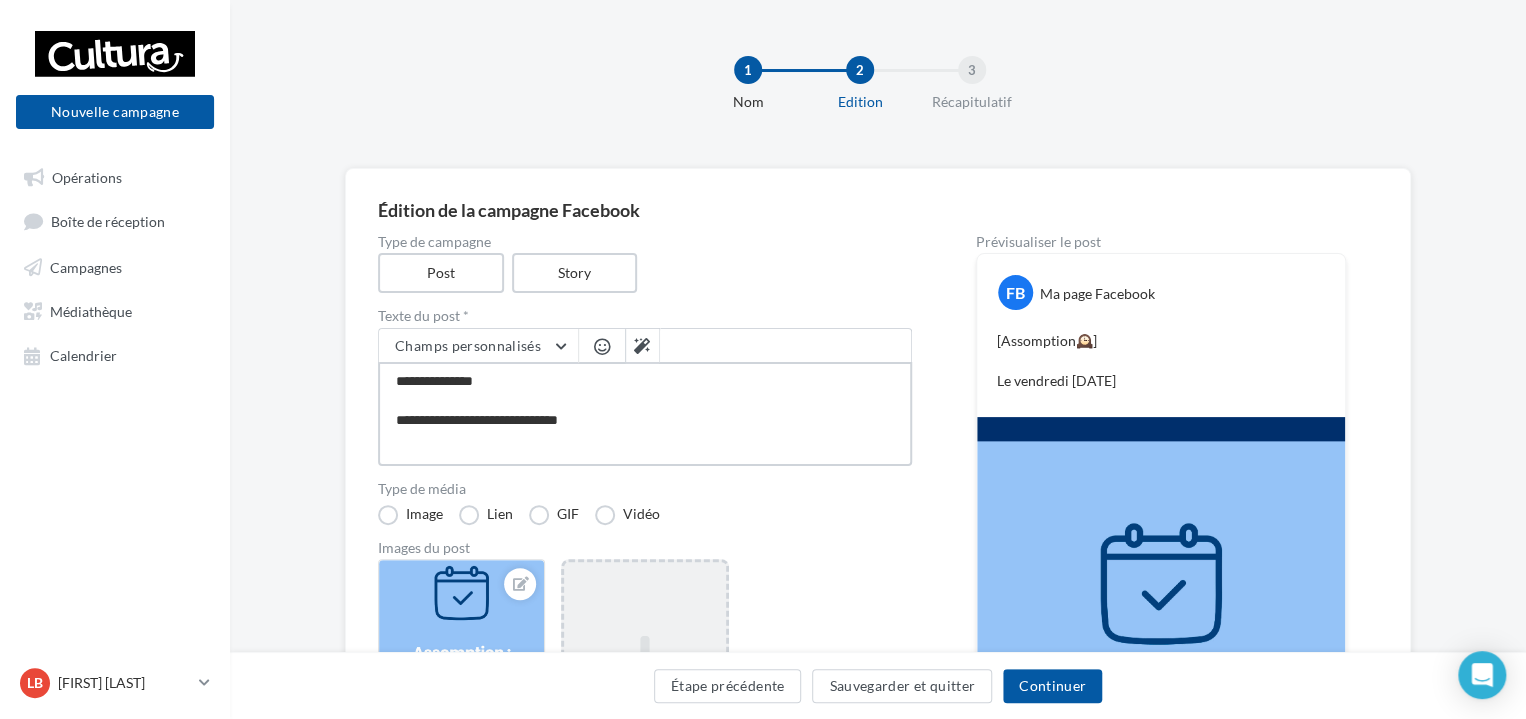 type on "**********" 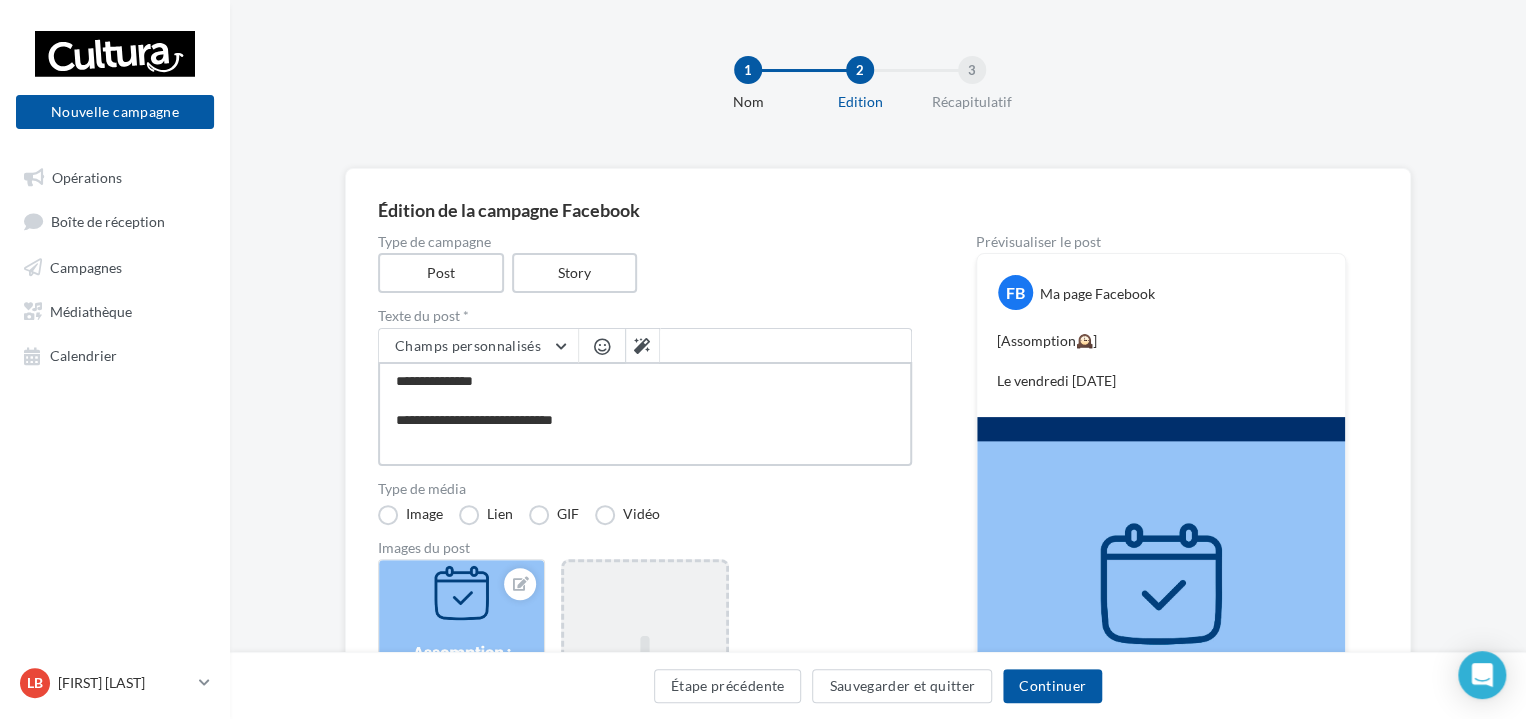 type on "**********" 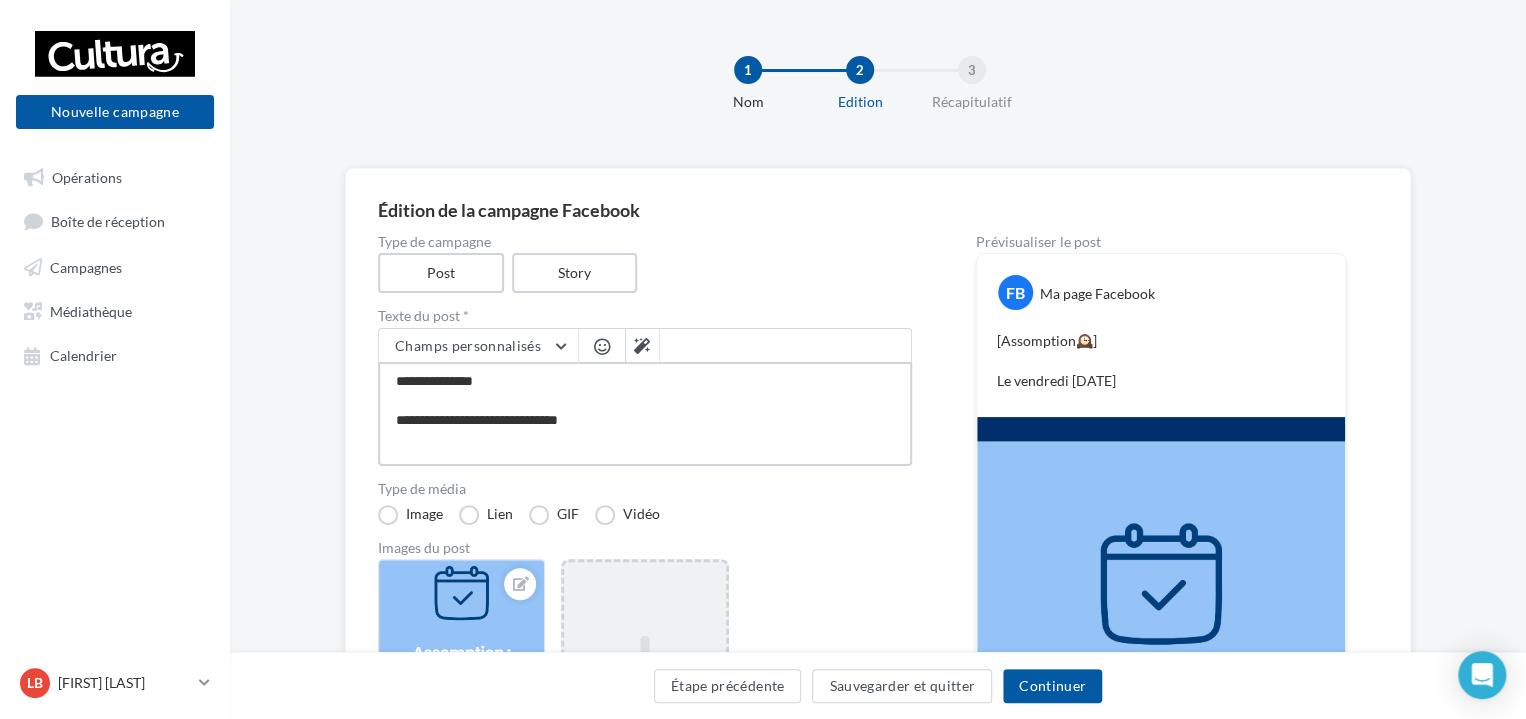 type on "**********" 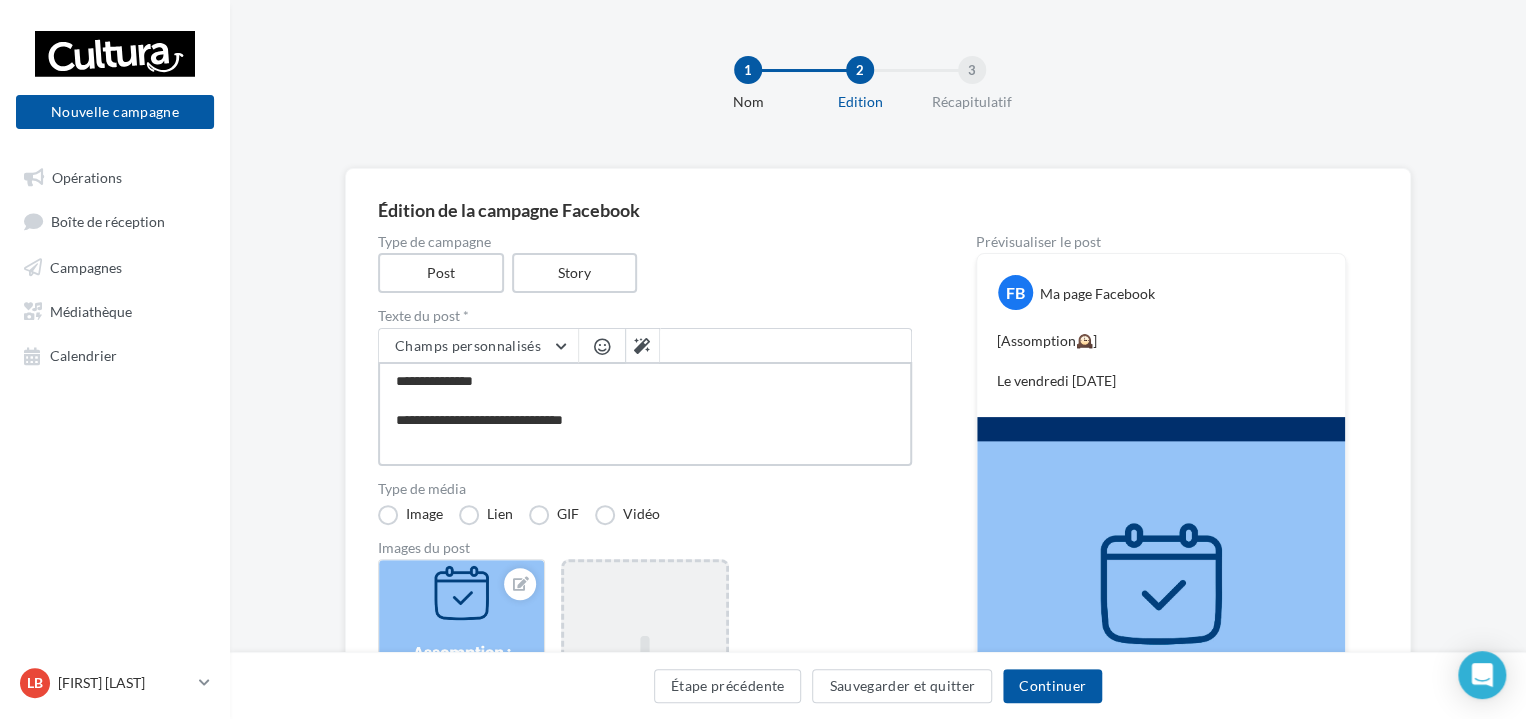 type on "**********" 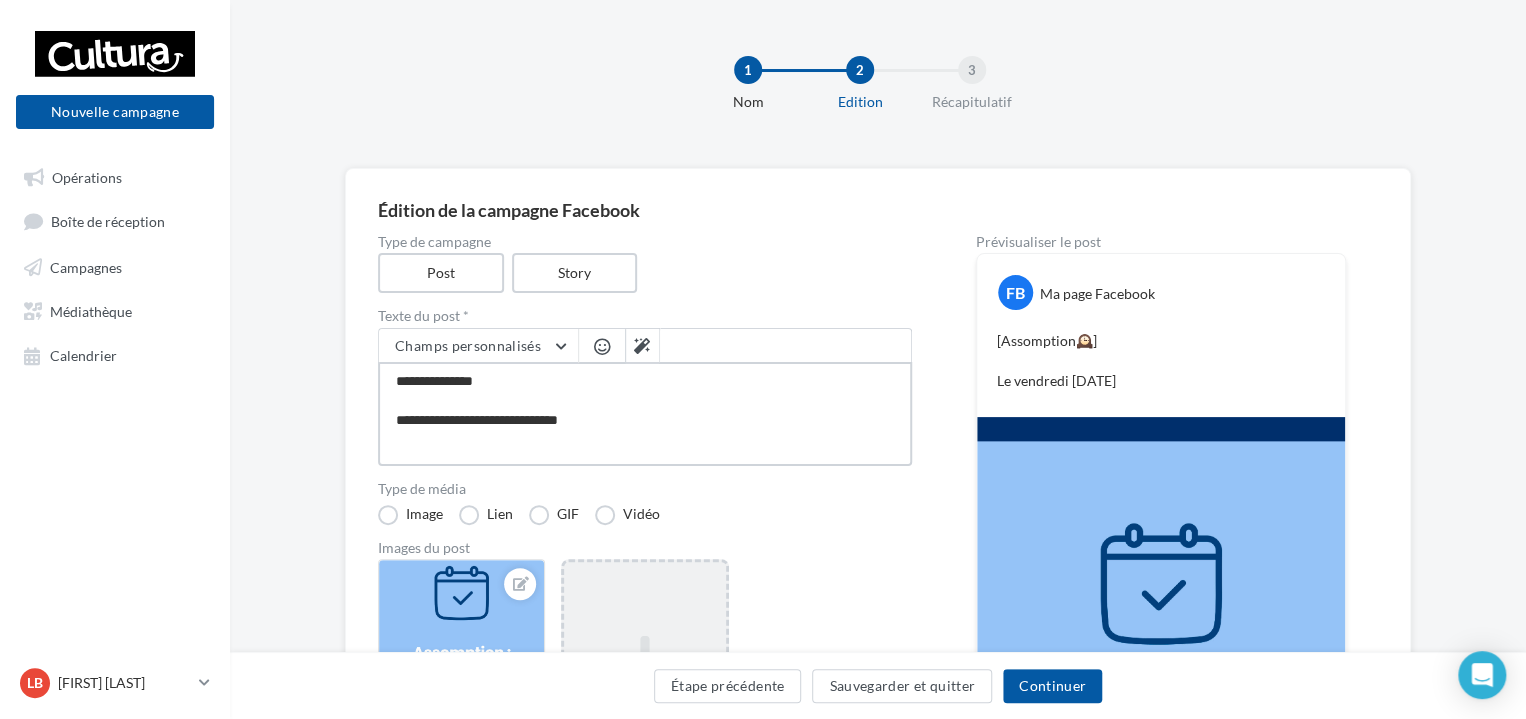 type on "**********" 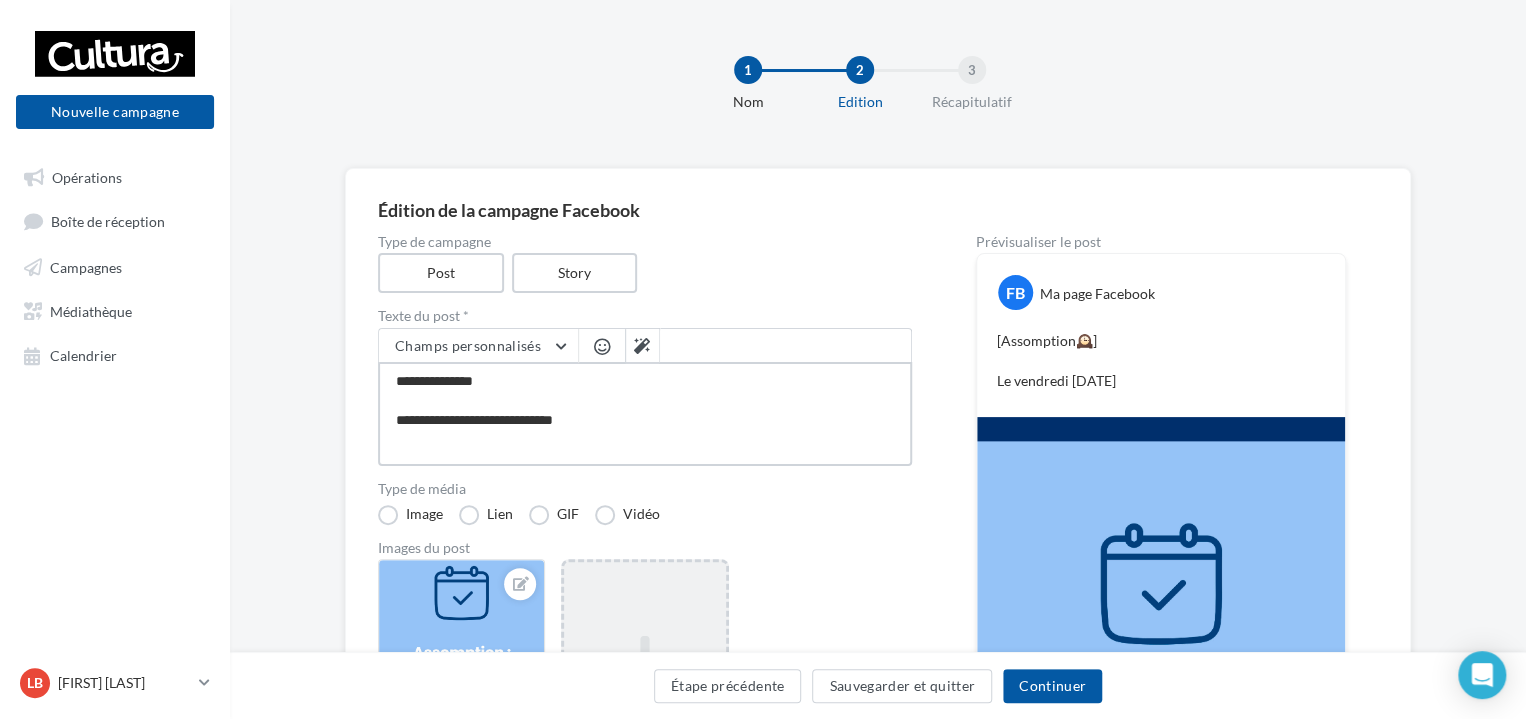 type on "**********" 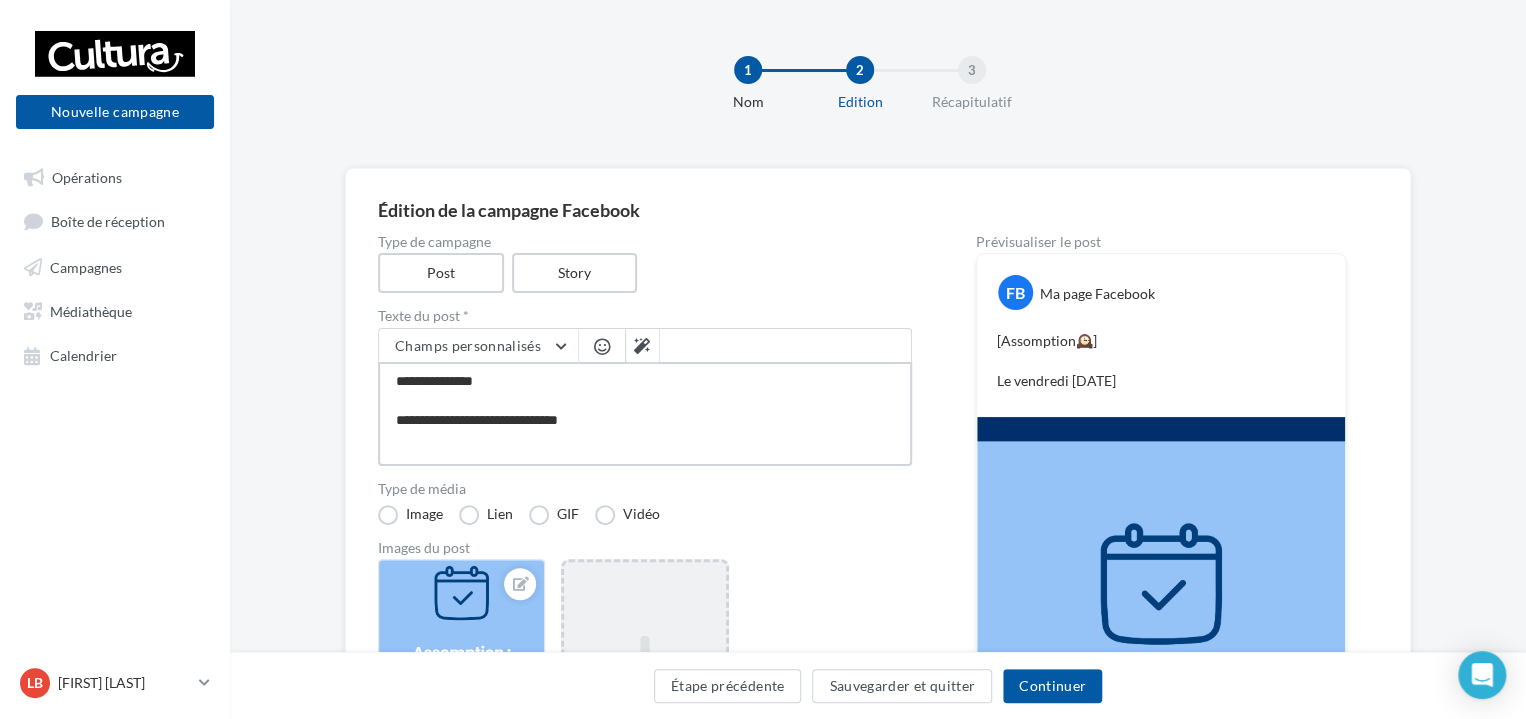 type on "**********" 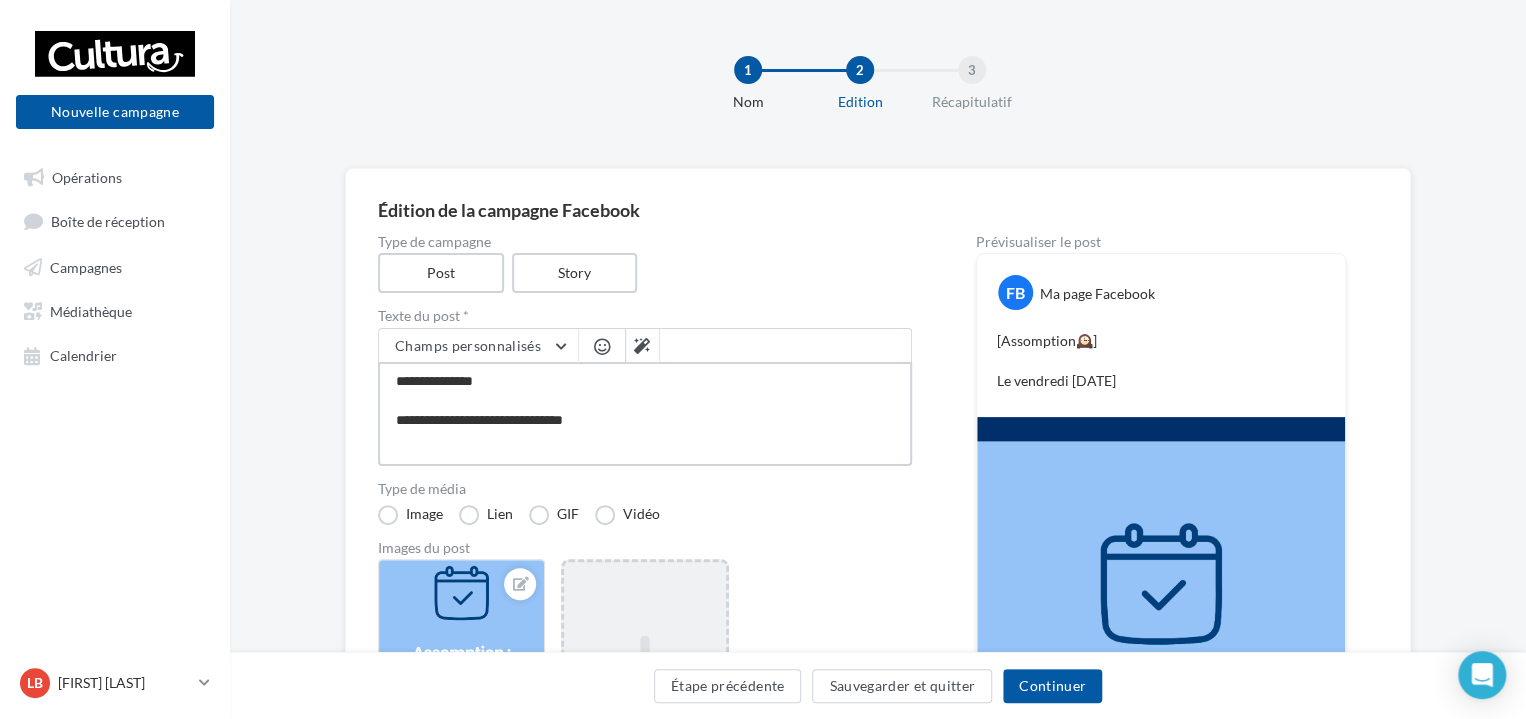 type on "**********" 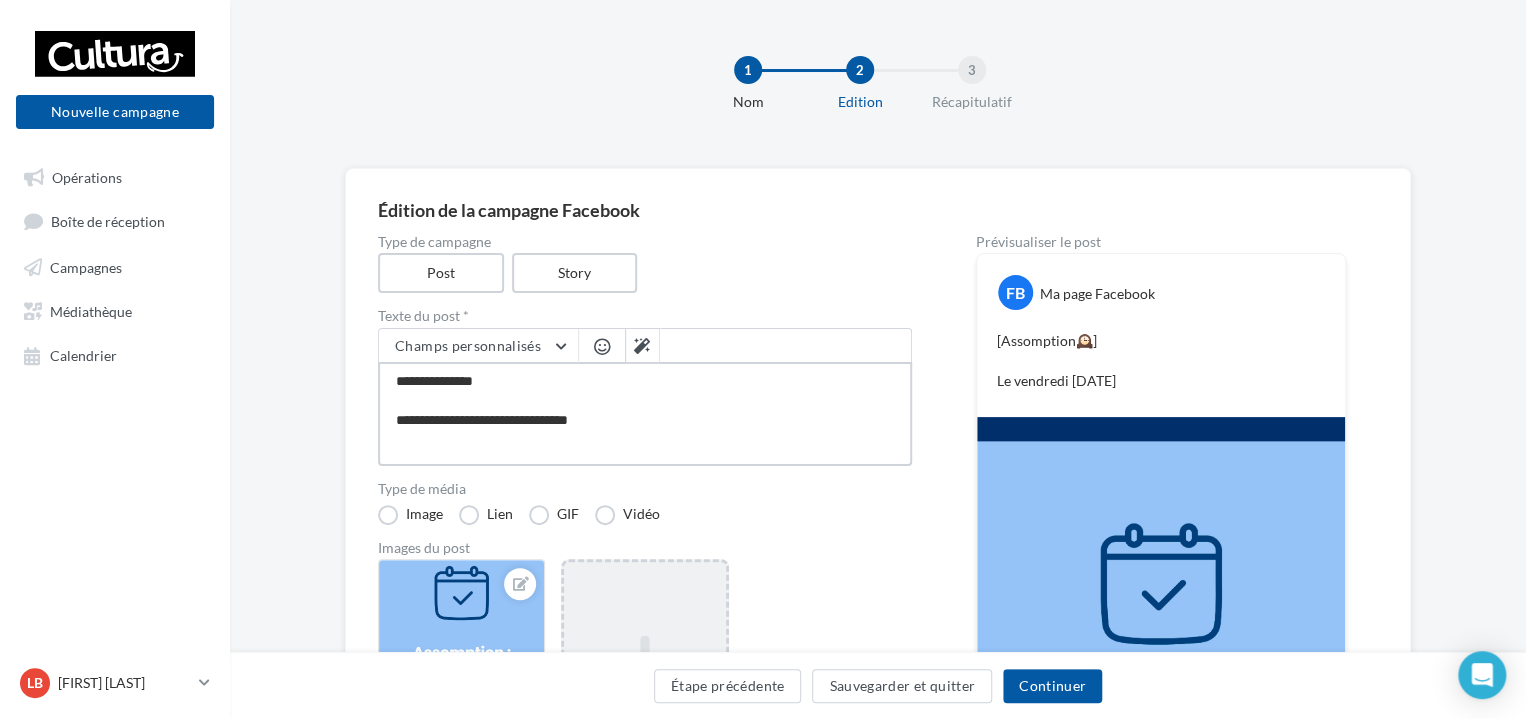 type on "**********" 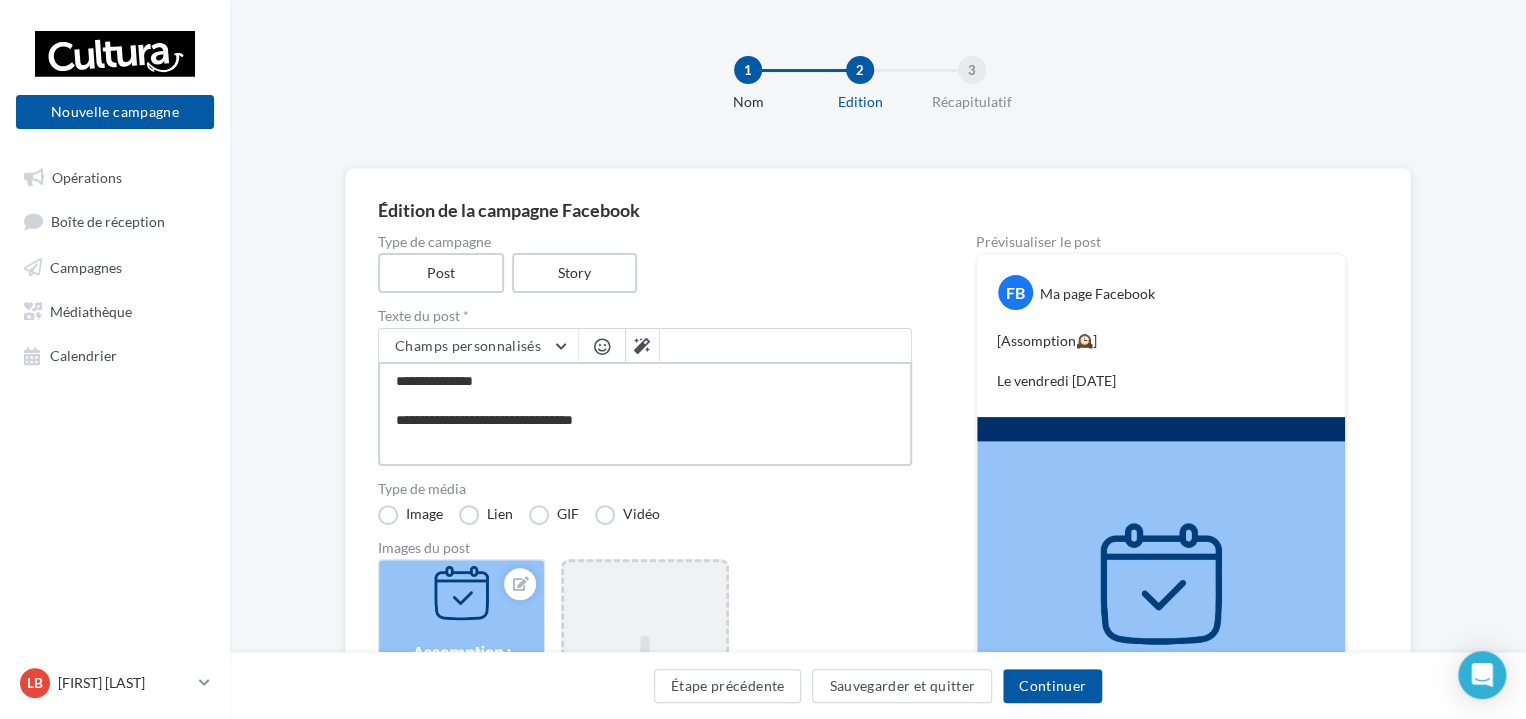 type on "**********" 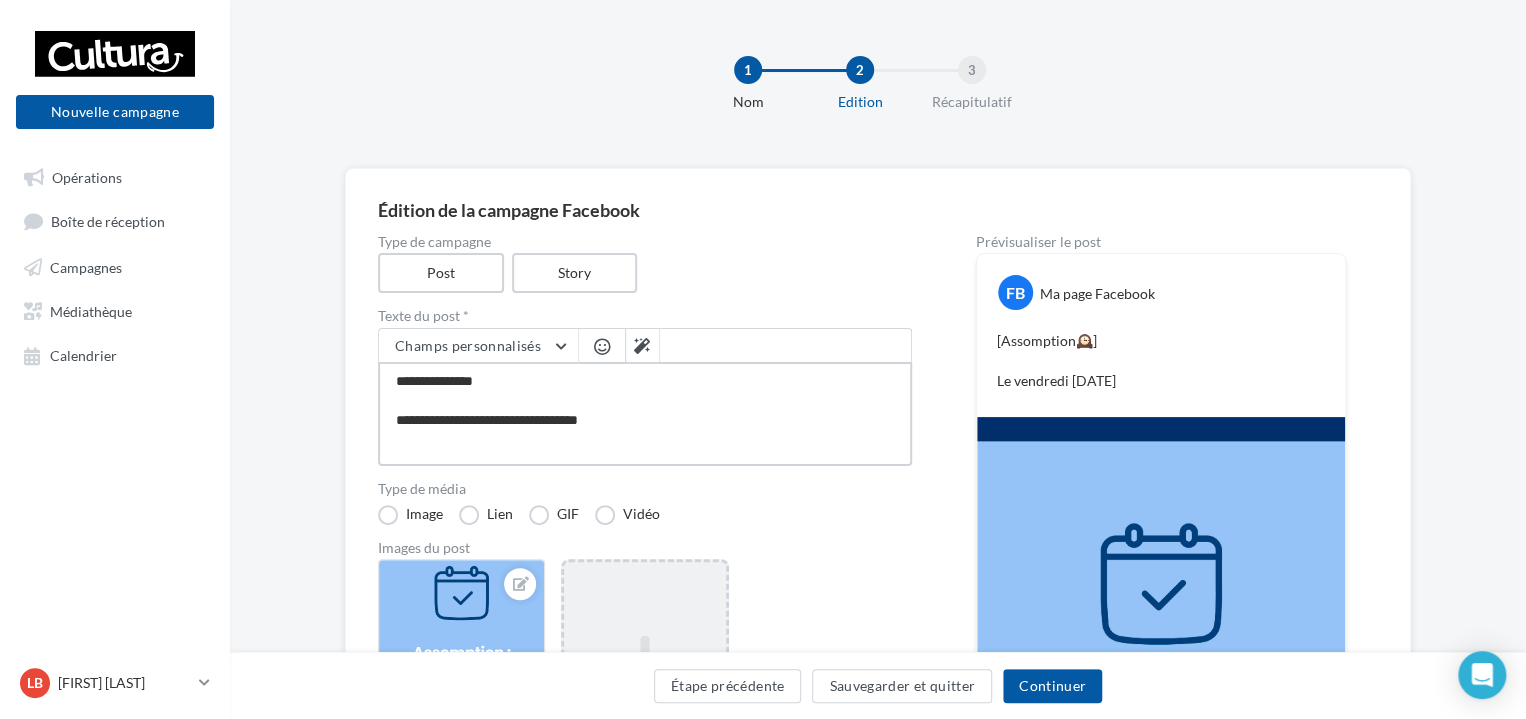 type on "**********" 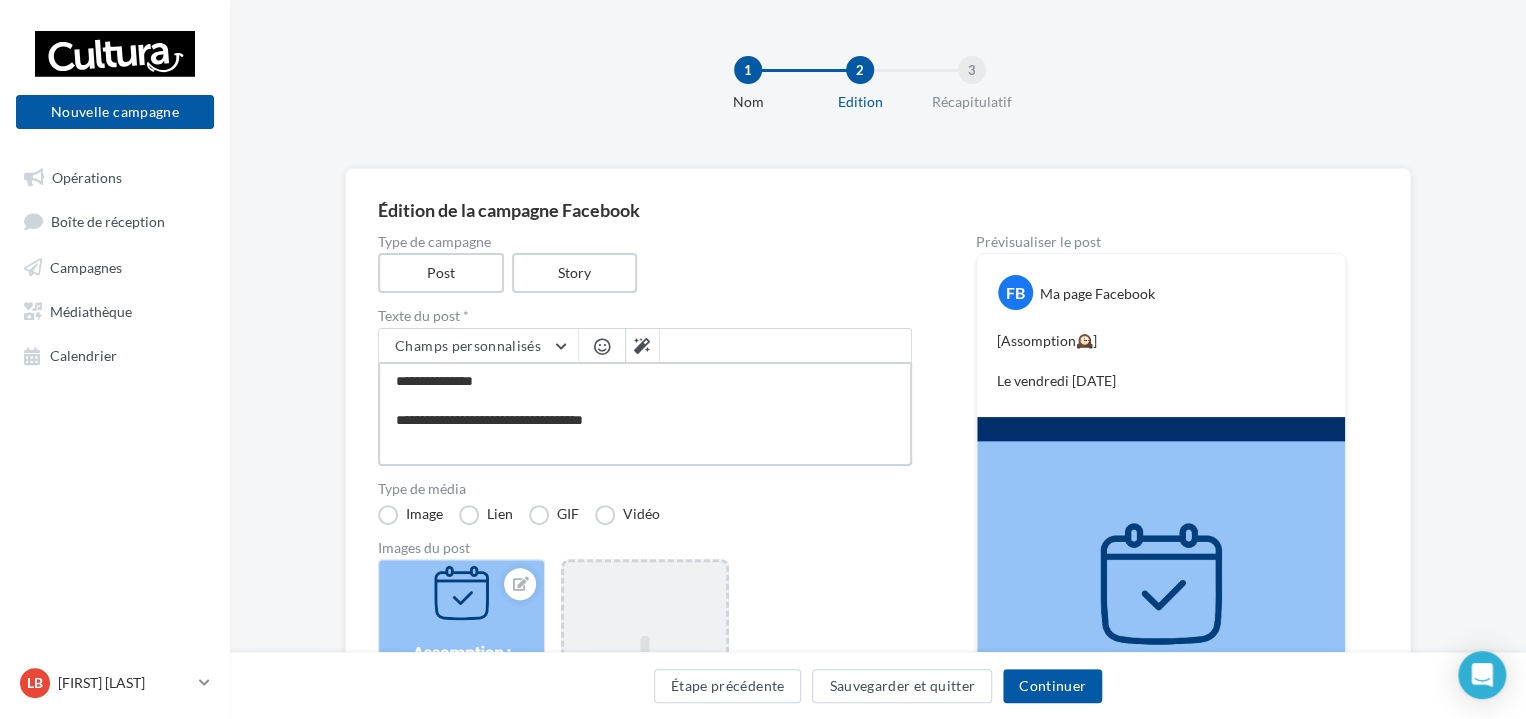 type on "**********" 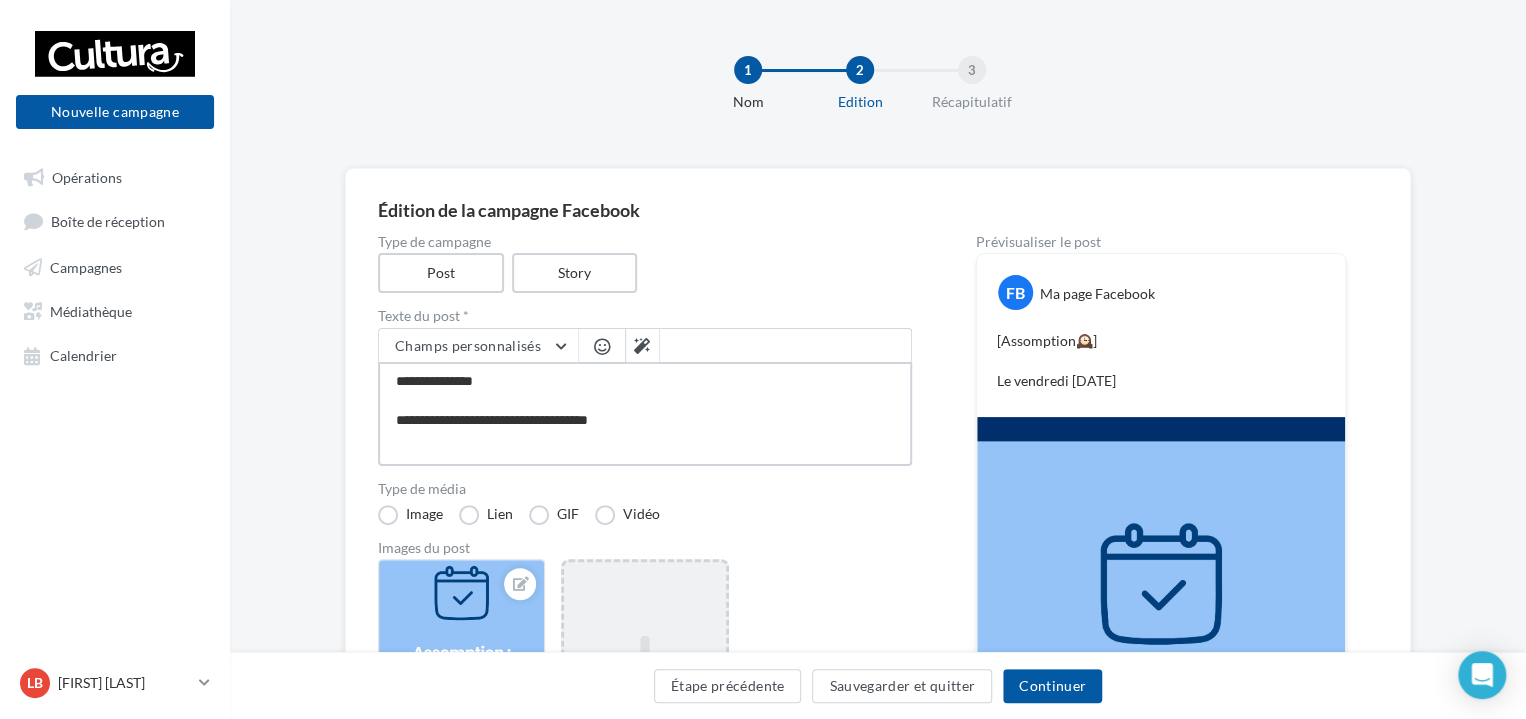 type on "**********" 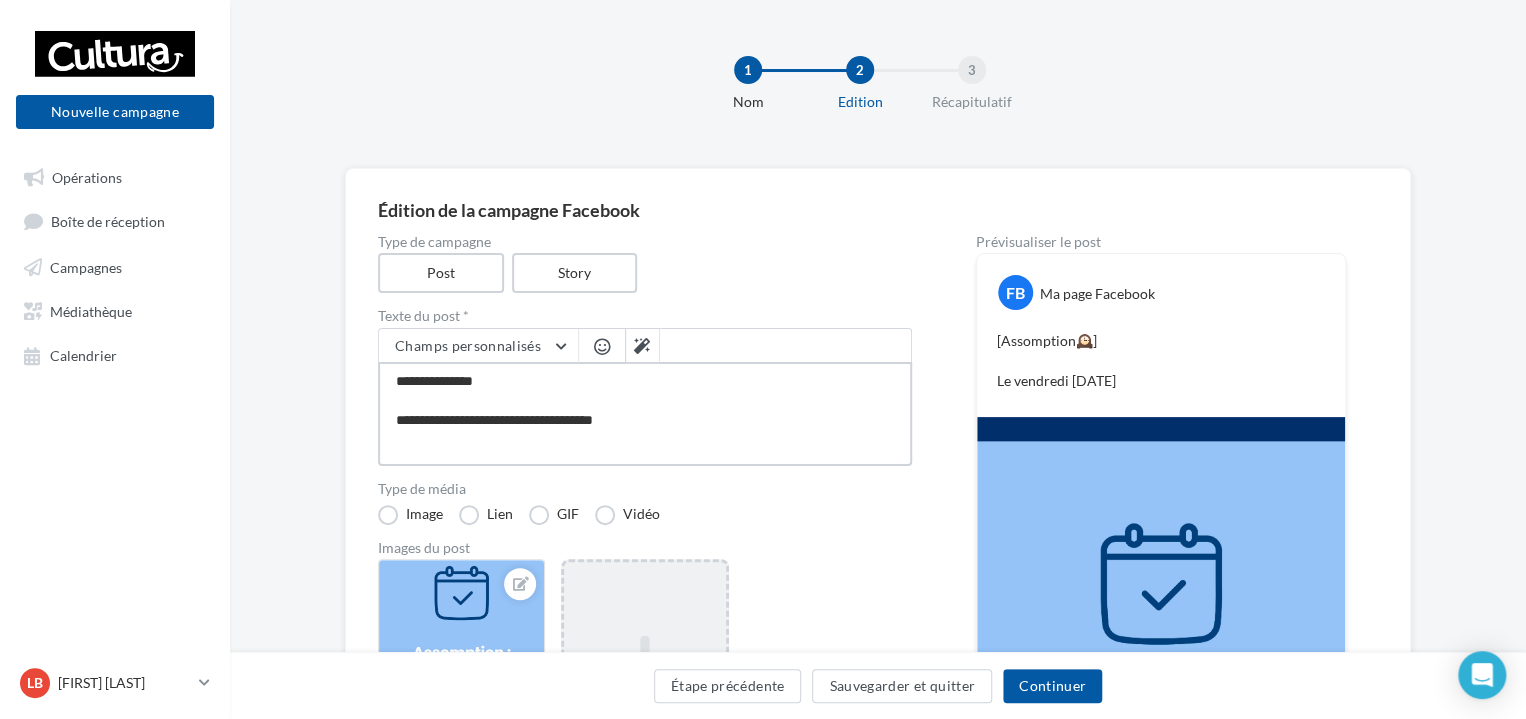 type on "**********" 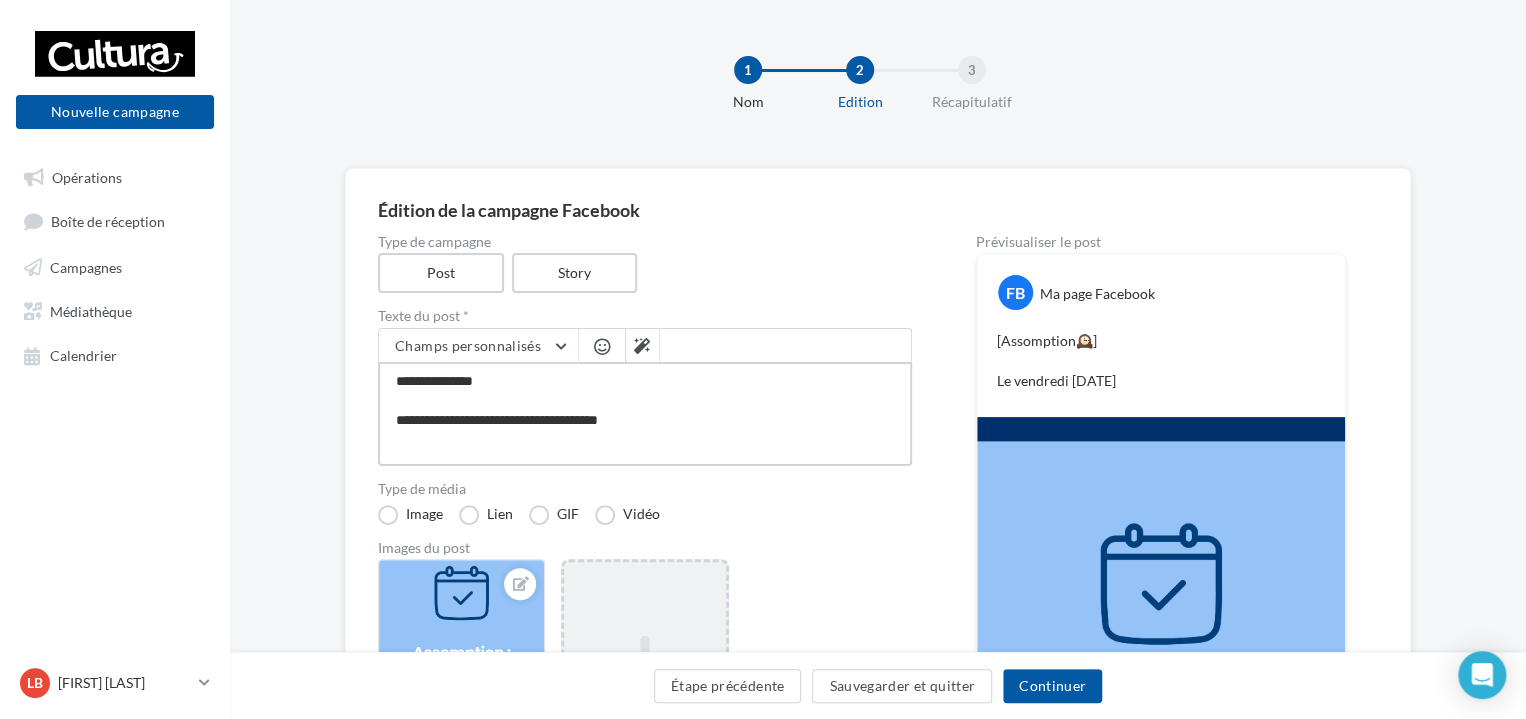 type on "**********" 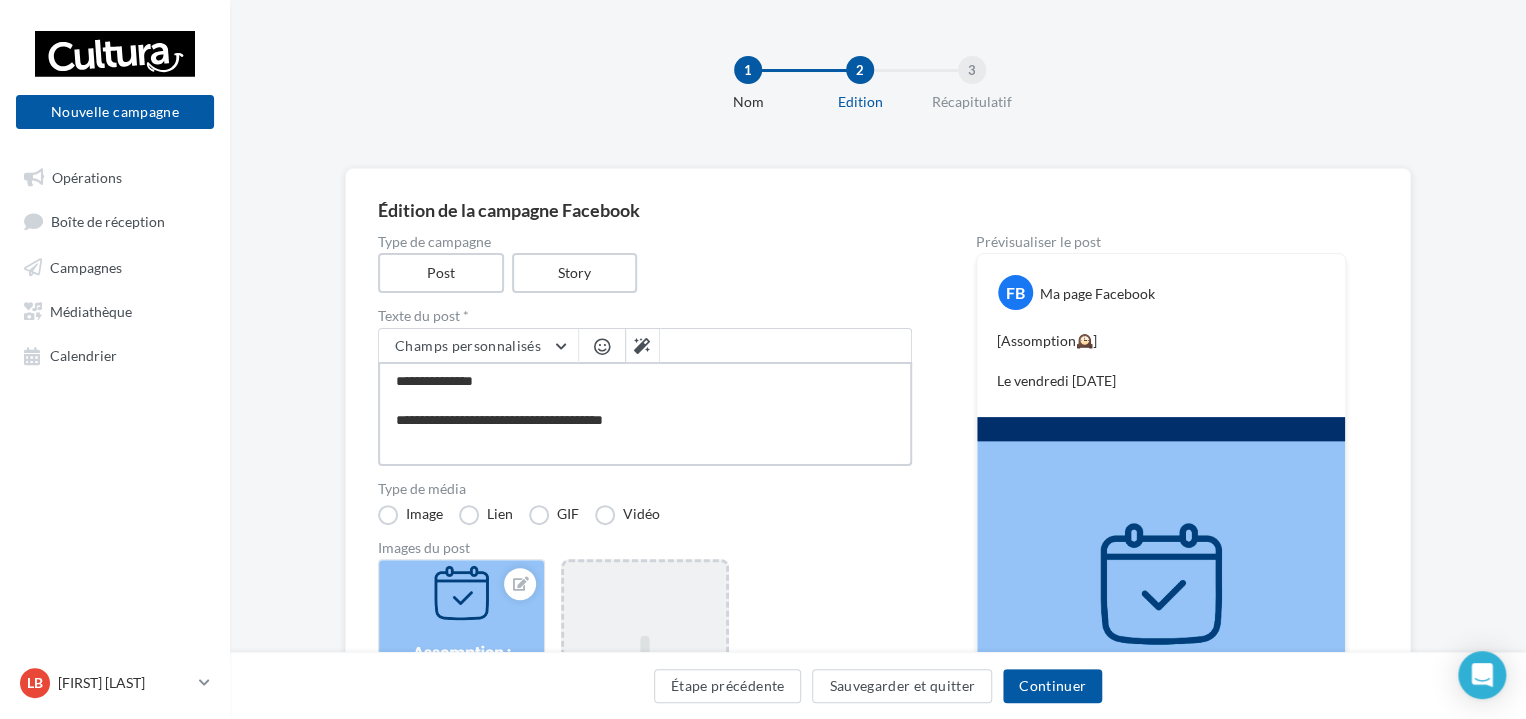 type on "**********" 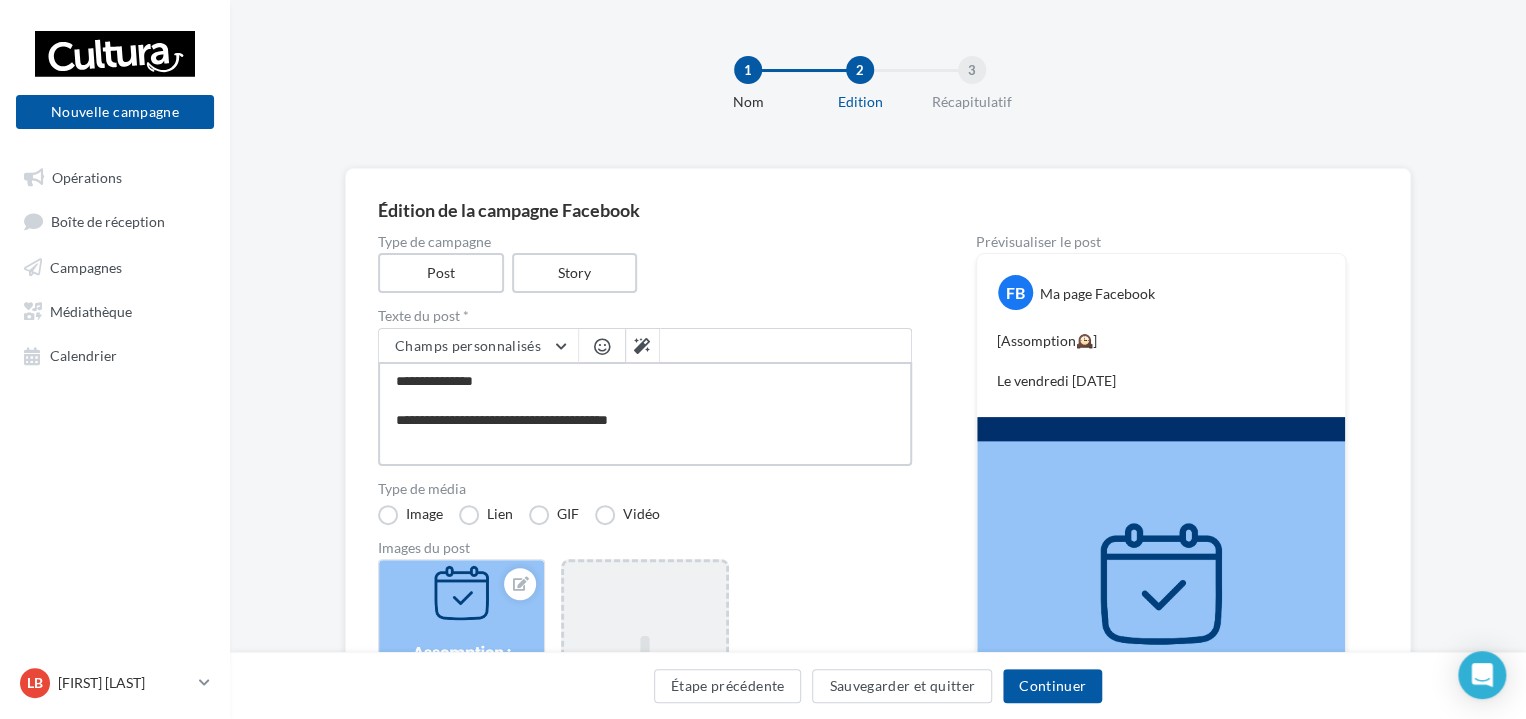 type on "**********" 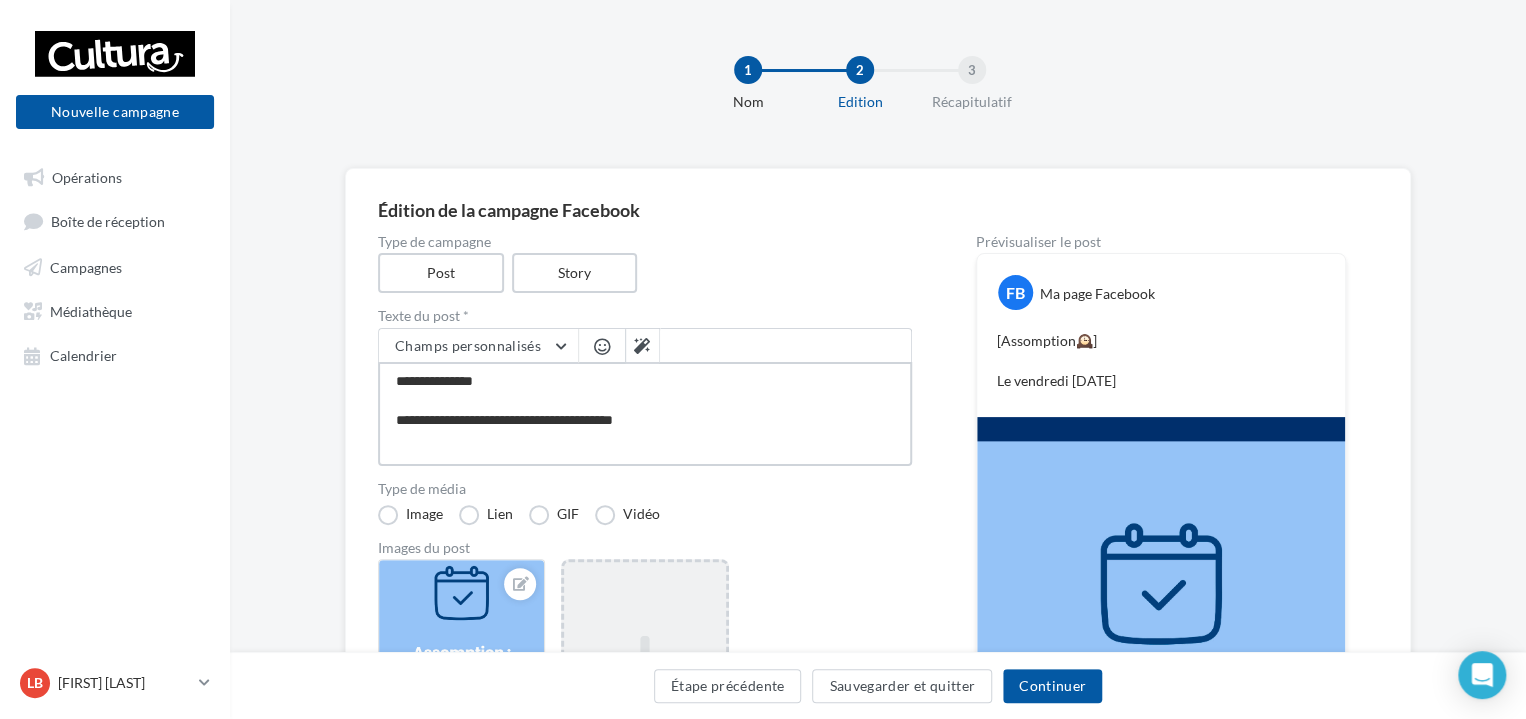 type on "**********" 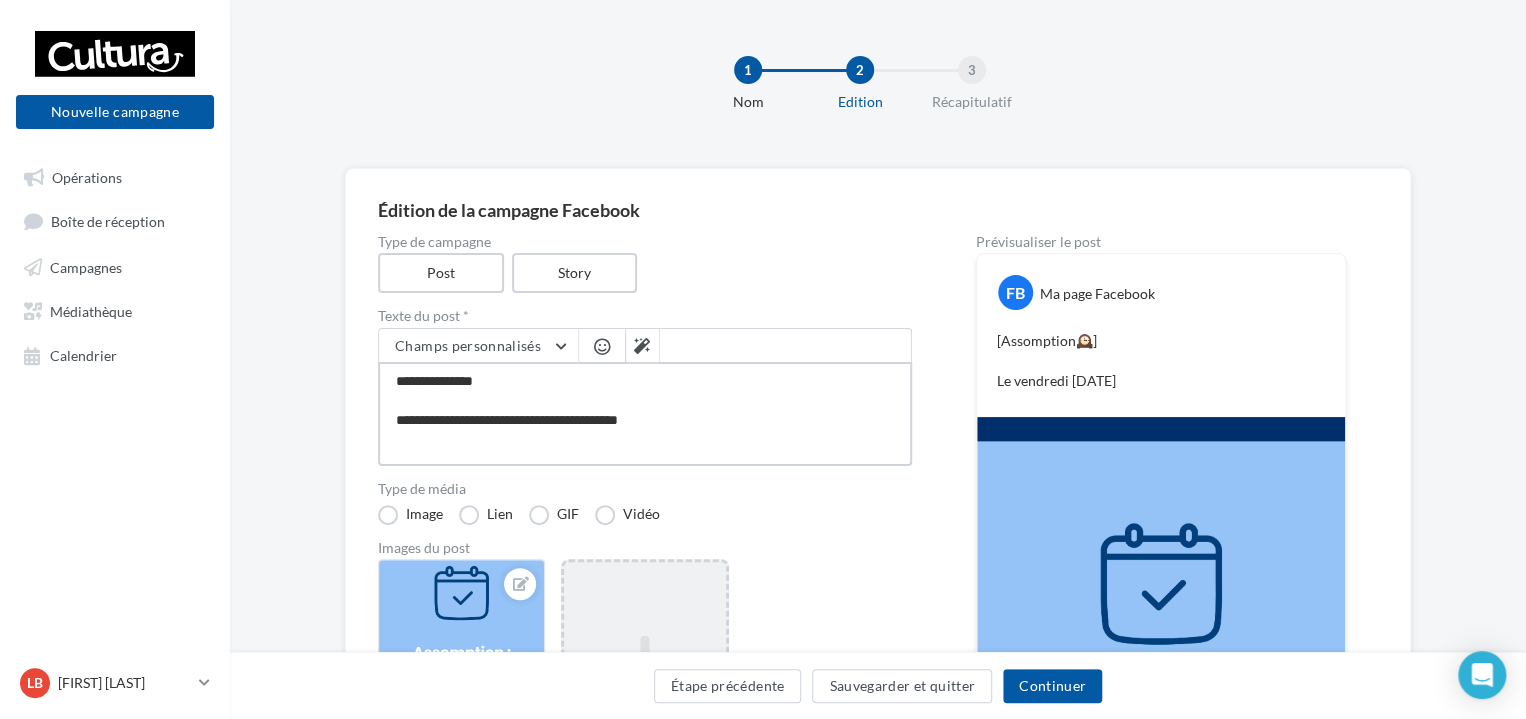 type on "**********" 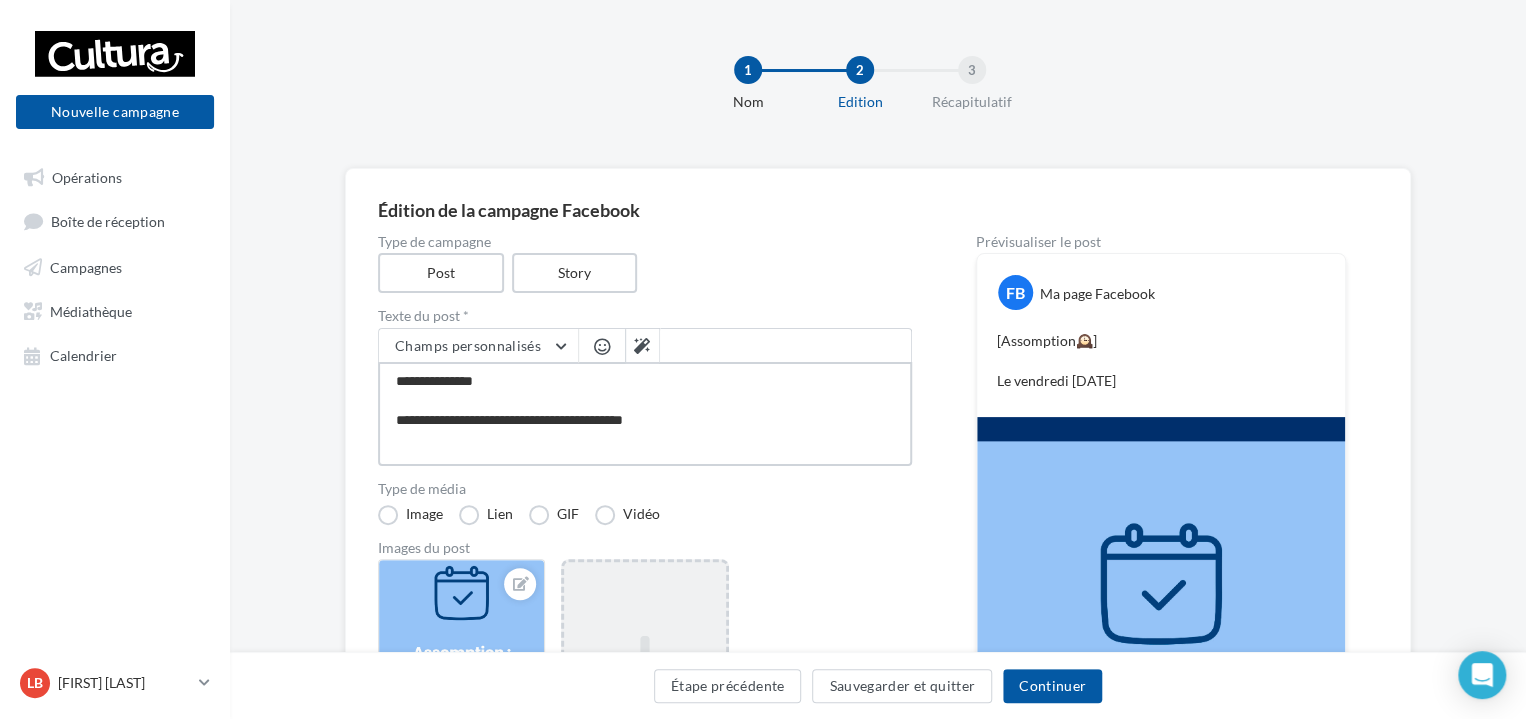 type on "**********" 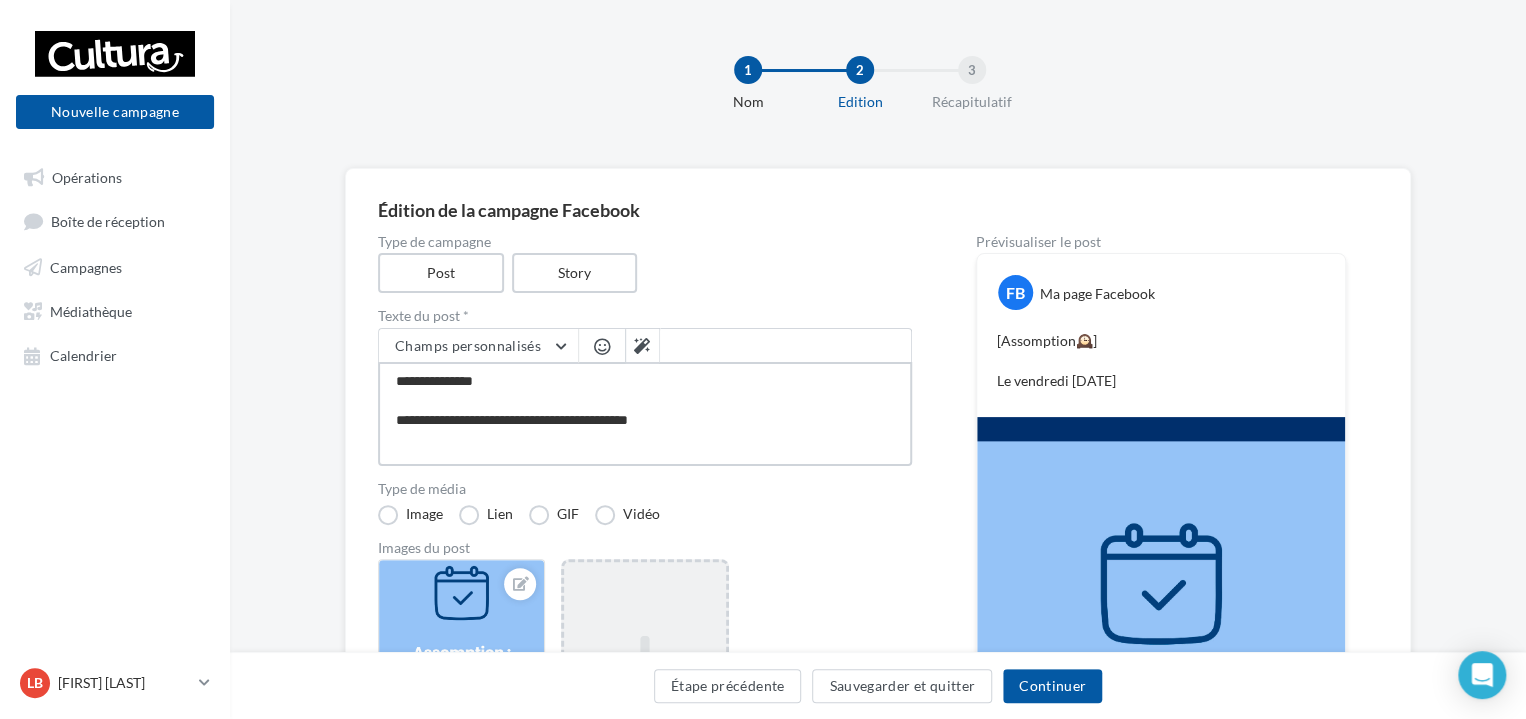 type on "**********" 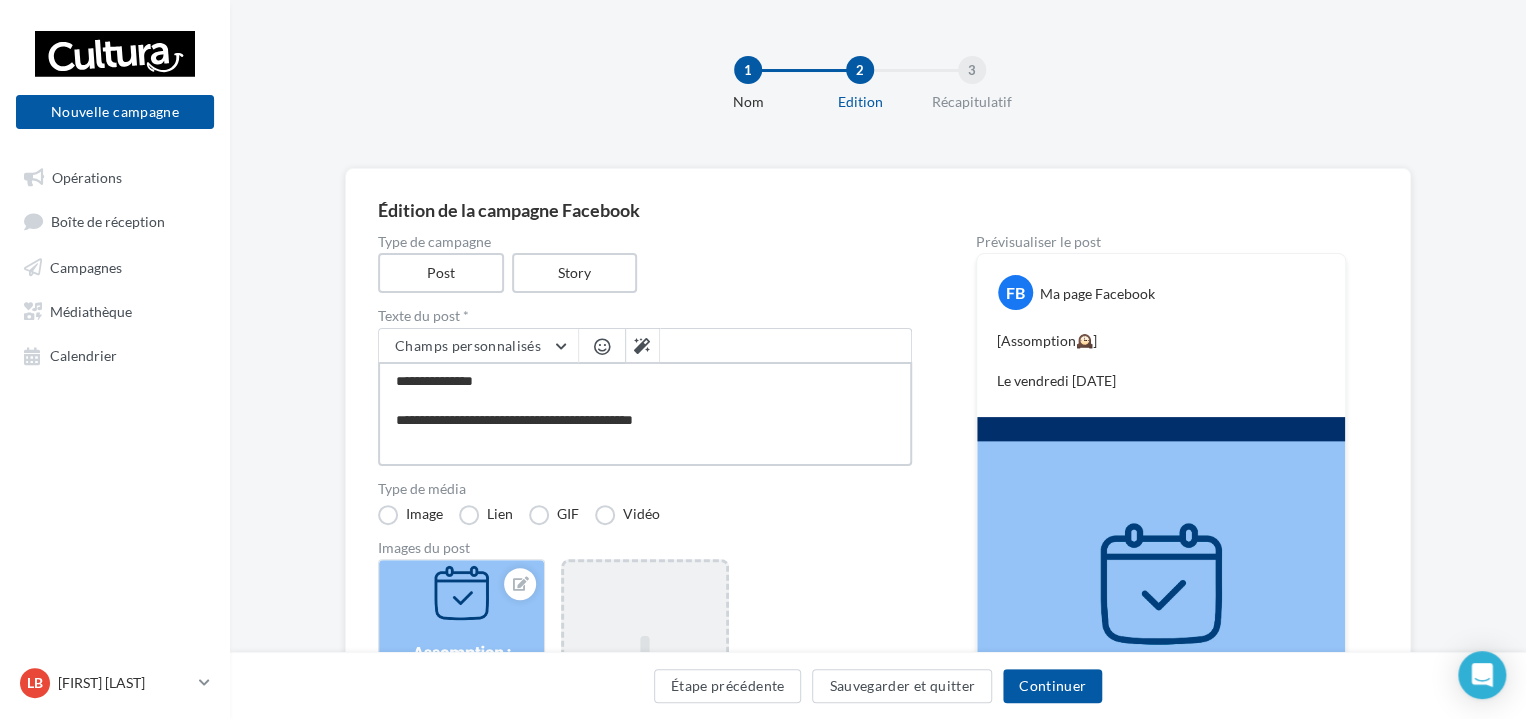 type on "**********" 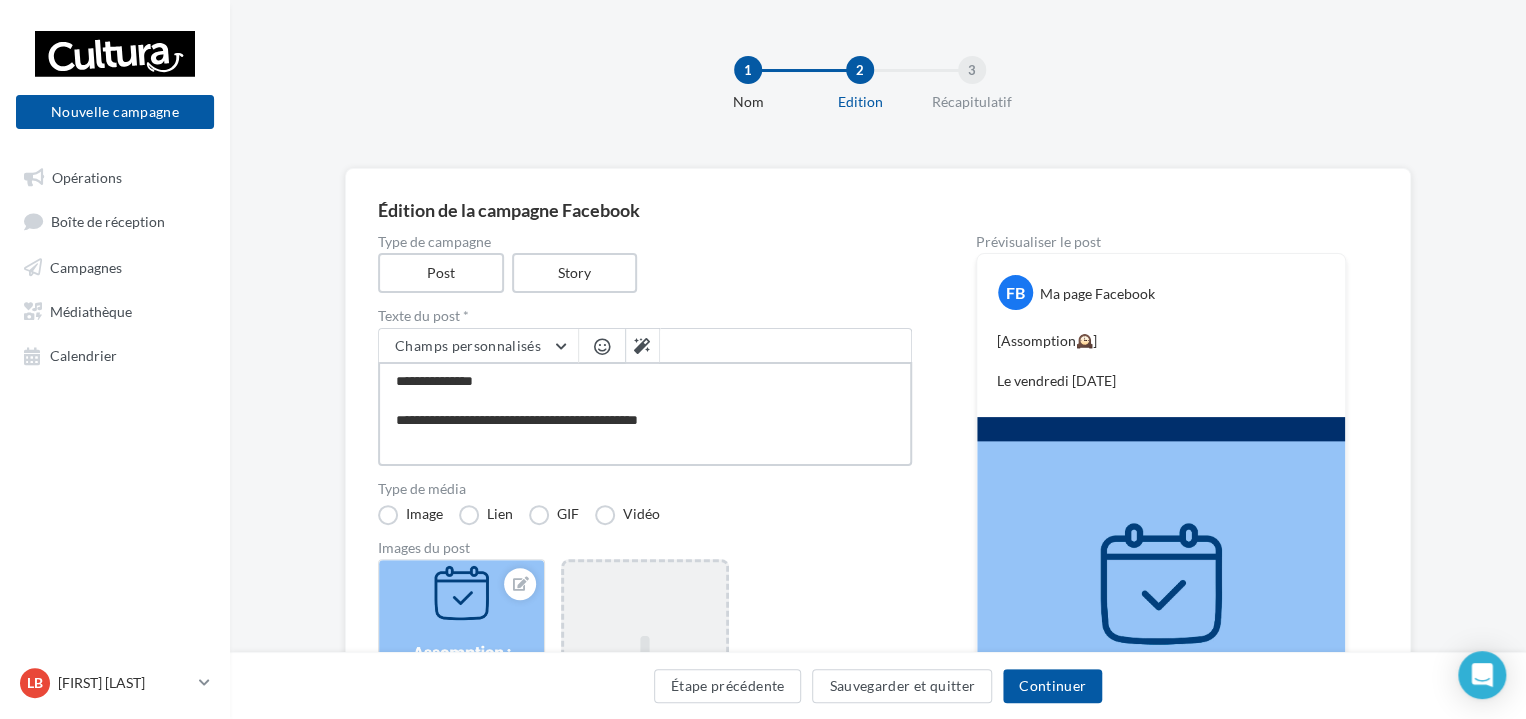 type on "**********" 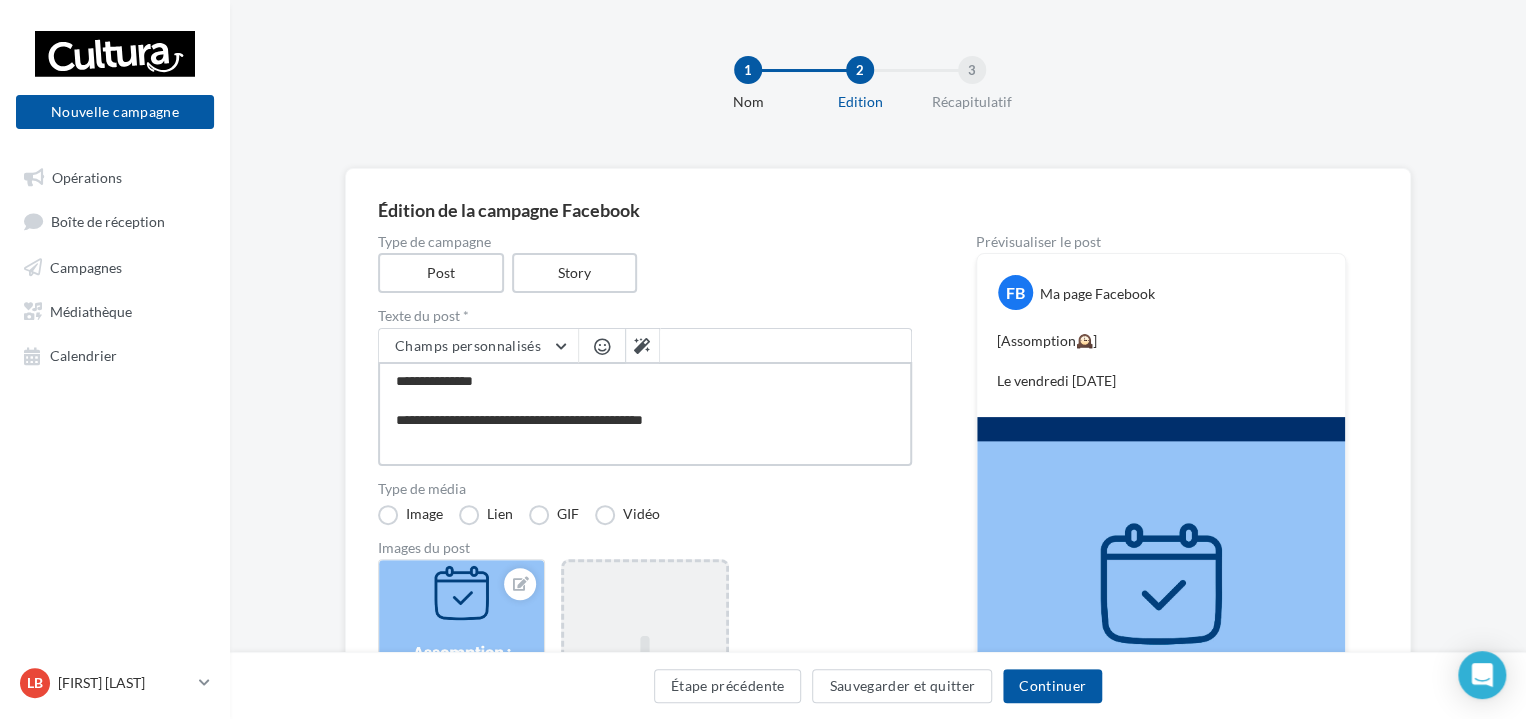 type on "**********" 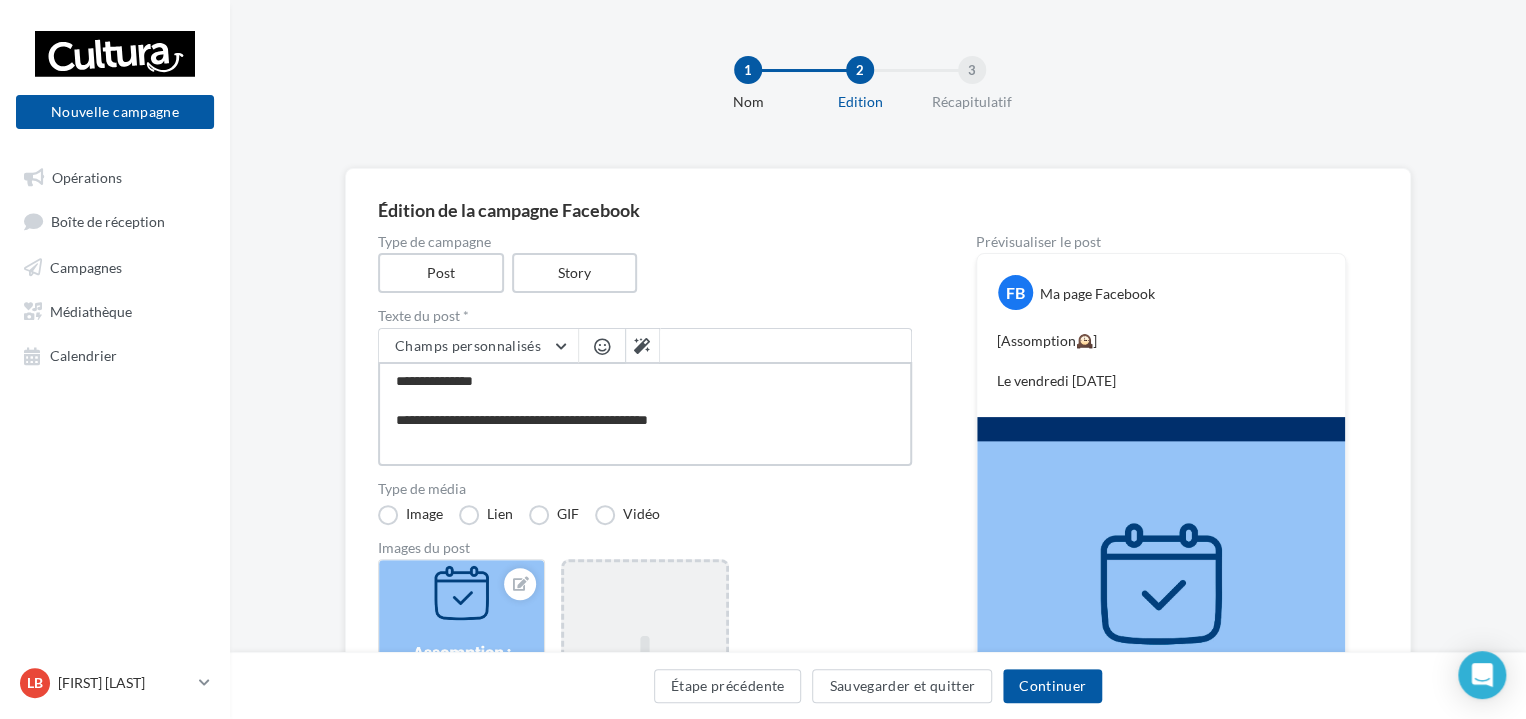 type on "**********" 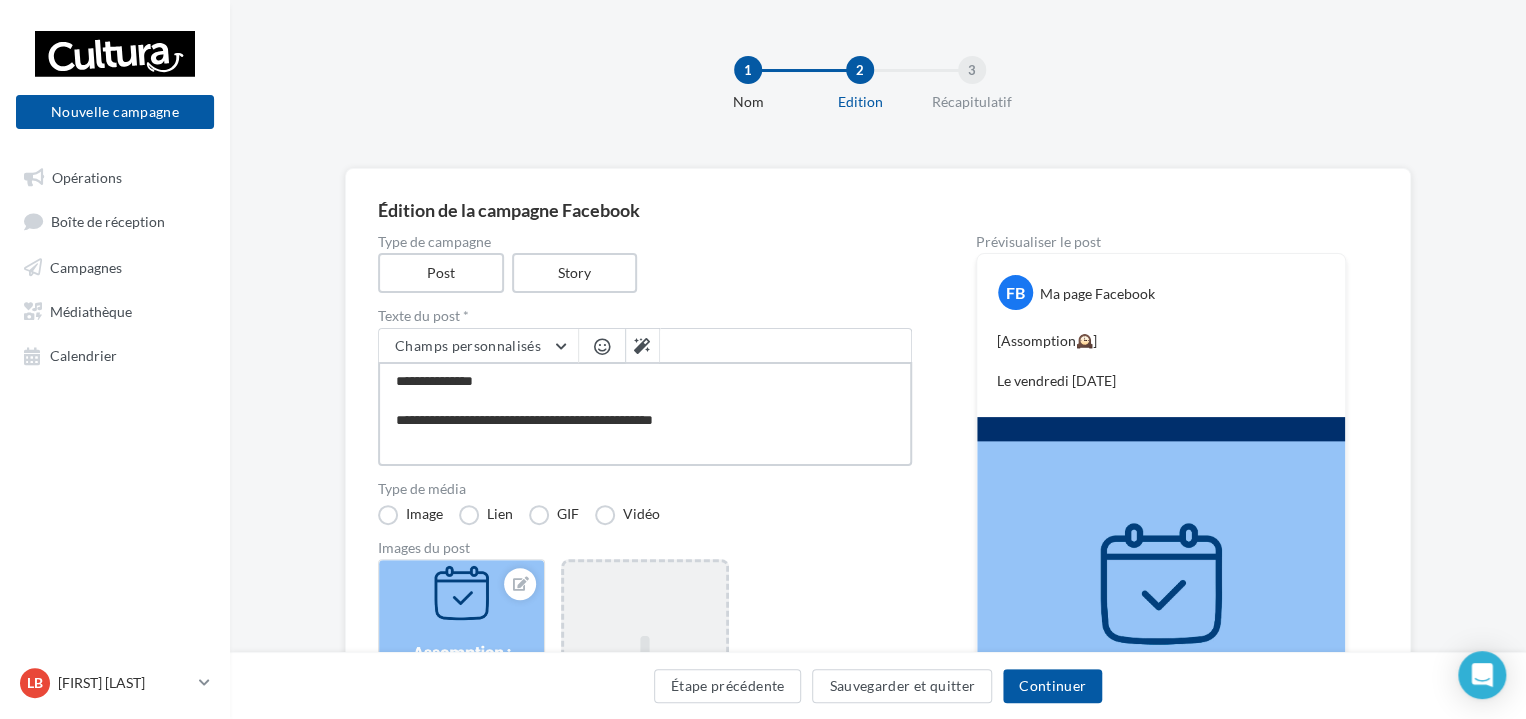 type on "**********" 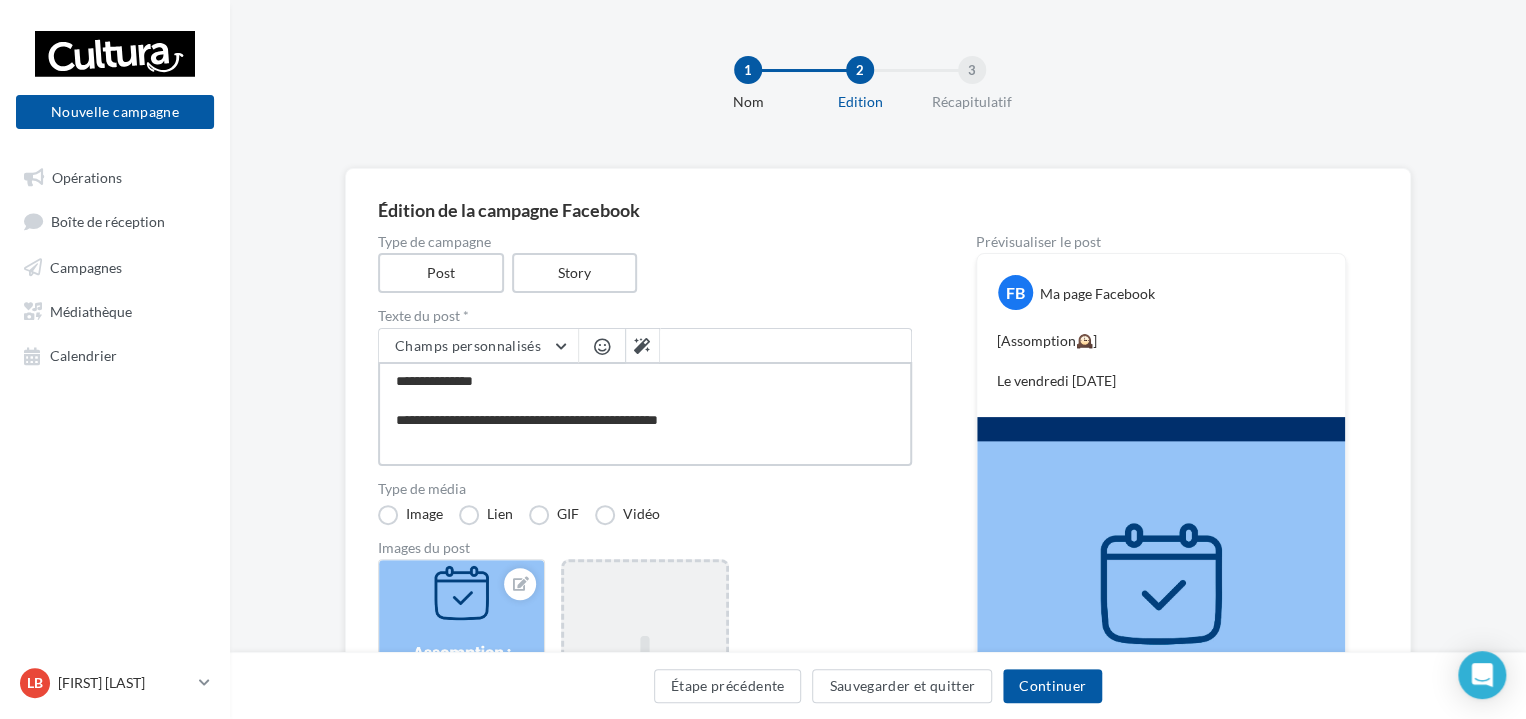 type on "**********" 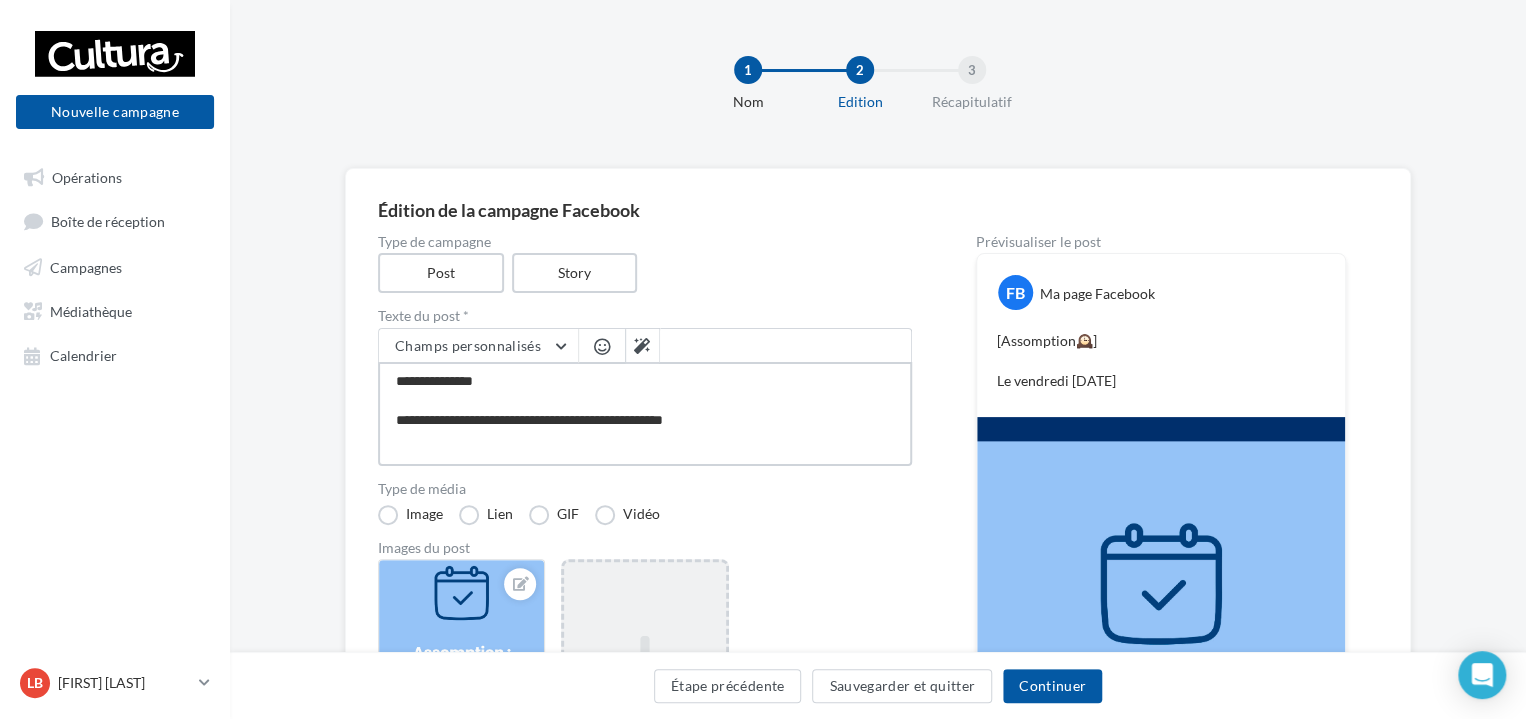 type on "**********" 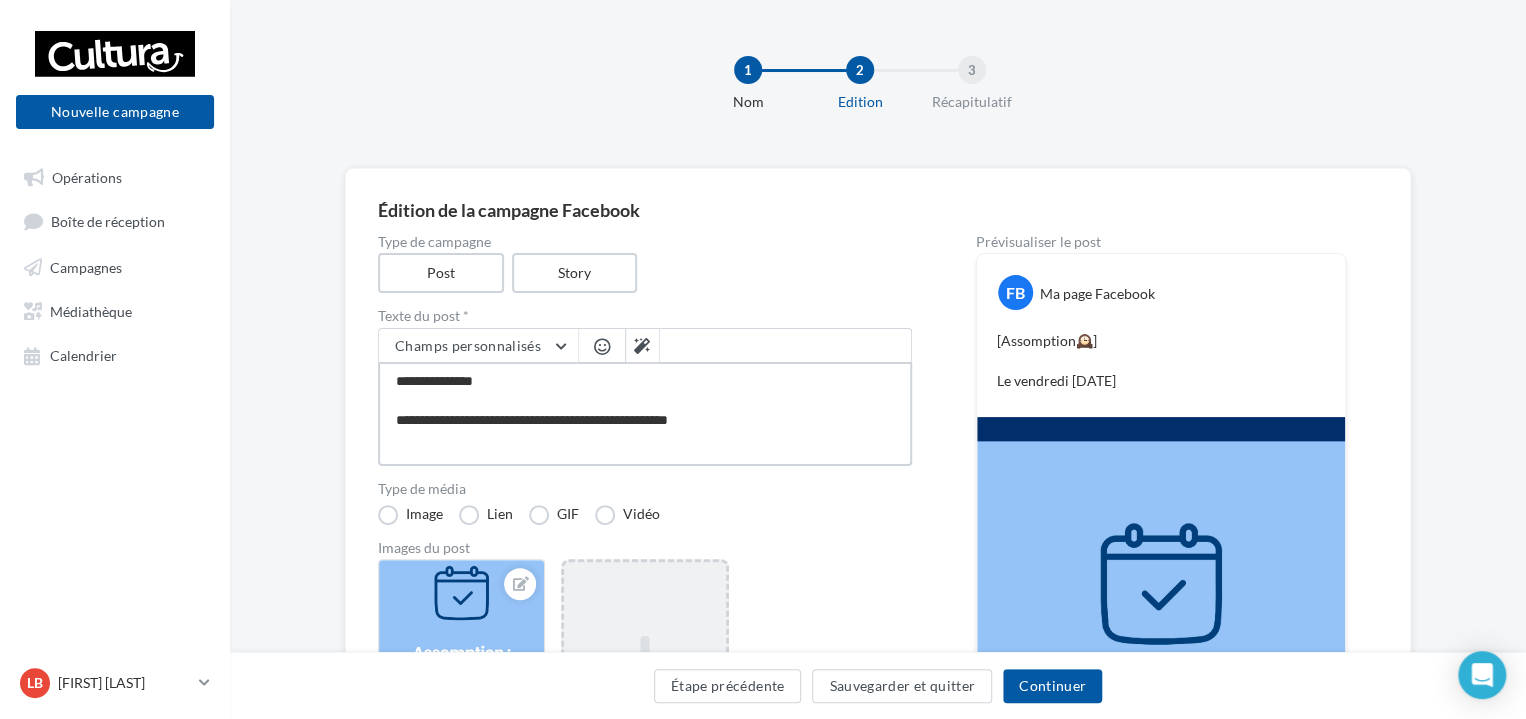 type on "**********" 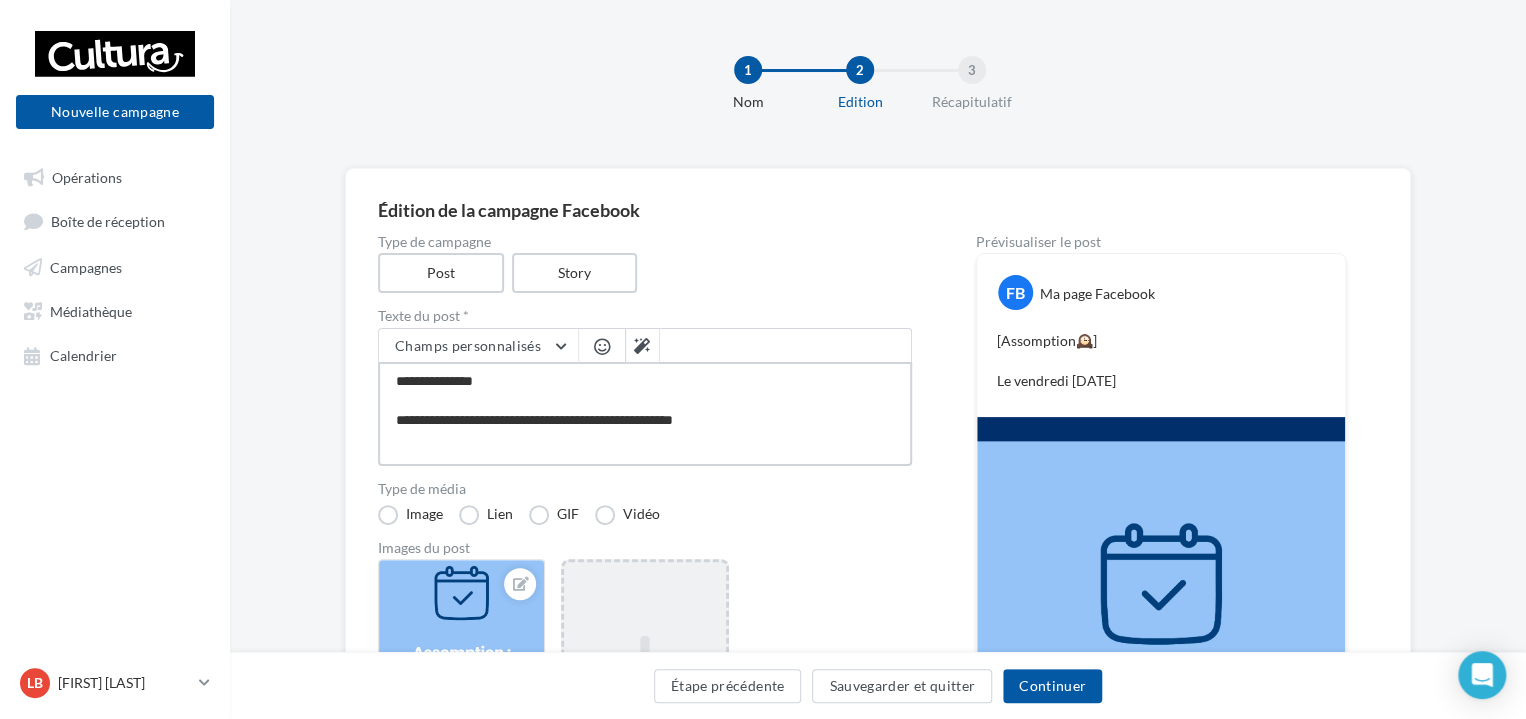 type on "**********" 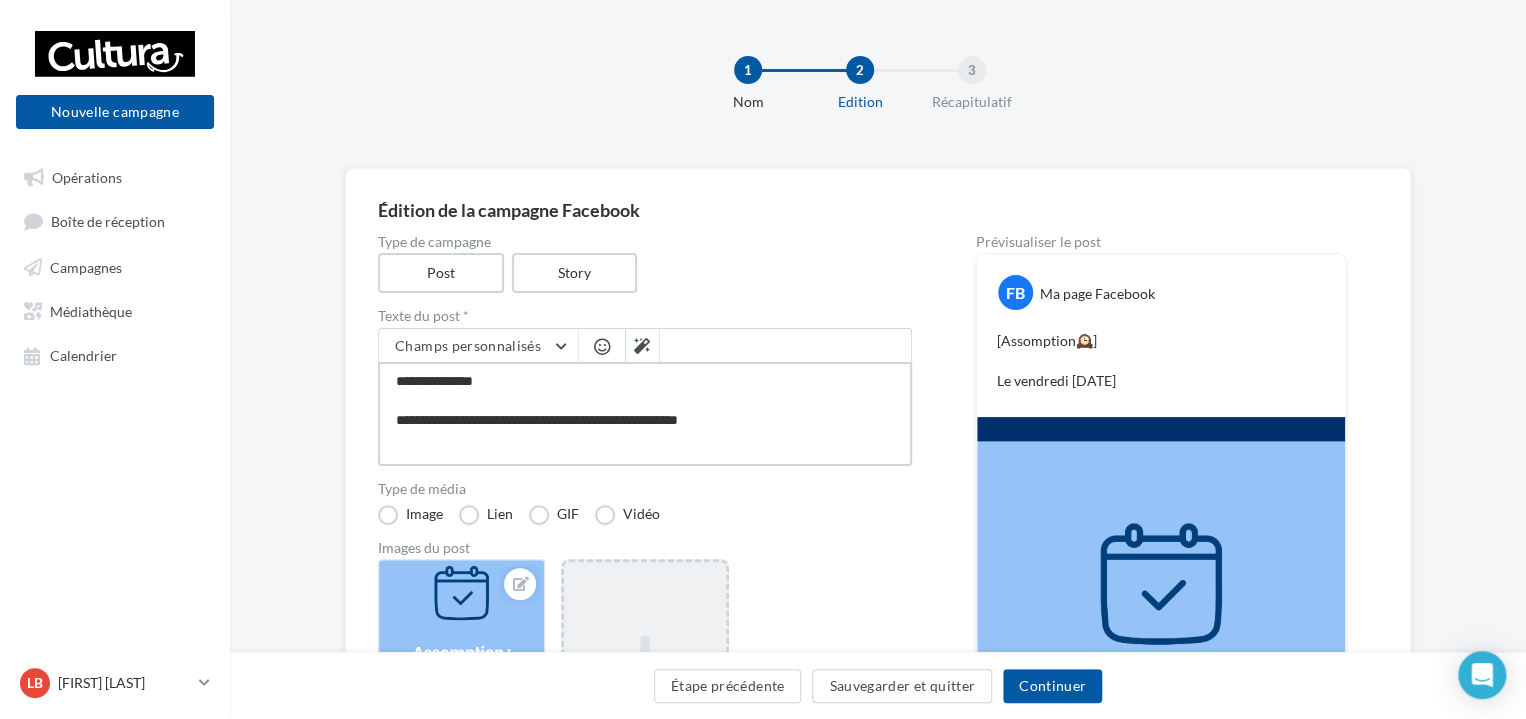 type on "**********" 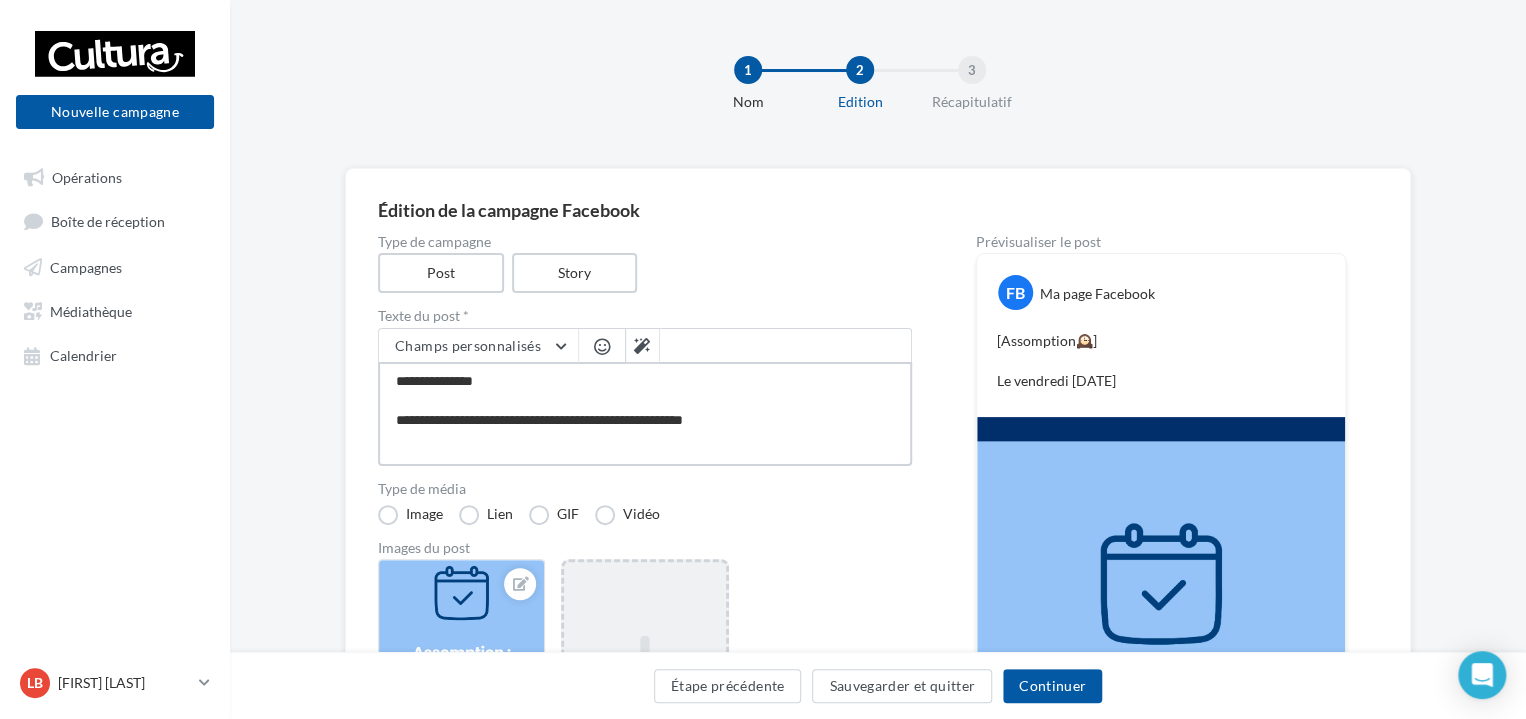 type on "**********" 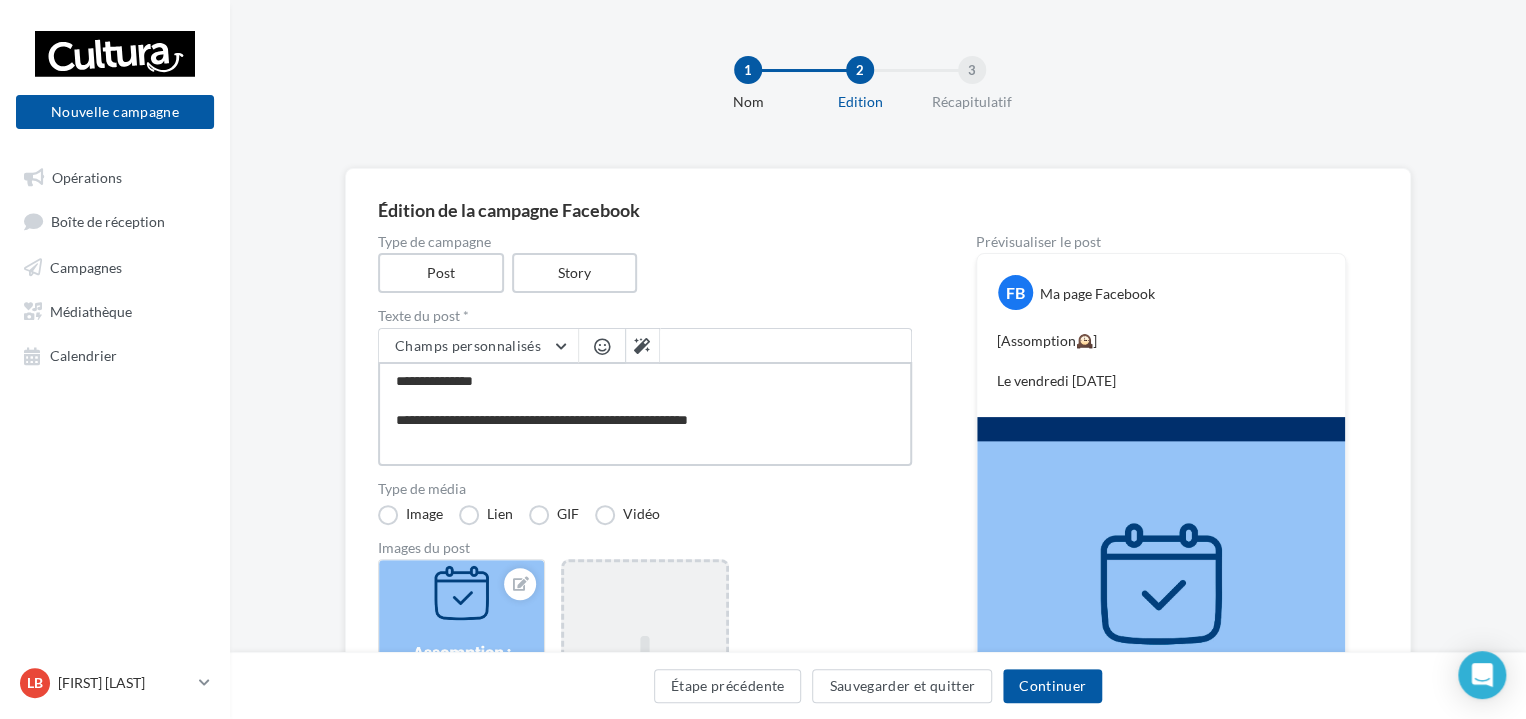 type on "**********" 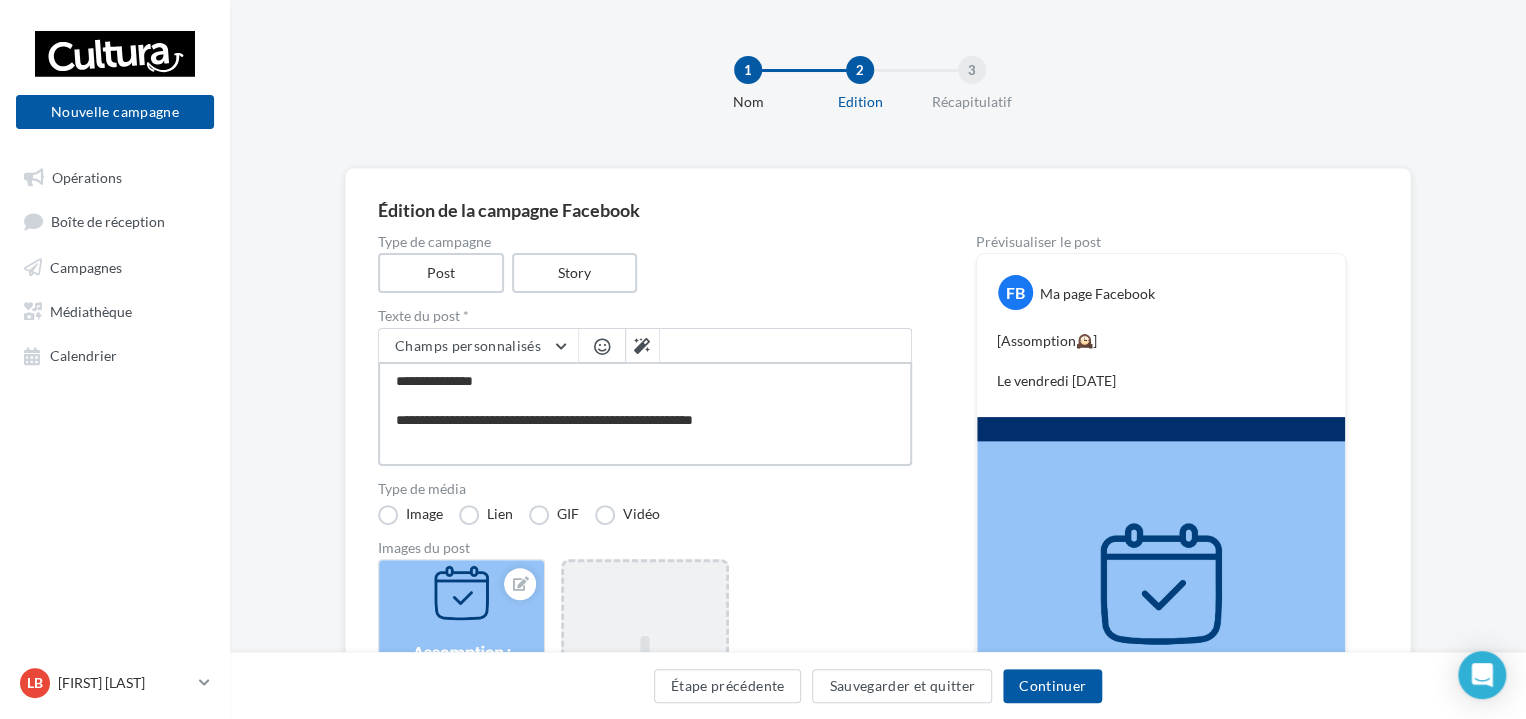 type on "**********" 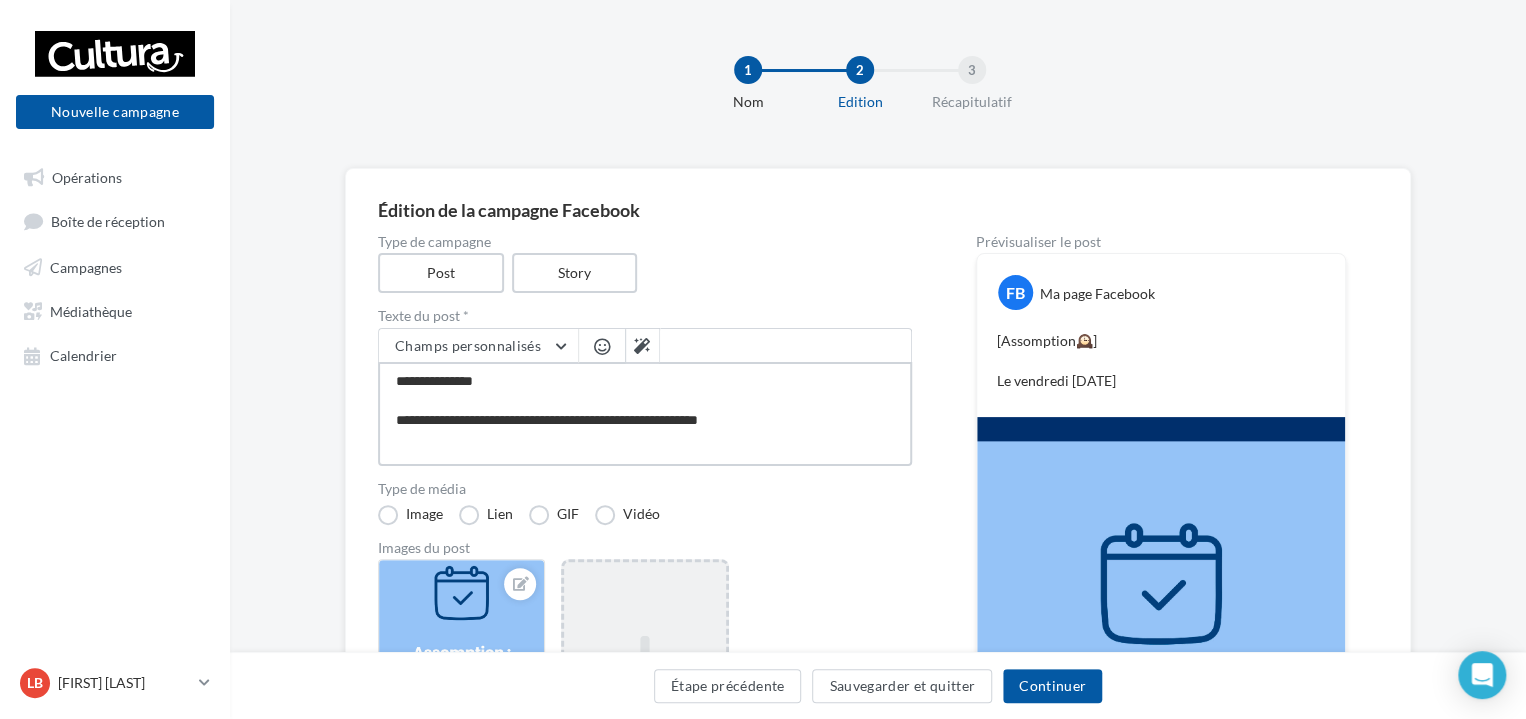 type on "**********" 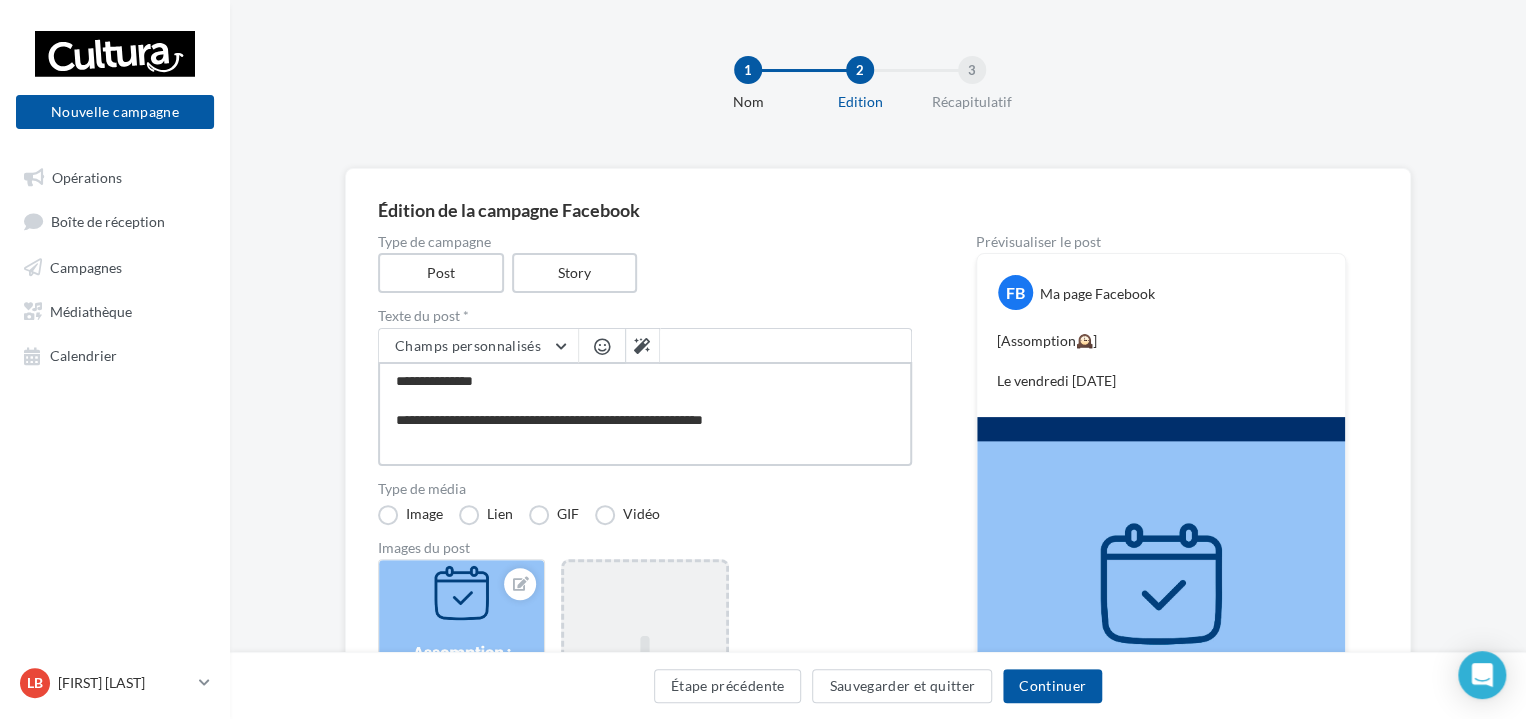 type on "**********" 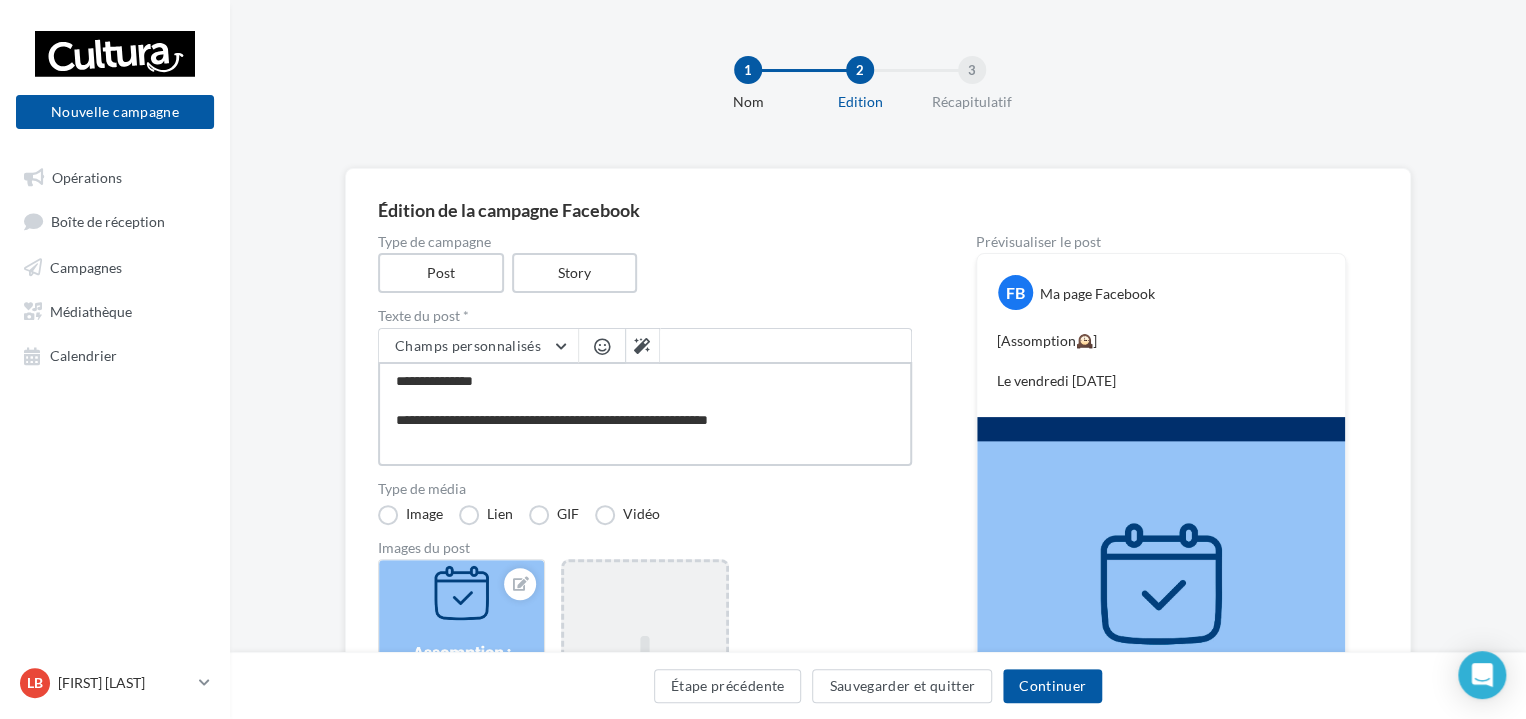 type on "**********" 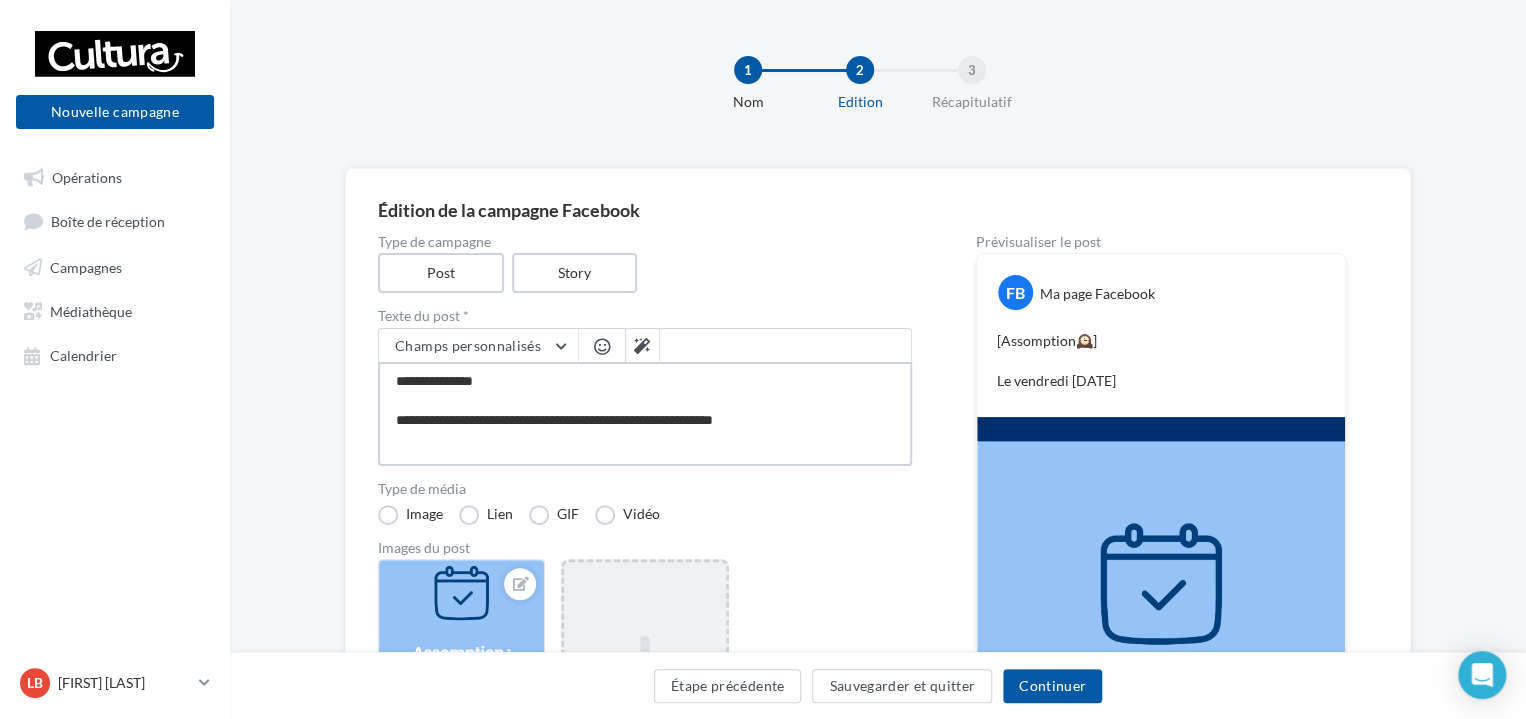 type on "**********" 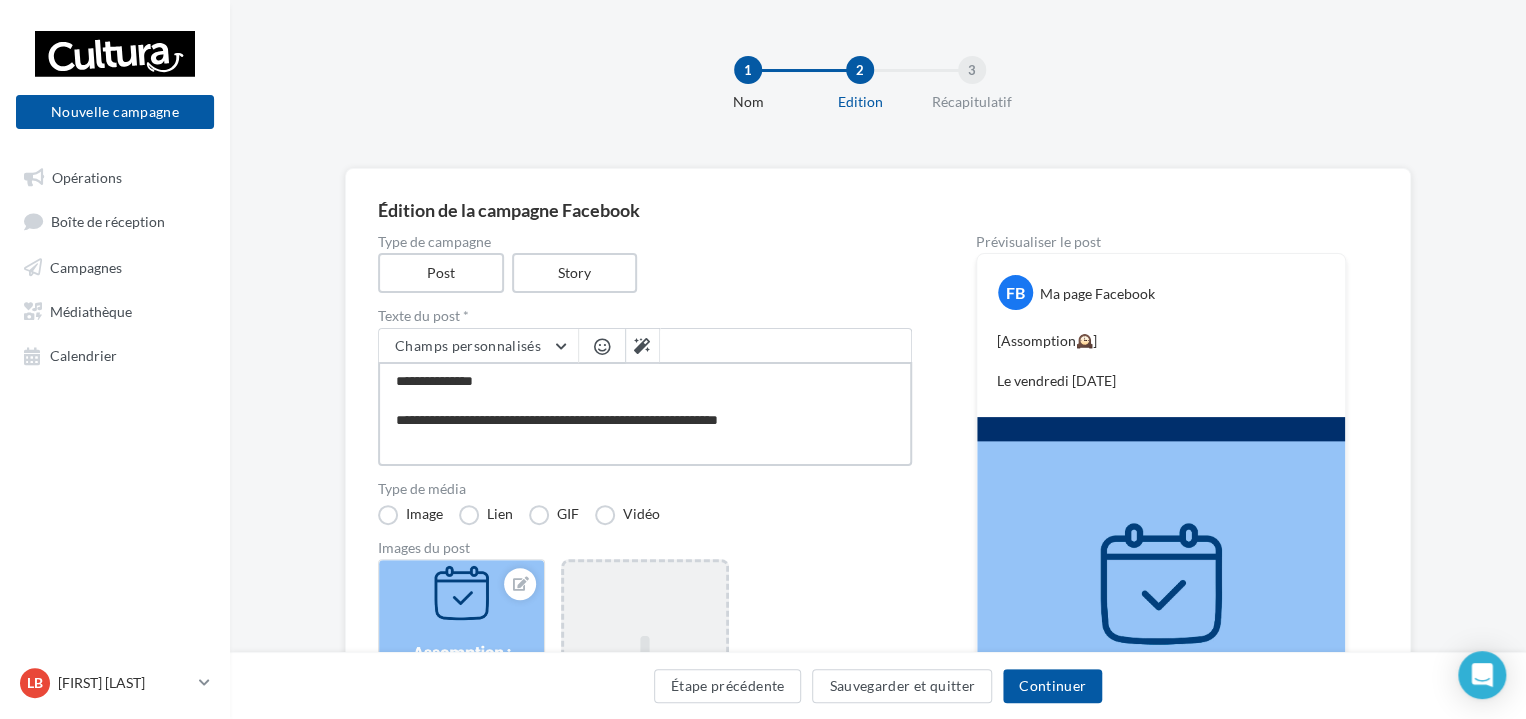 type on "**********" 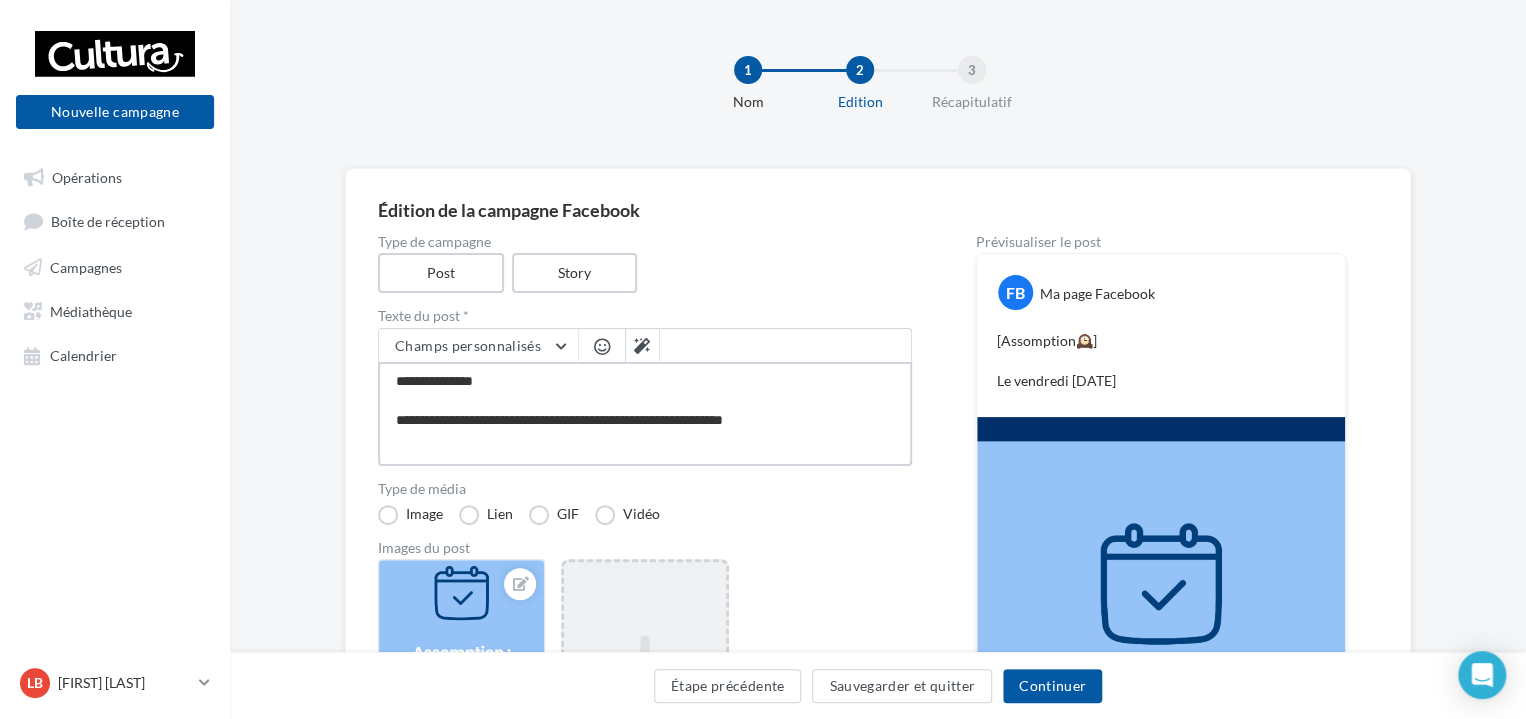 type on "**********" 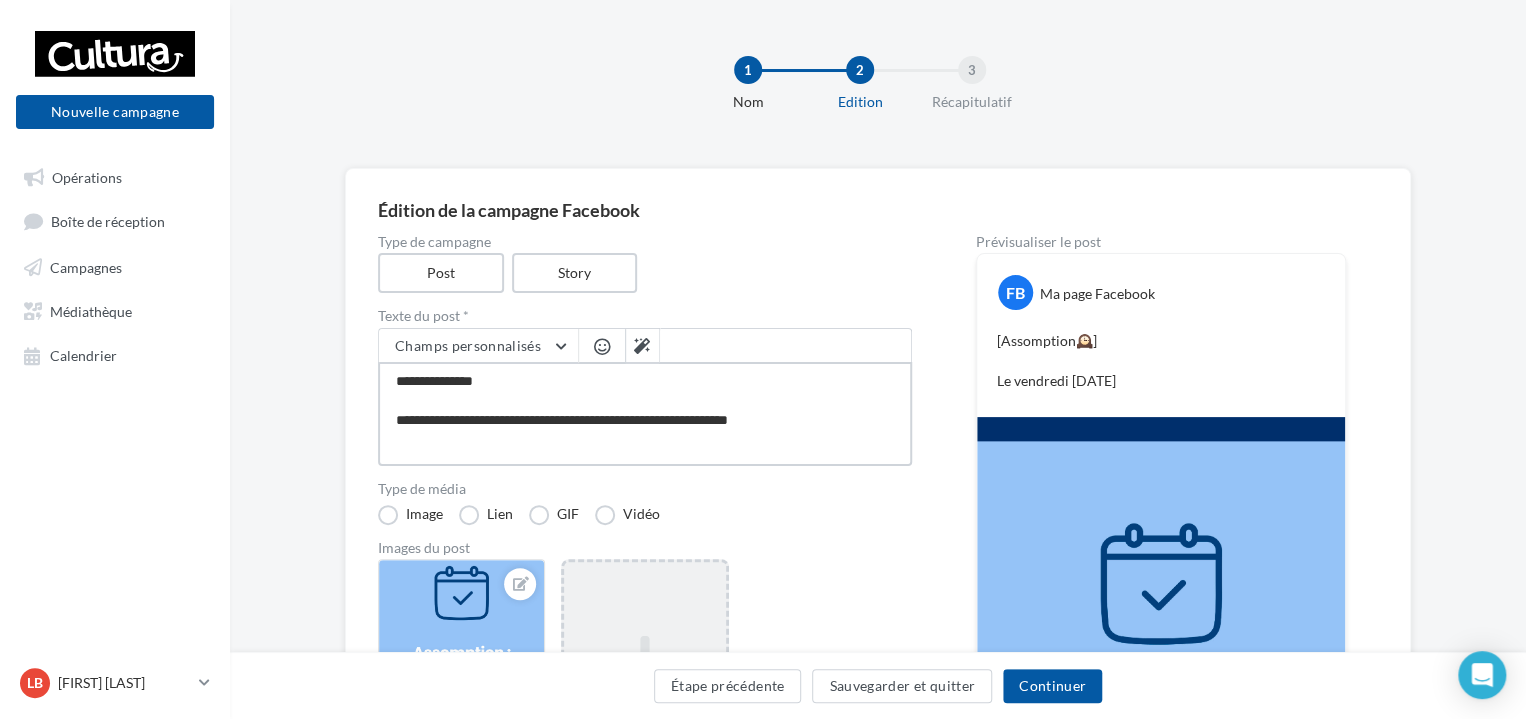 type on "**********" 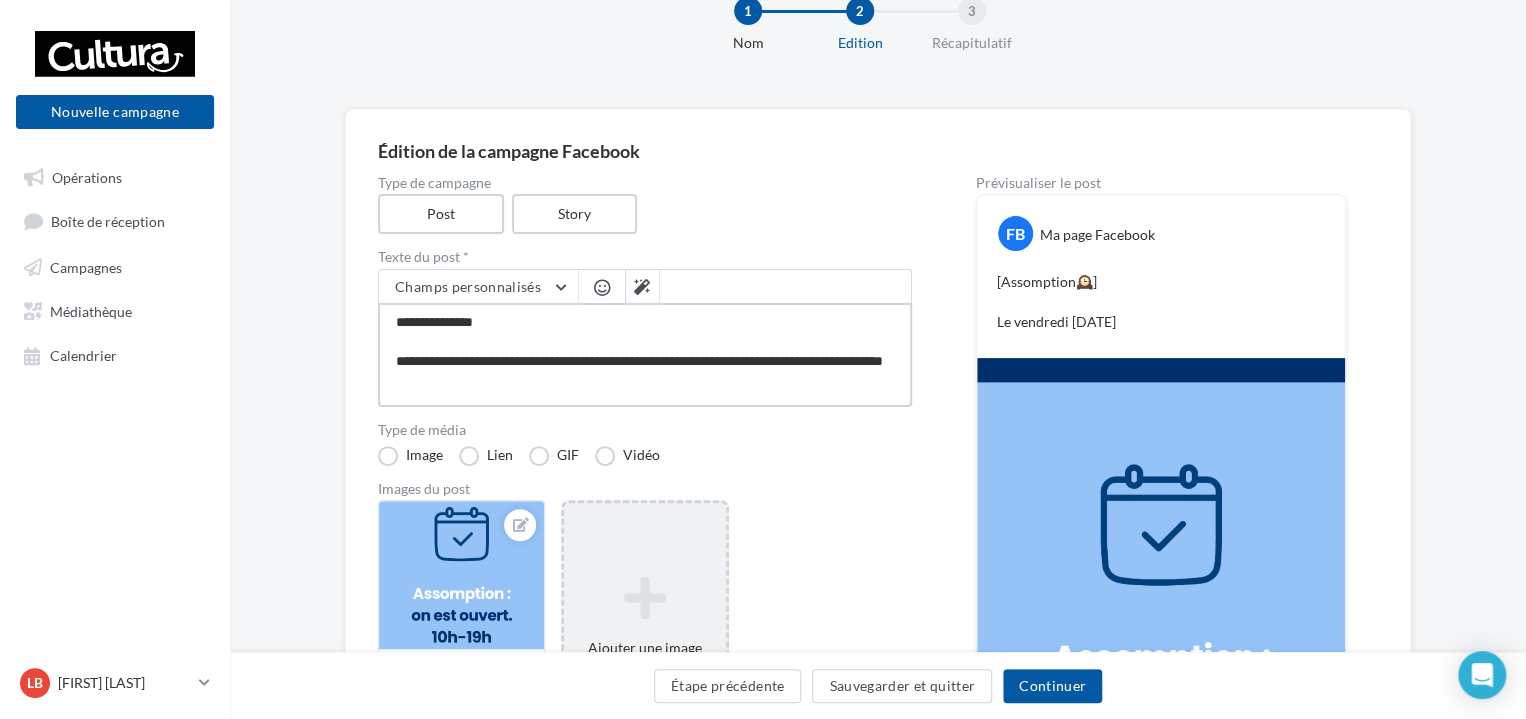 scroll, scrollTop: 60, scrollLeft: 0, axis: vertical 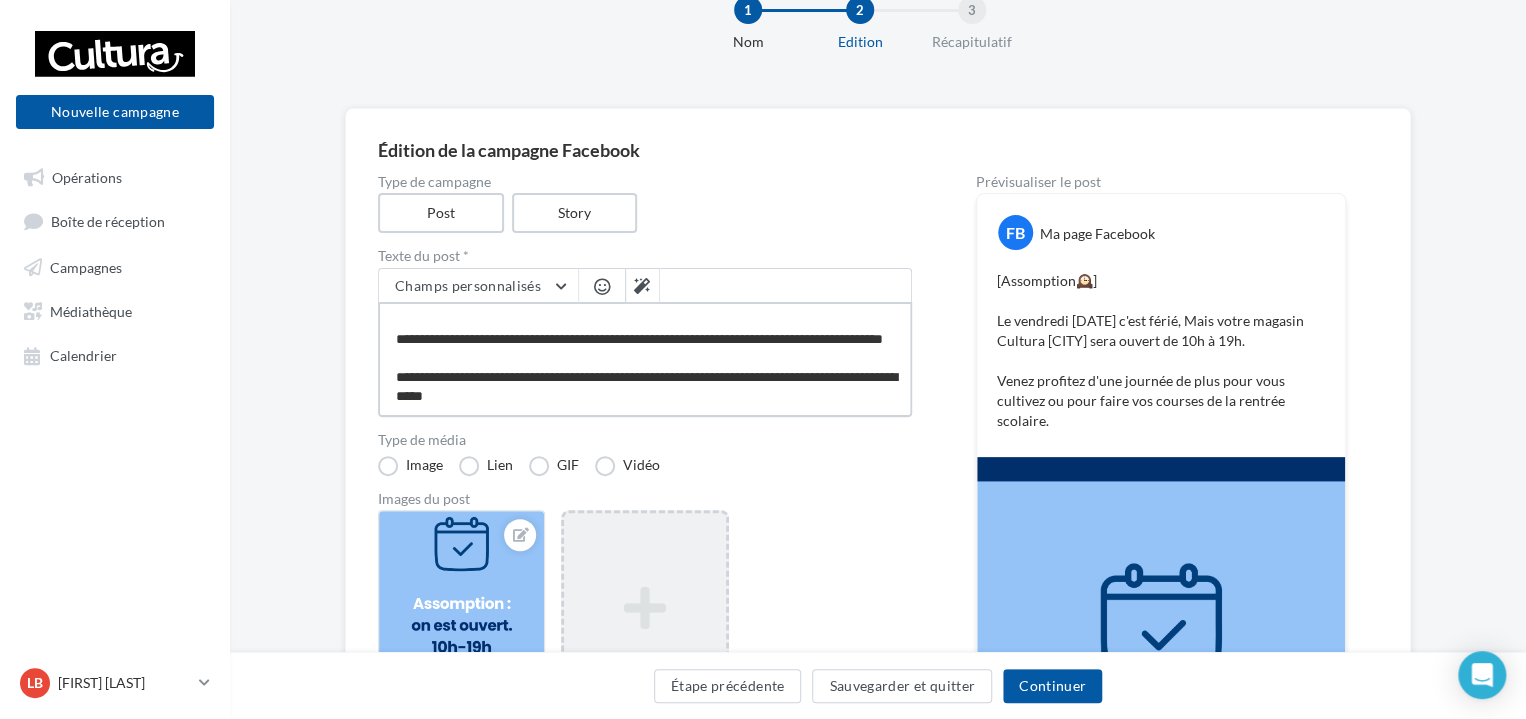 click on "**********" at bounding box center [645, 359] 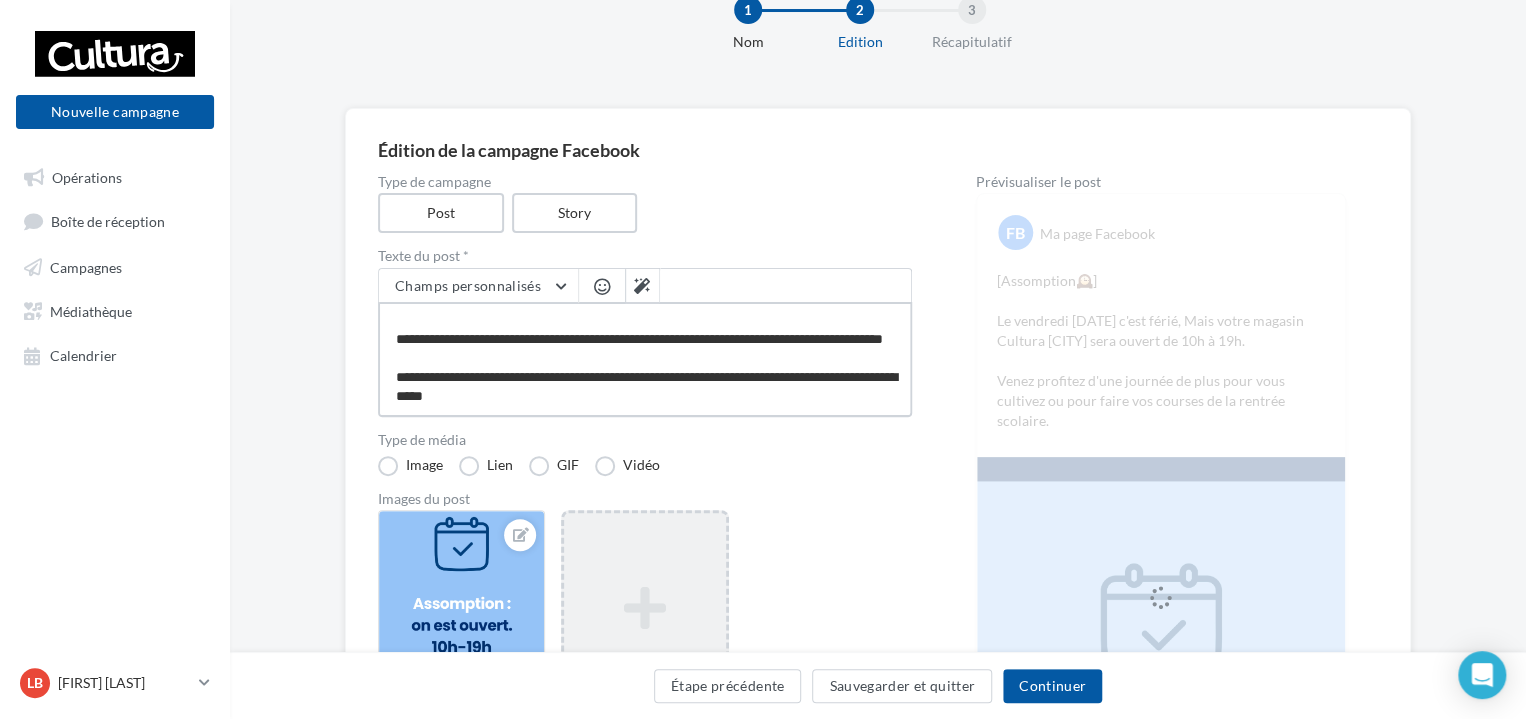 click on "**********" at bounding box center (645, 359) 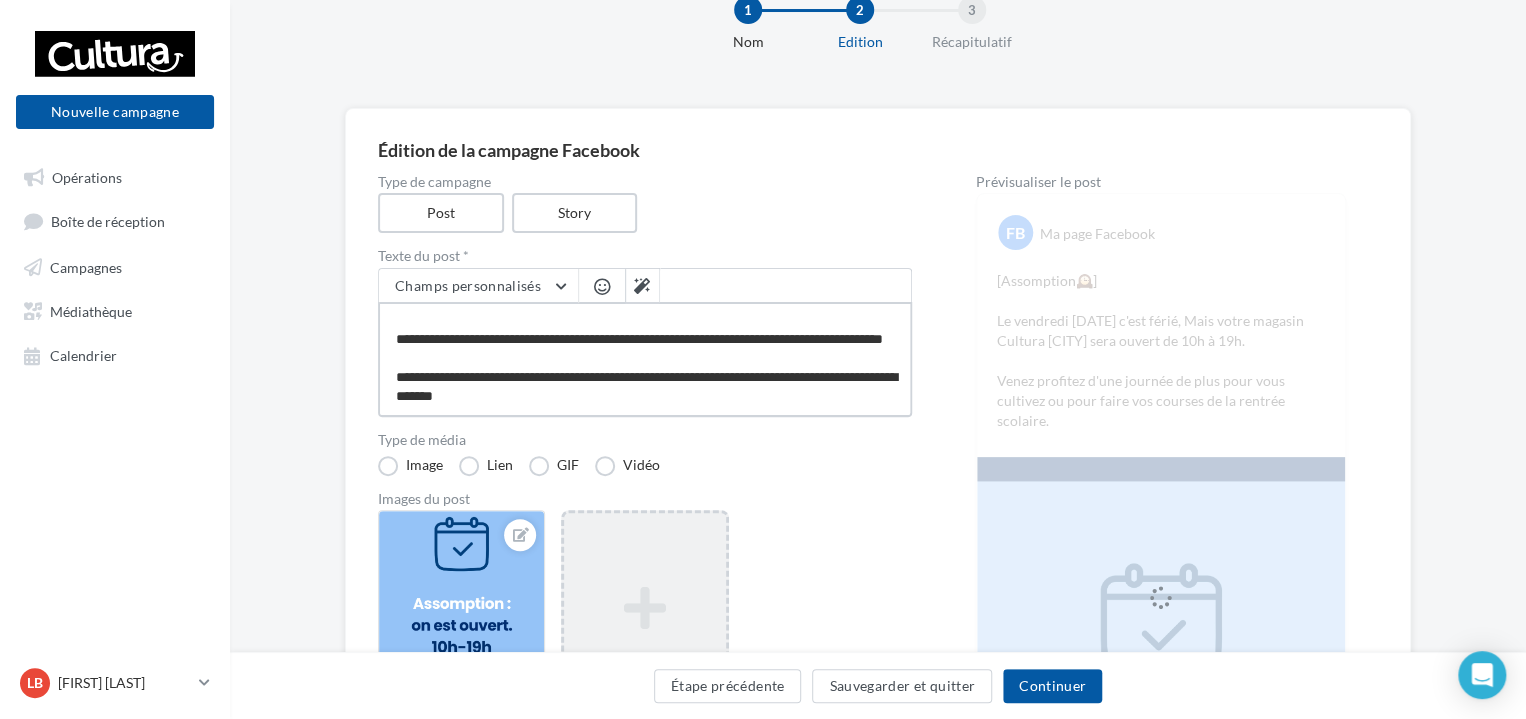 scroll, scrollTop: 68, scrollLeft: 0, axis: vertical 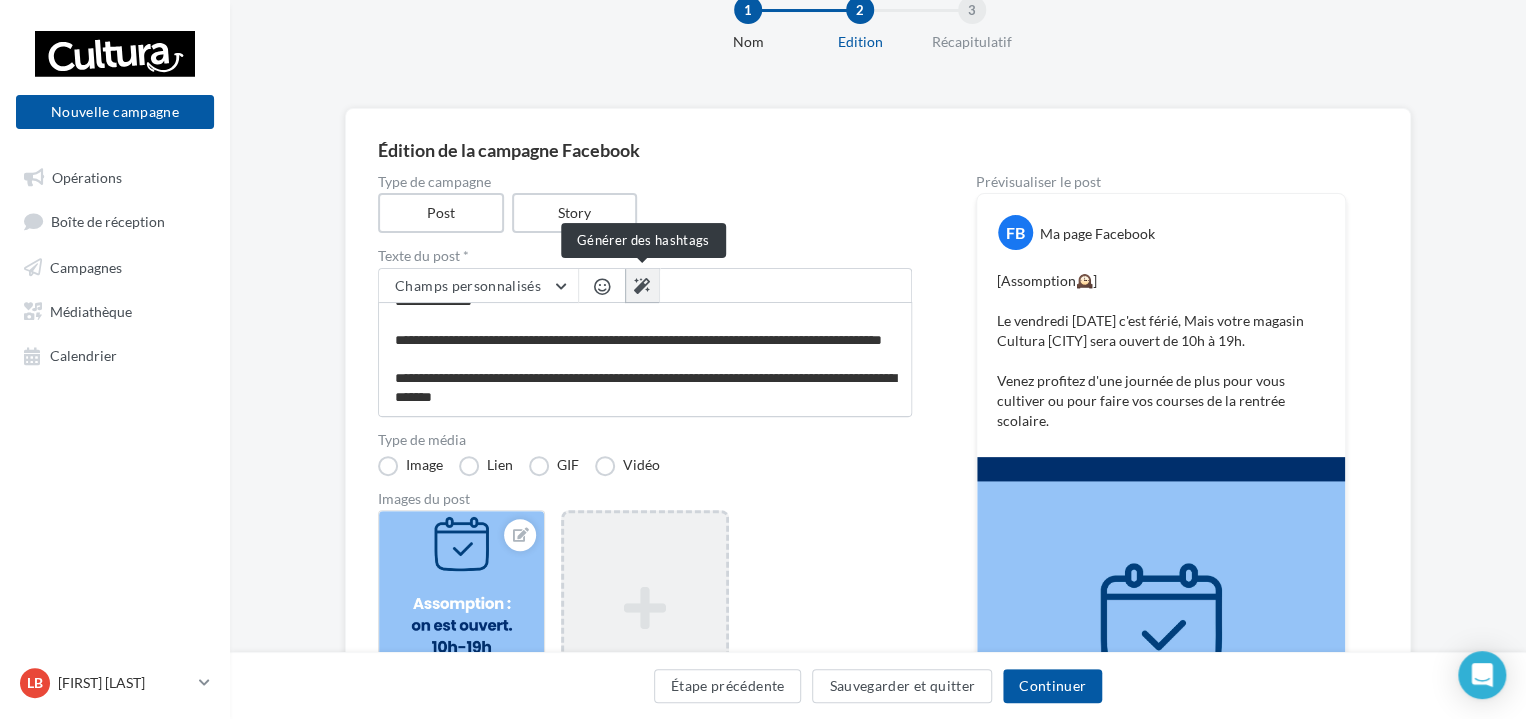 click at bounding box center [642, 286] 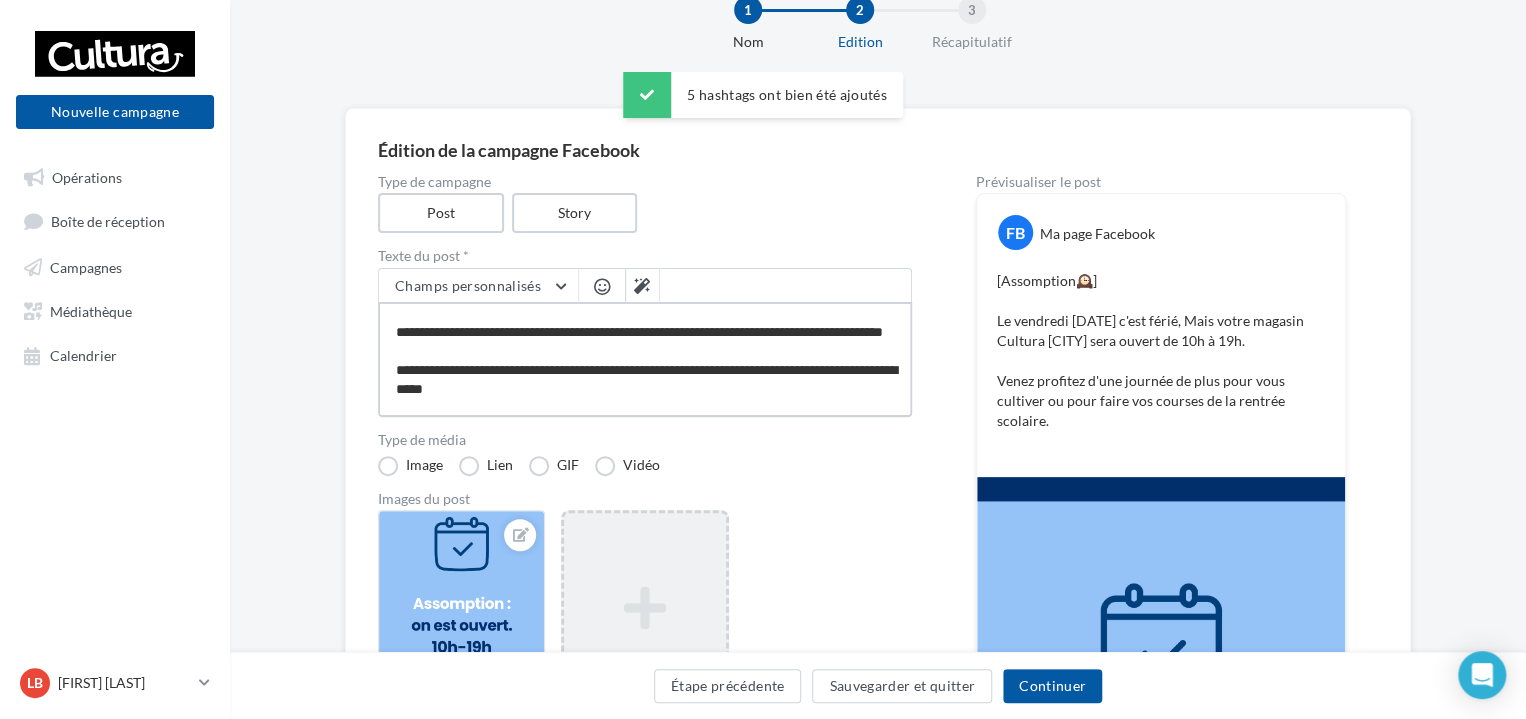 scroll, scrollTop: 0, scrollLeft: 0, axis: both 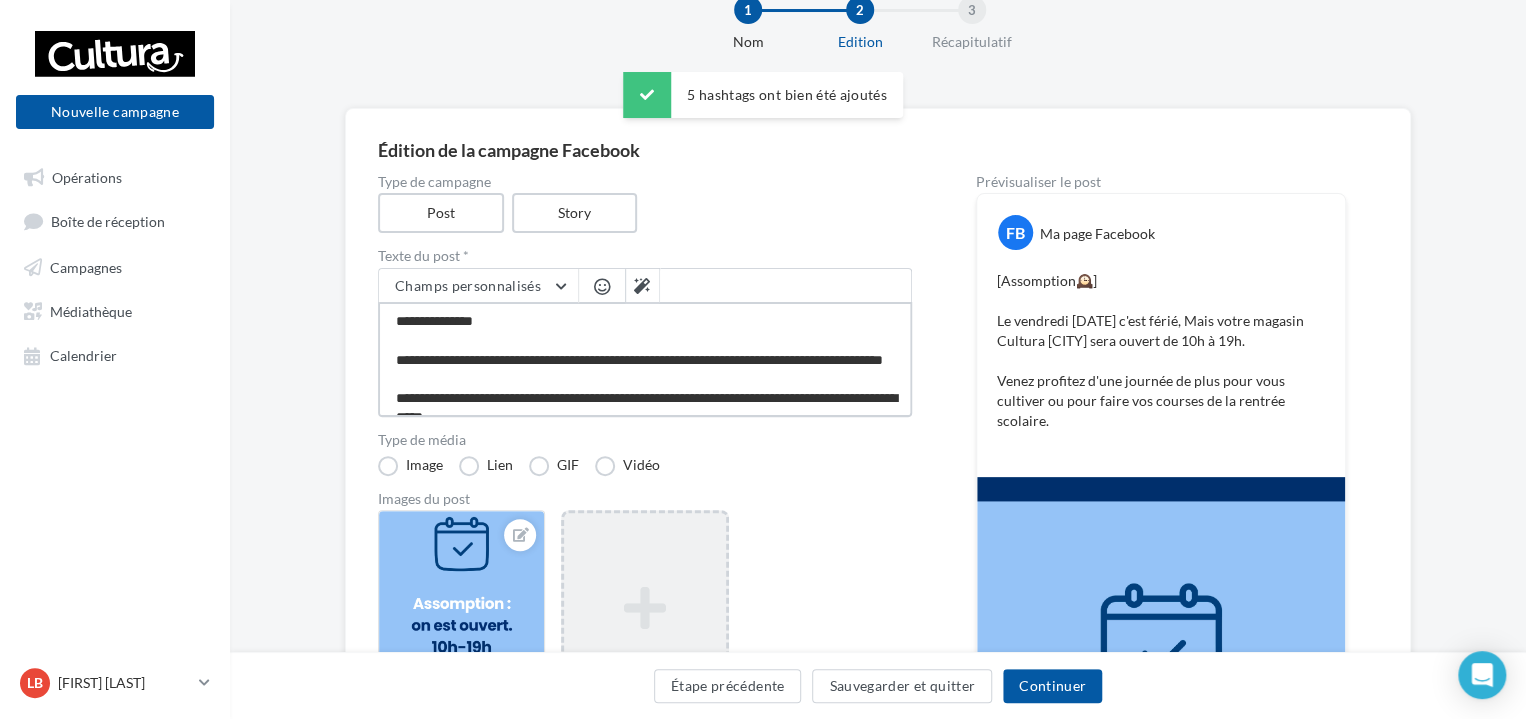 drag, startPoint x: 540, startPoint y: 377, endPoint x: 376, endPoint y: 308, distance: 177.92415 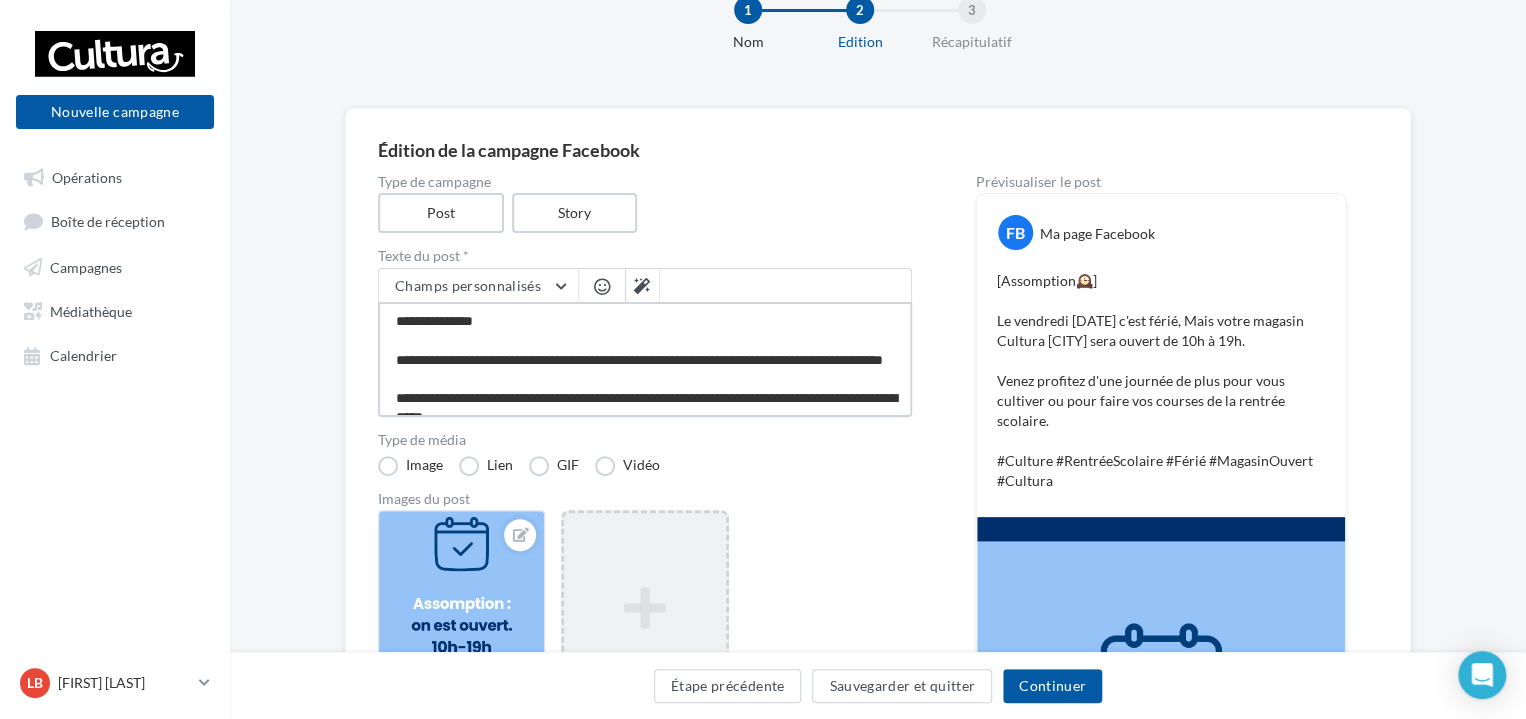 click on "**********" at bounding box center (645, 359) 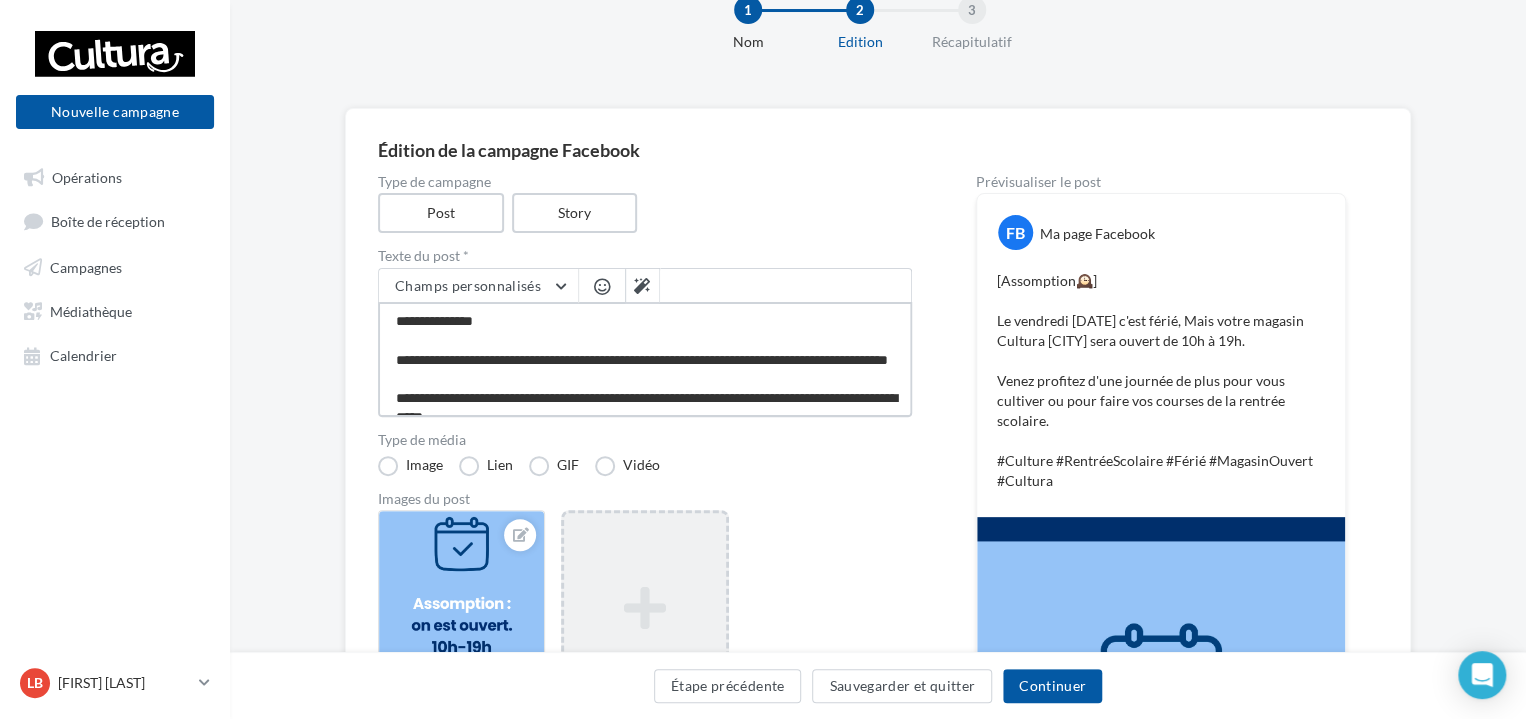 click on "**********" at bounding box center (645, 359) 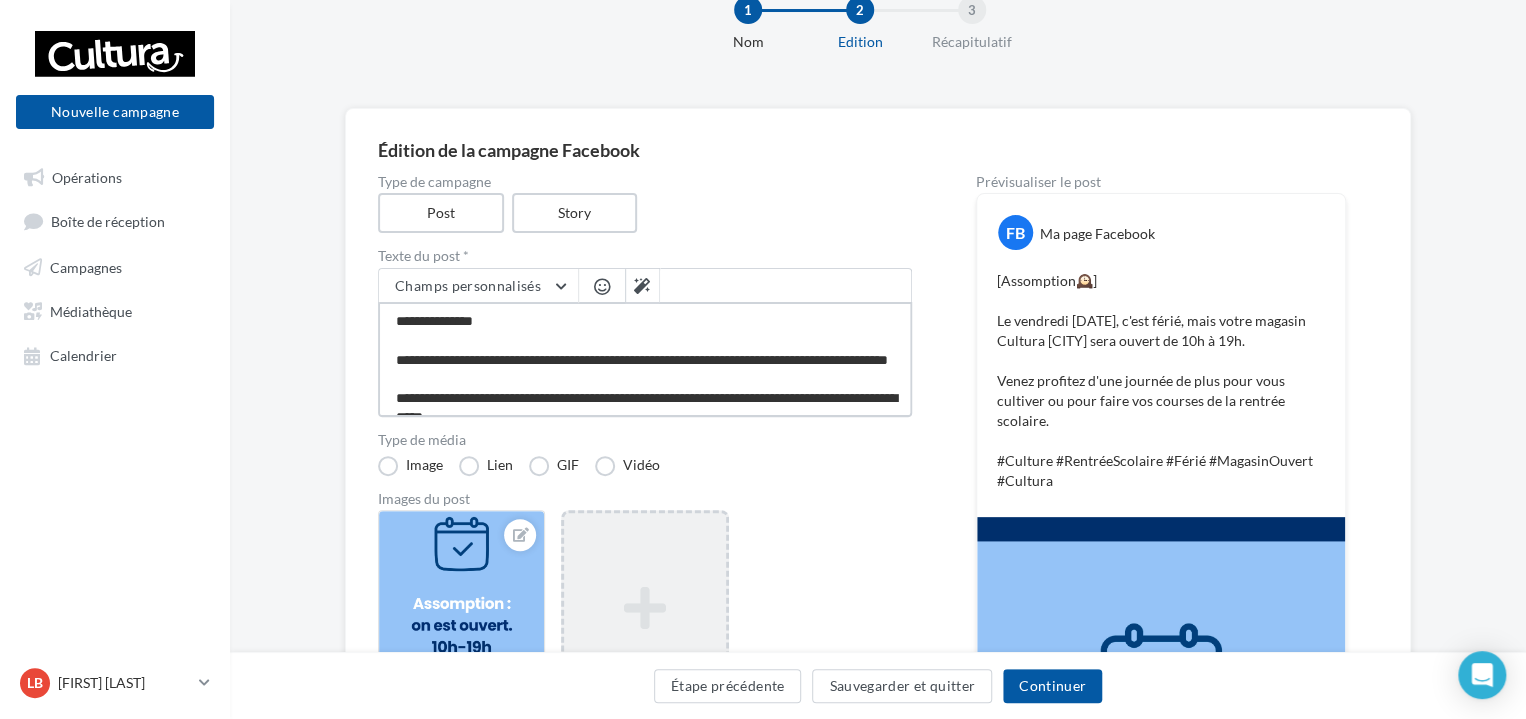 scroll, scrollTop: 44, scrollLeft: 0, axis: vertical 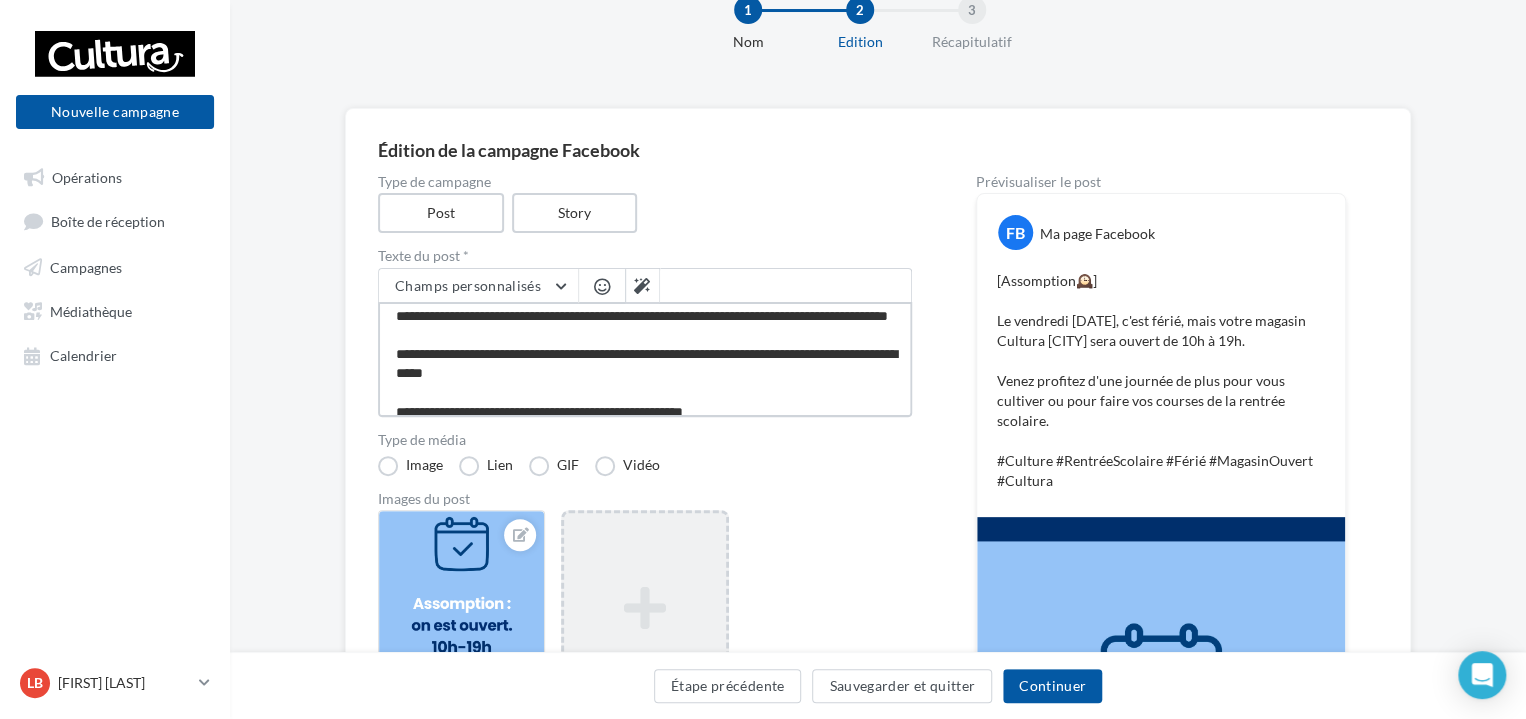 click on "**********" at bounding box center (645, 359) 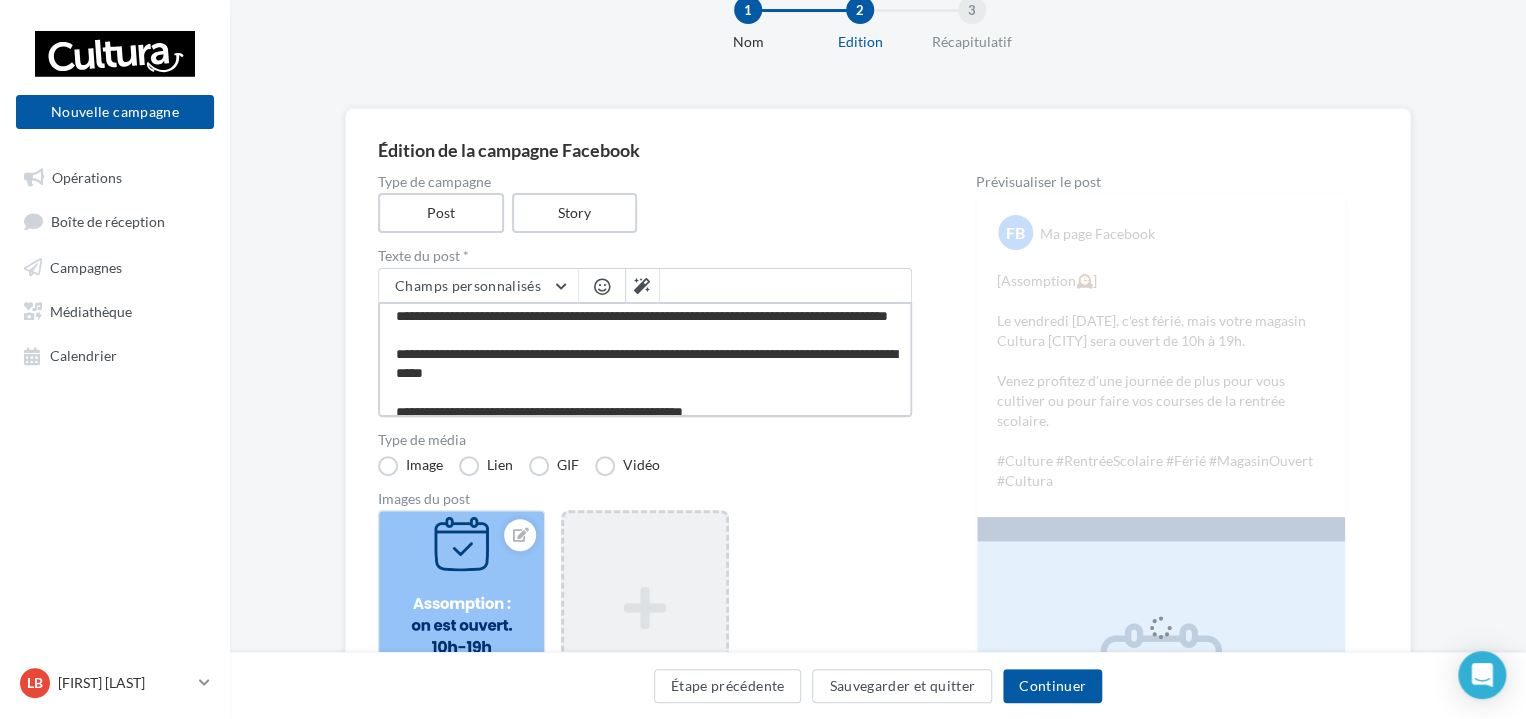 scroll, scrollTop: 77, scrollLeft: 0, axis: vertical 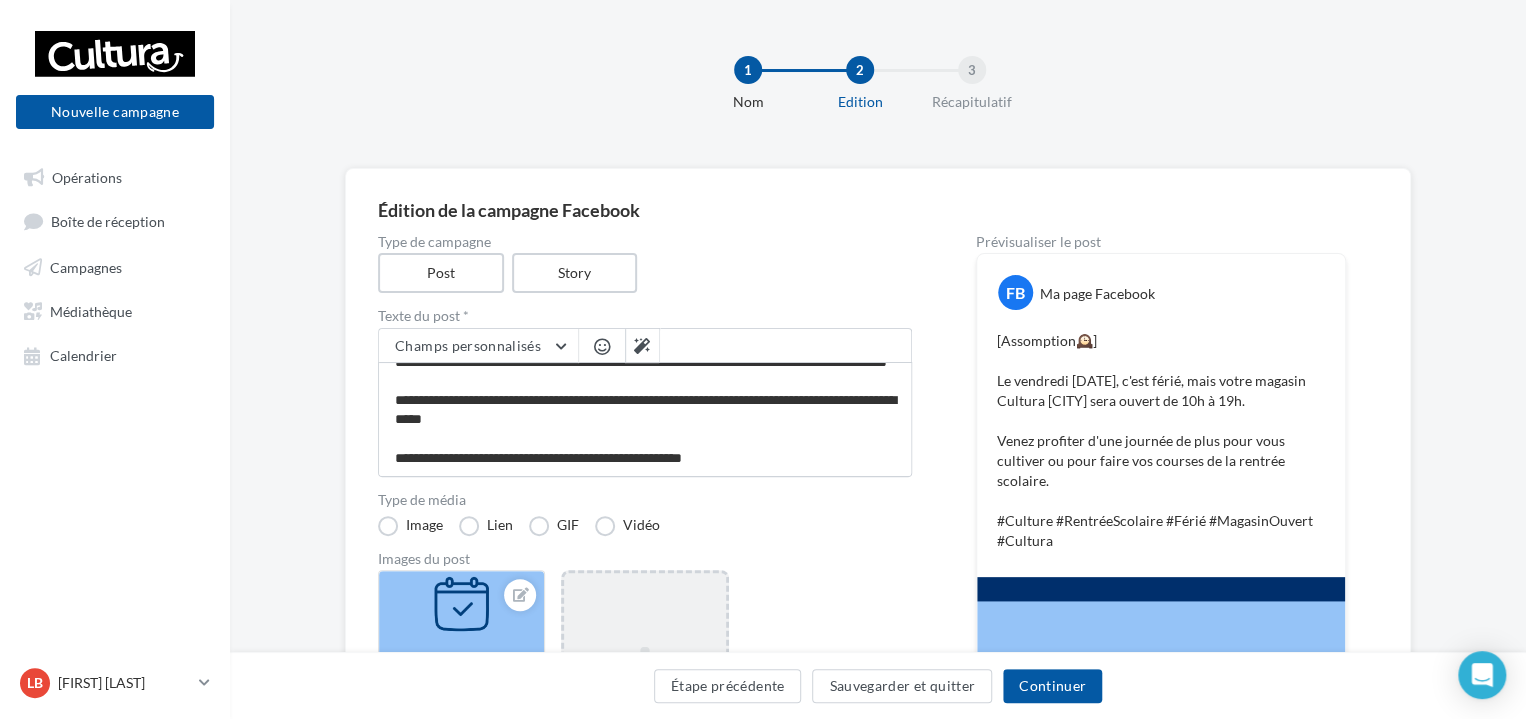 click on "Trame_Affiche A3_evenement_2024.ppt...                              Ajouter une image     Format: png, jpg" at bounding box center [653, 710] 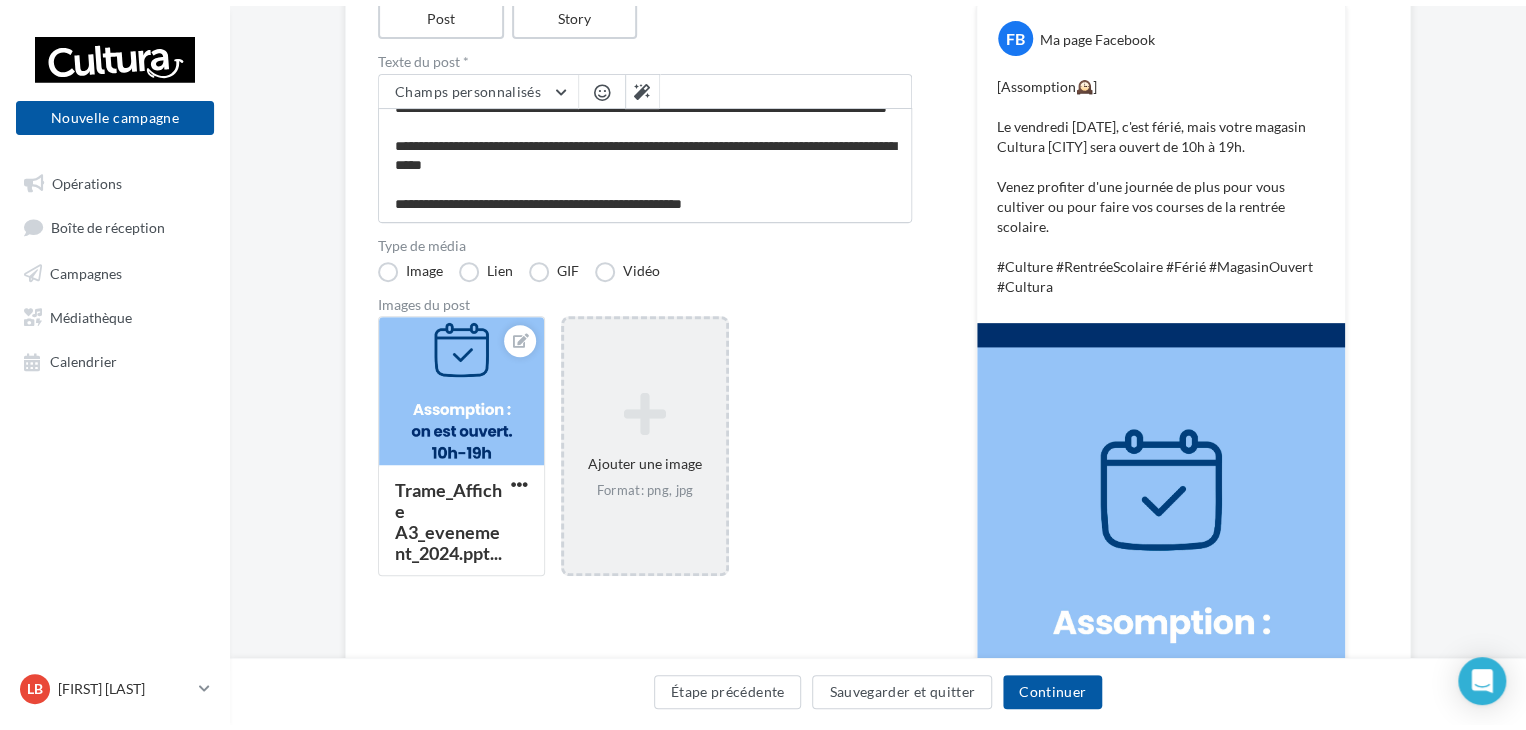 scroll, scrollTop: 0, scrollLeft: 0, axis: both 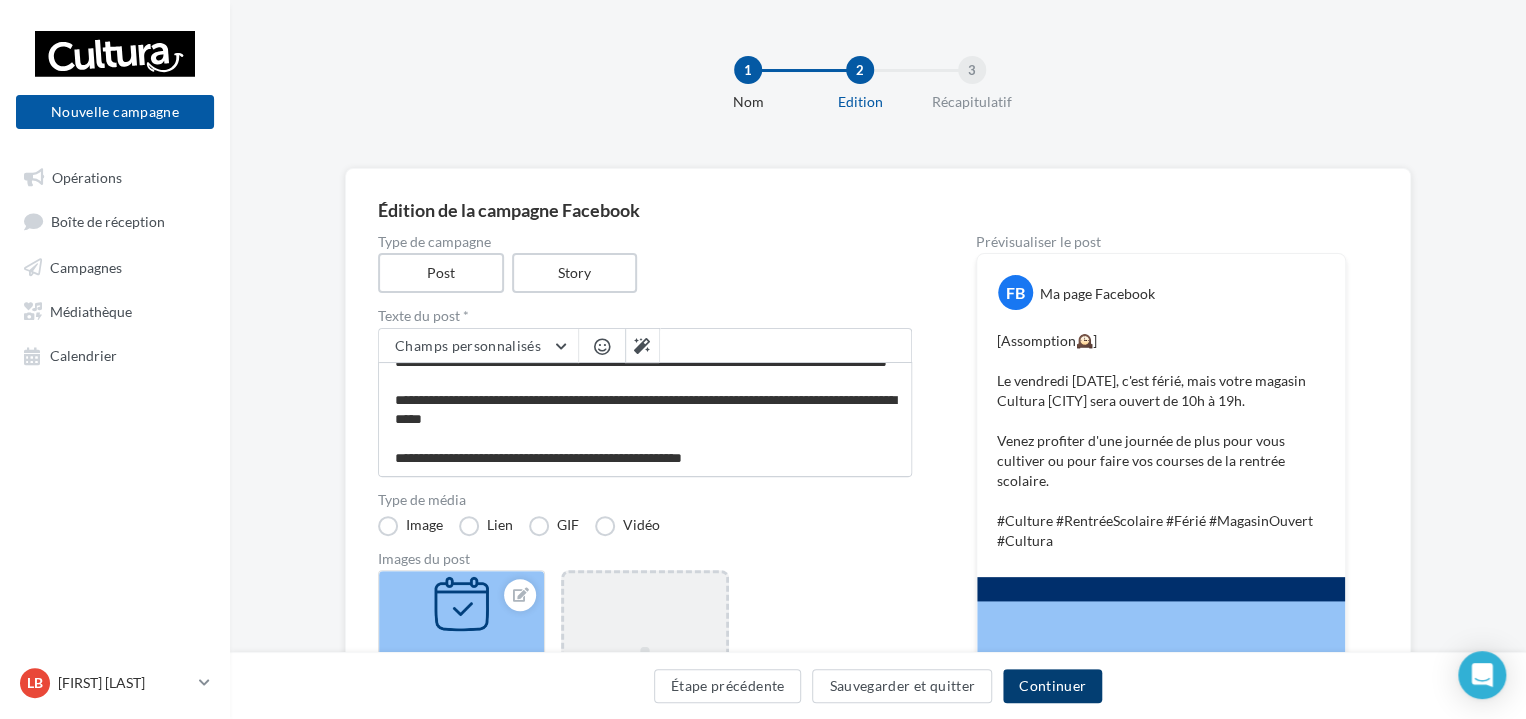 click on "Continuer" at bounding box center (1052, 686) 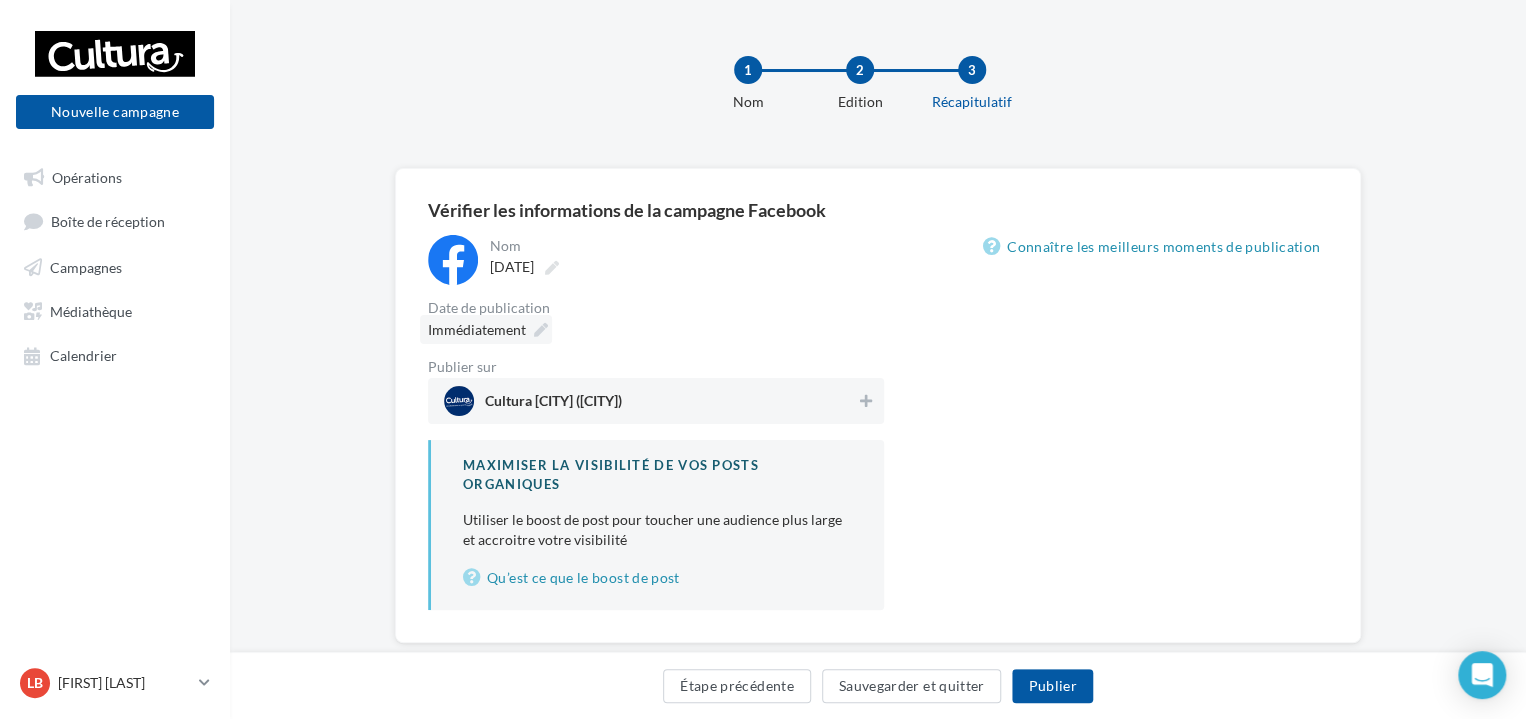 click at bounding box center (541, 330) 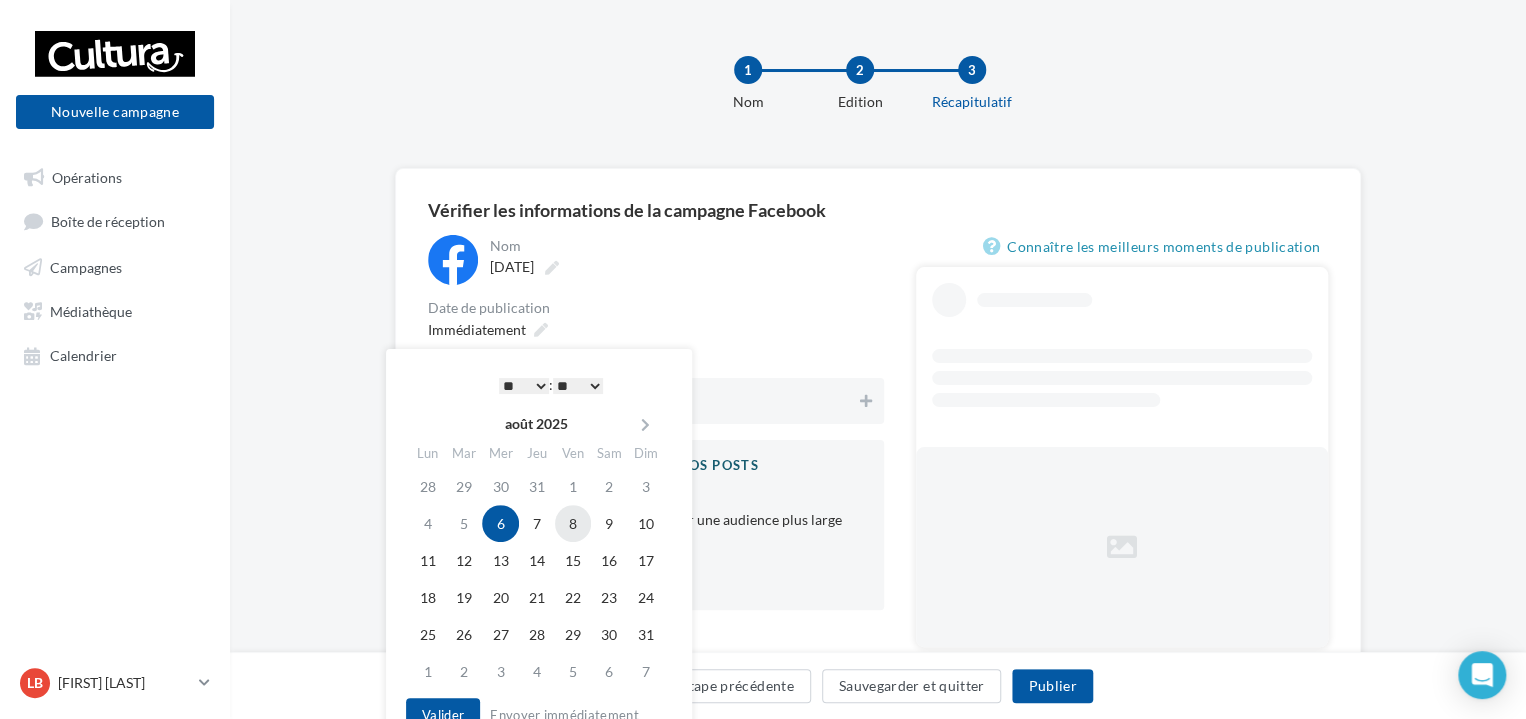 click on "8" at bounding box center [573, 523] 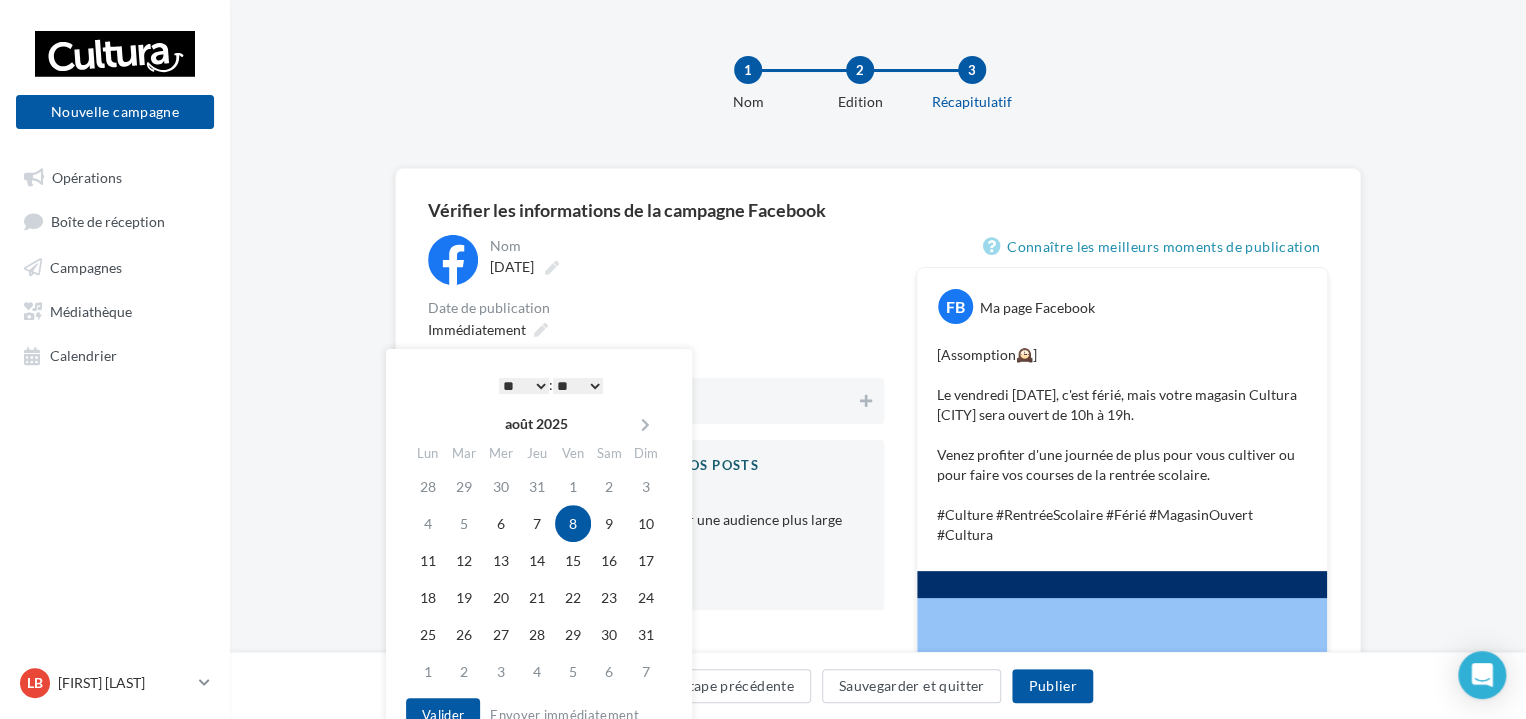 click on "* * * * * * * * * * ** ** ** ** ** ** ** ** ** ** ** ** ** **" at bounding box center [524, 386] 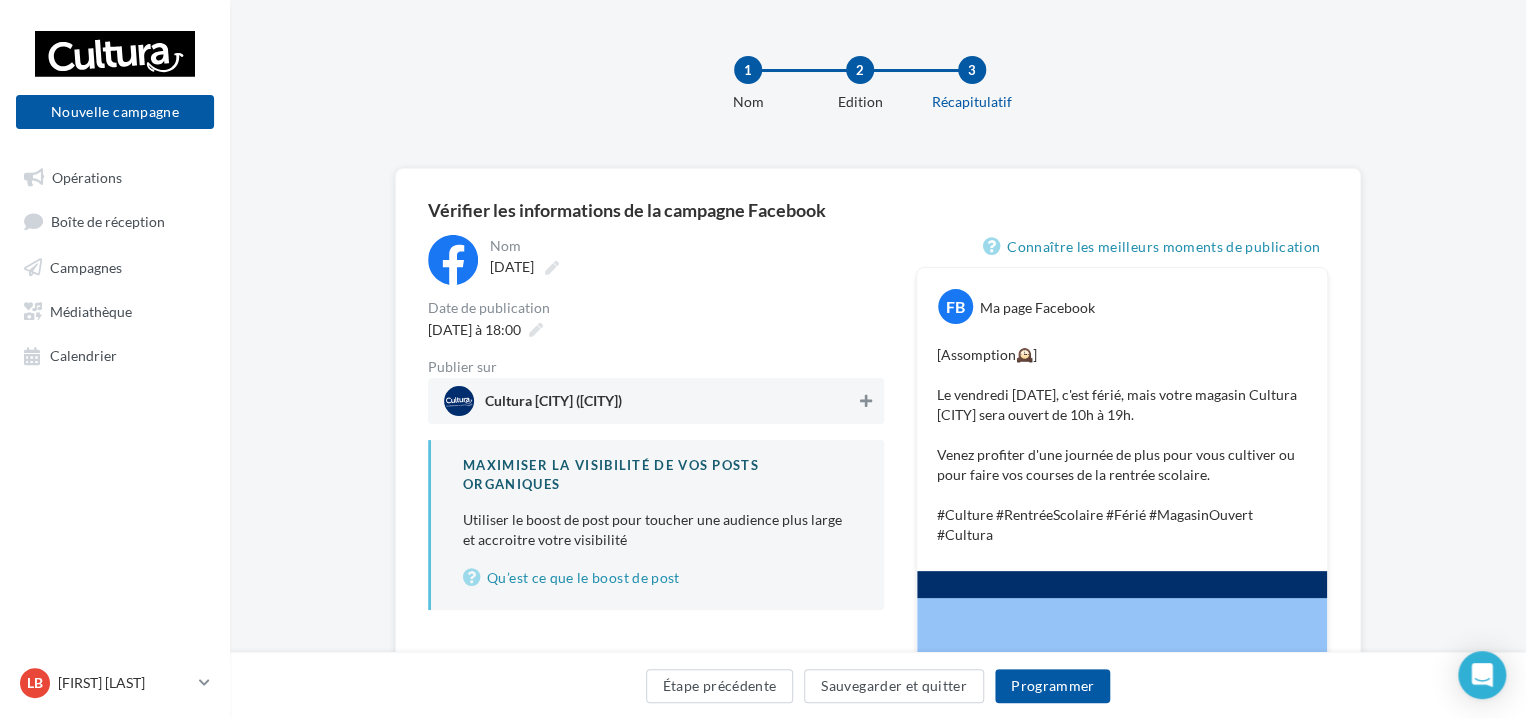click at bounding box center (866, 401) 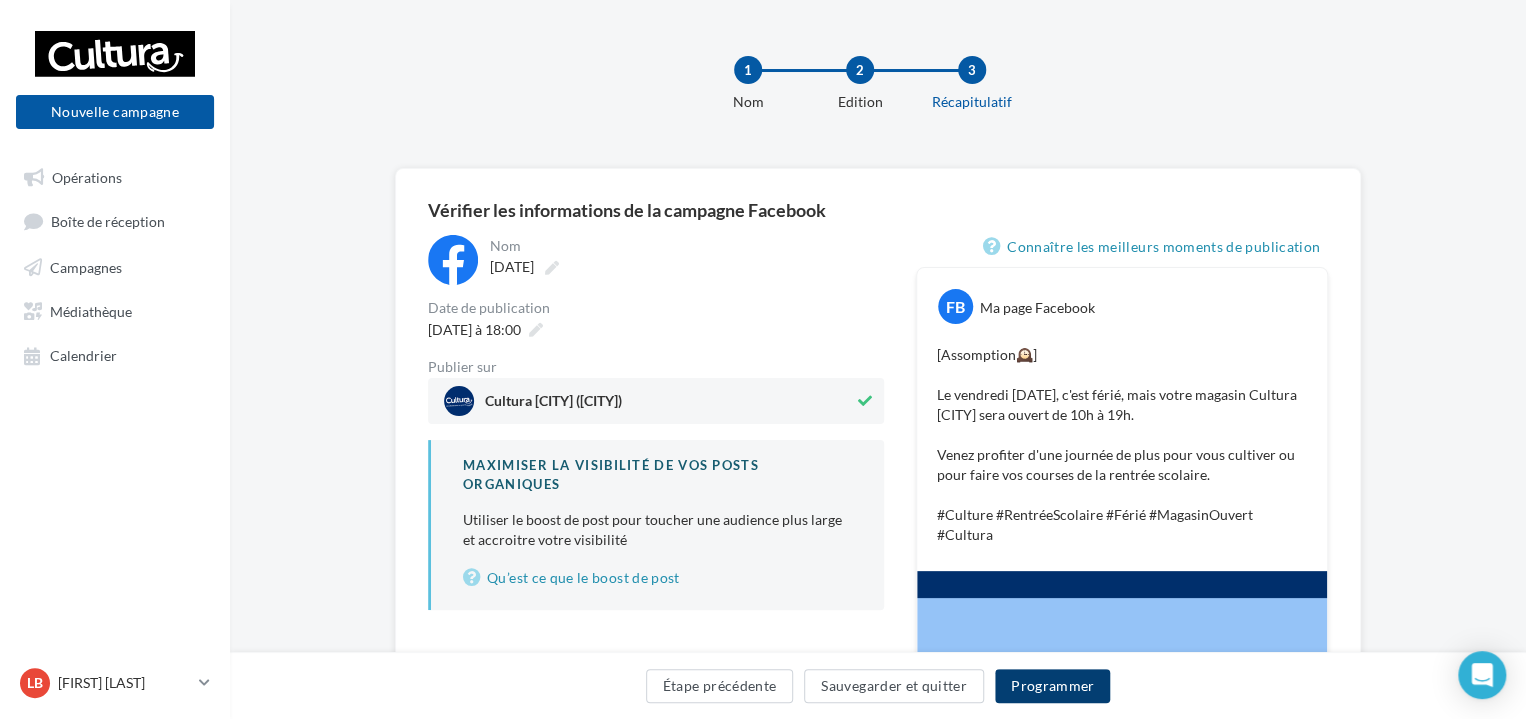 click on "Programmer" at bounding box center (1053, 686) 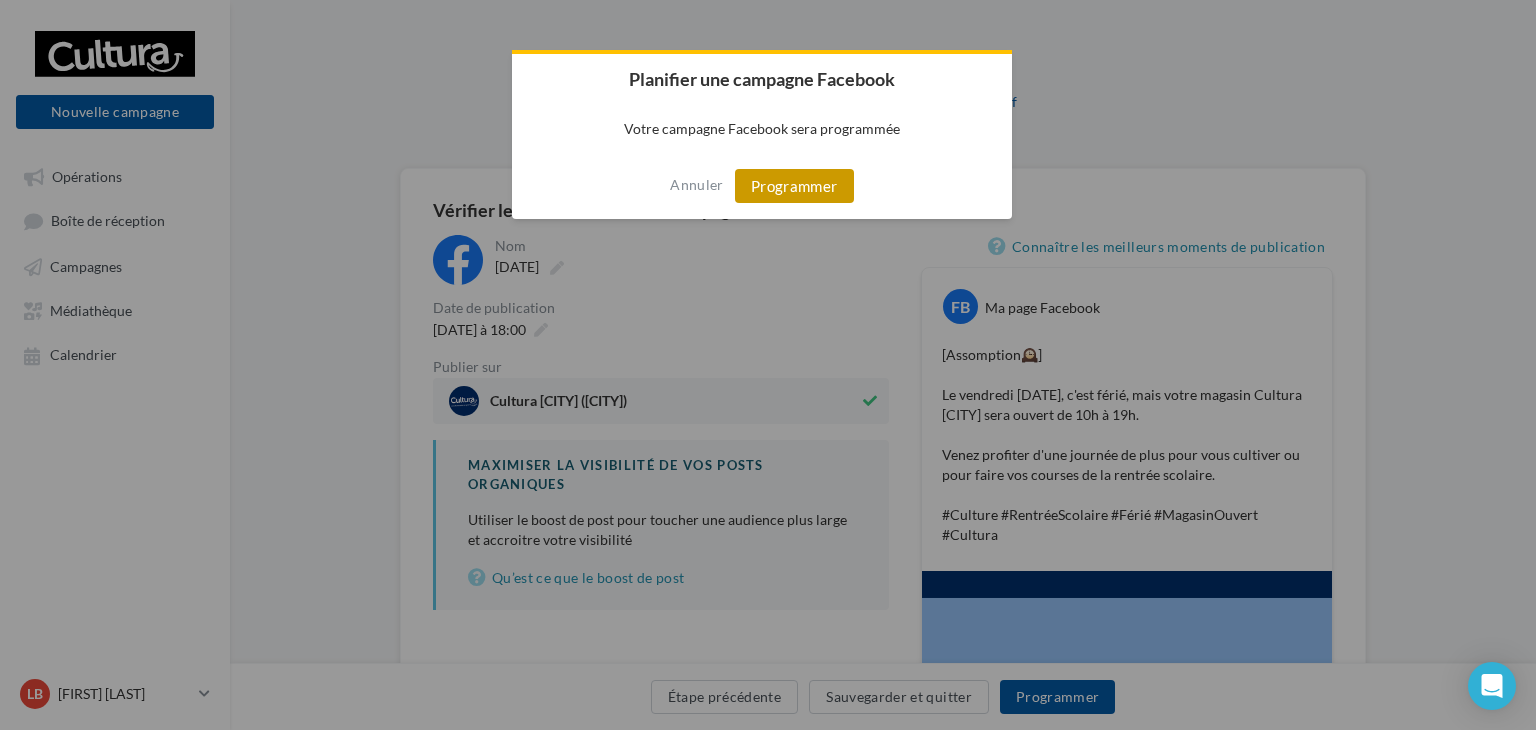click on "Programmer" at bounding box center (794, 186) 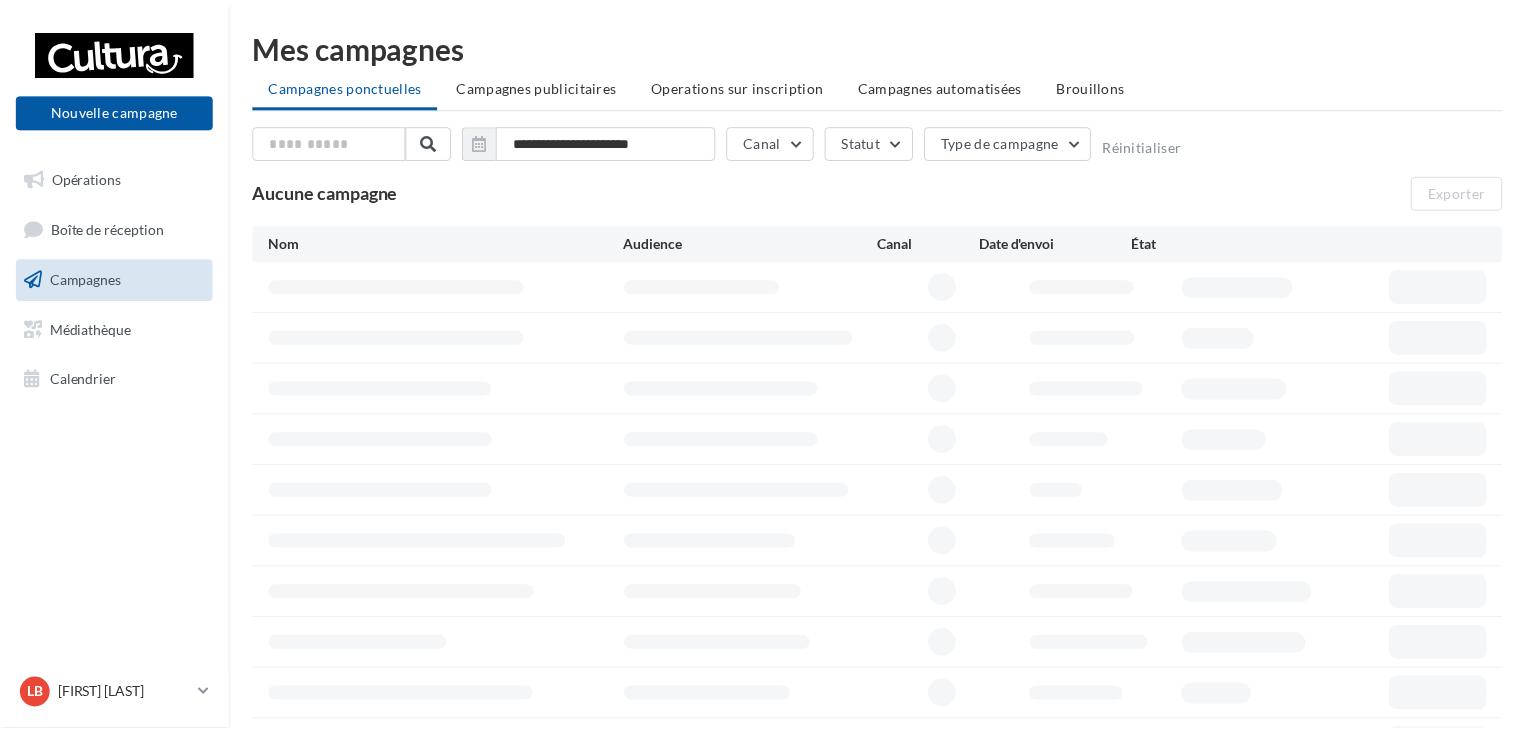 scroll, scrollTop: 0, scrollLeft: 0, axis: both 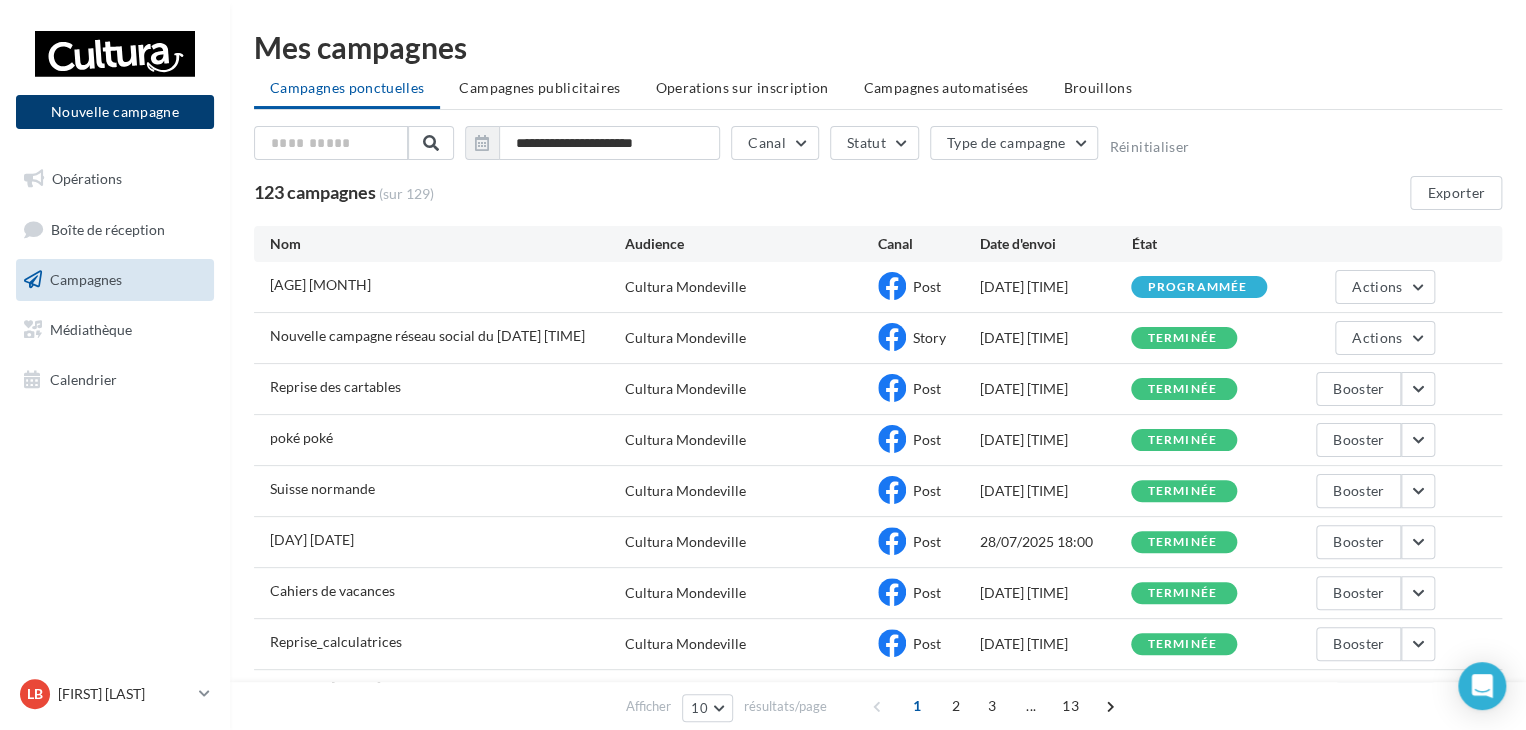 click on "Nouvelle campagne" at bounding box center [115, 112] 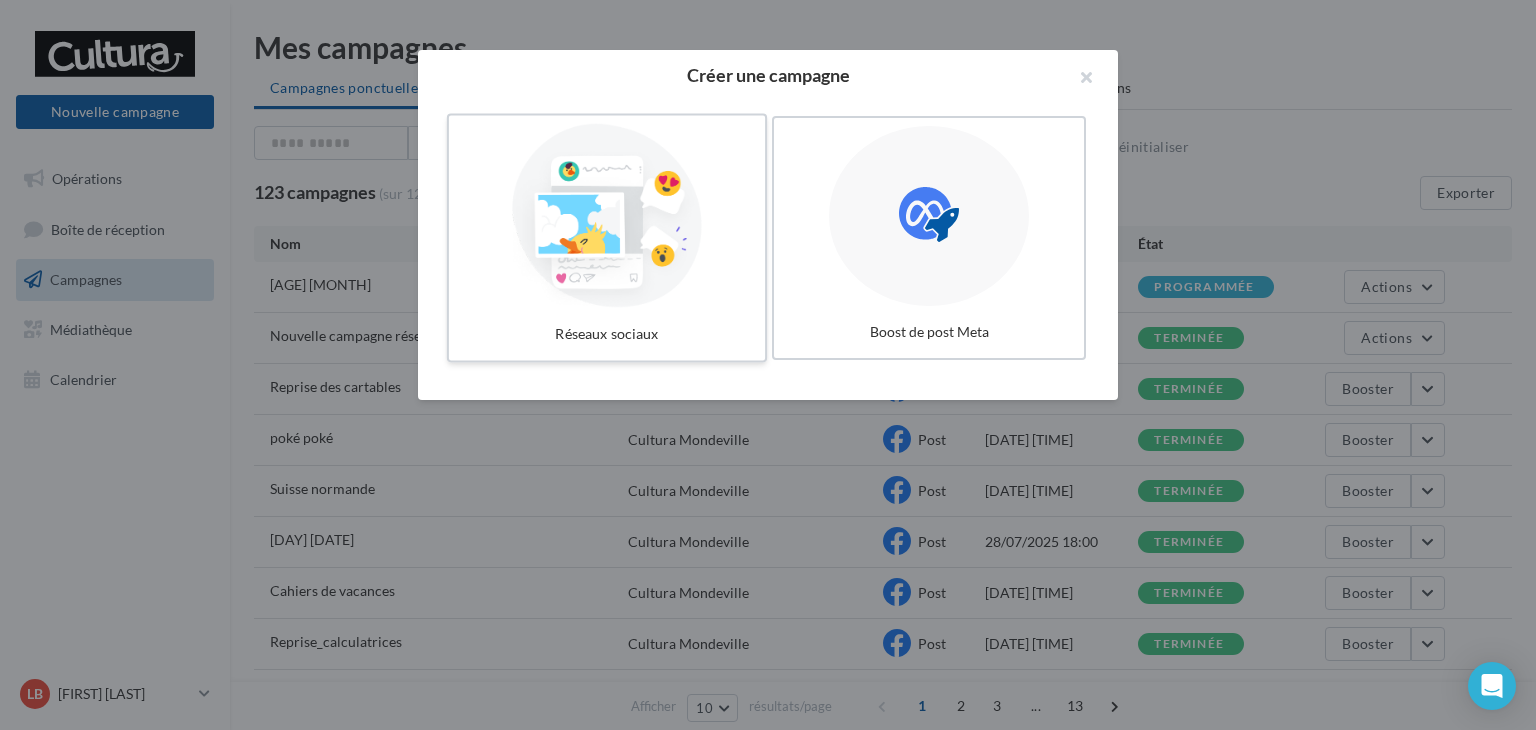 click at bounding box center [607, 216] 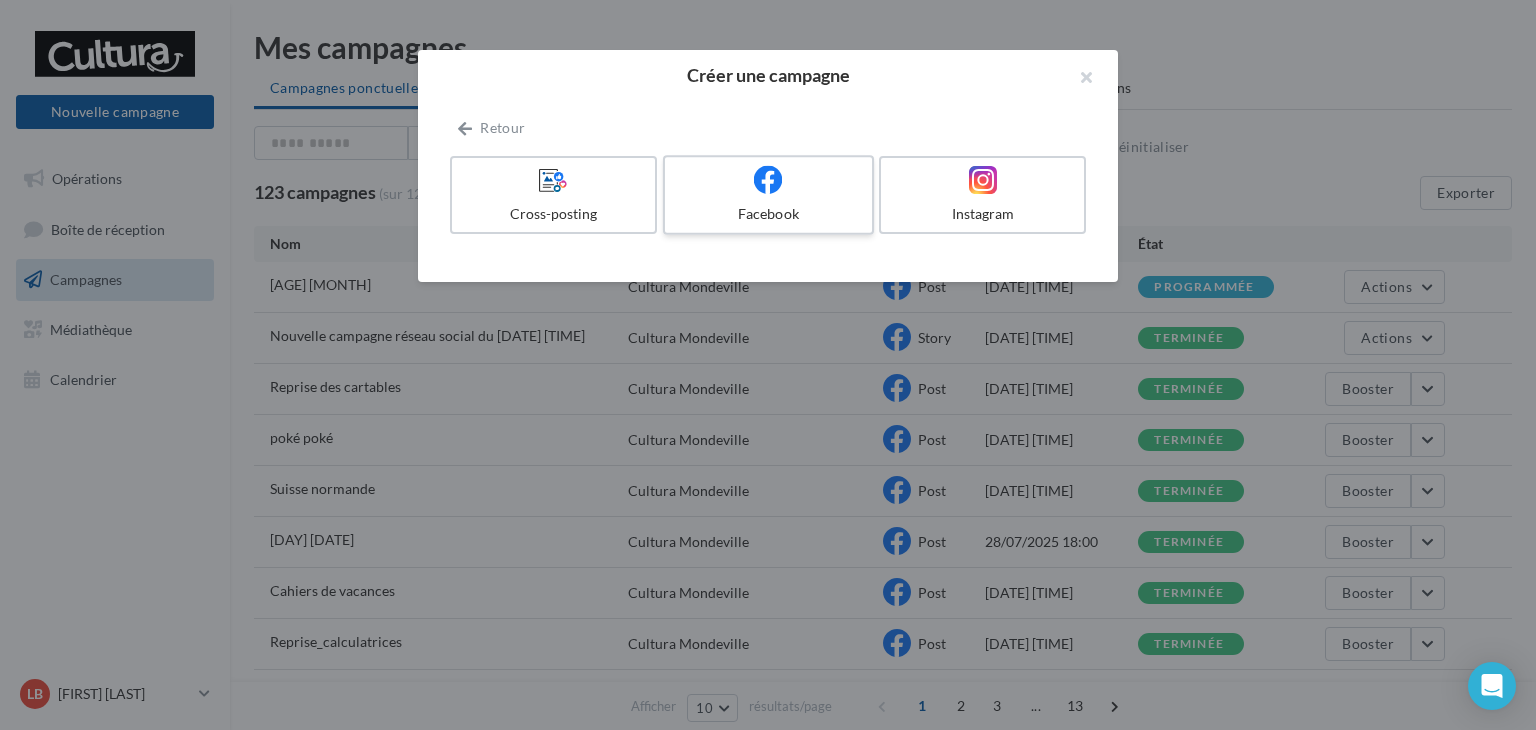 click on "Facebook" at bounding box center (768, 214) 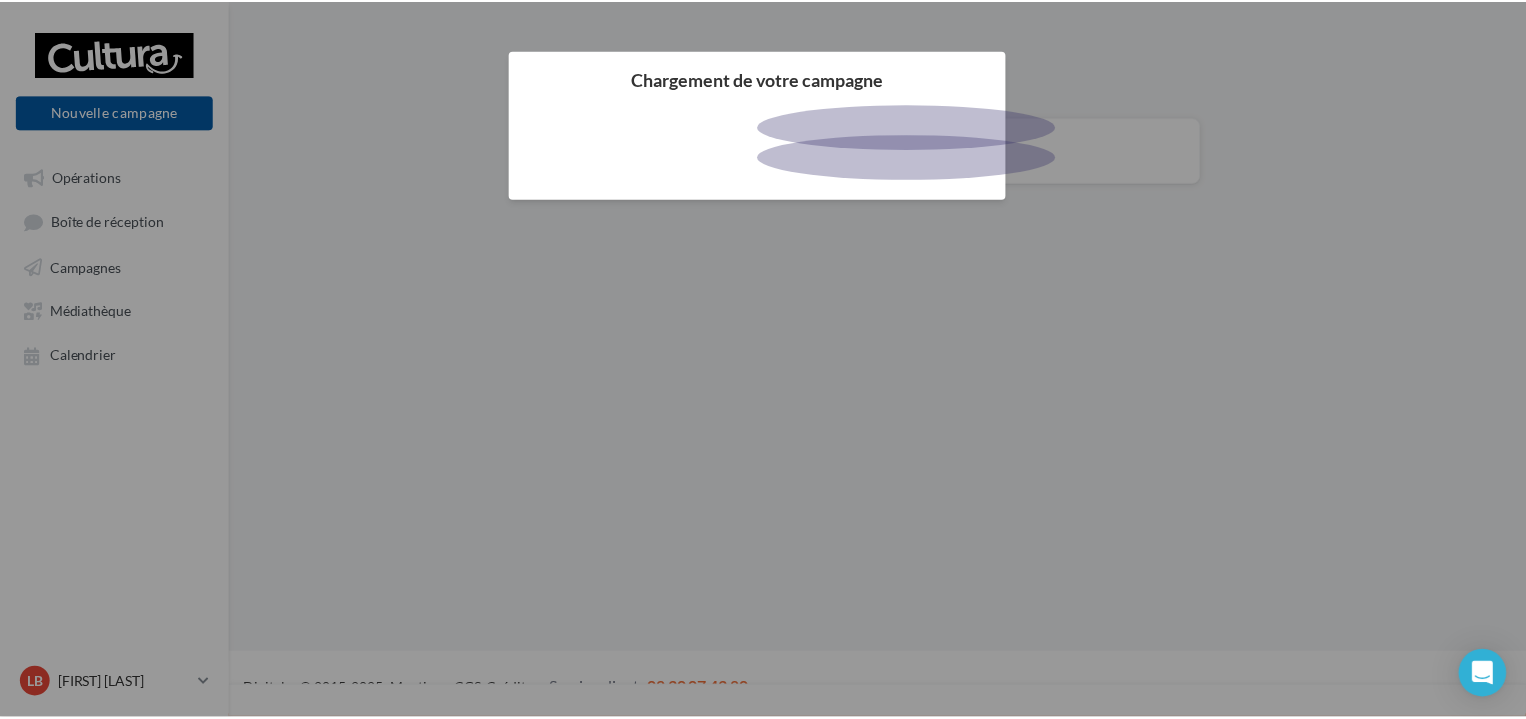 scroll, scrollTop: 0, scrollLeft: 0, axis: both 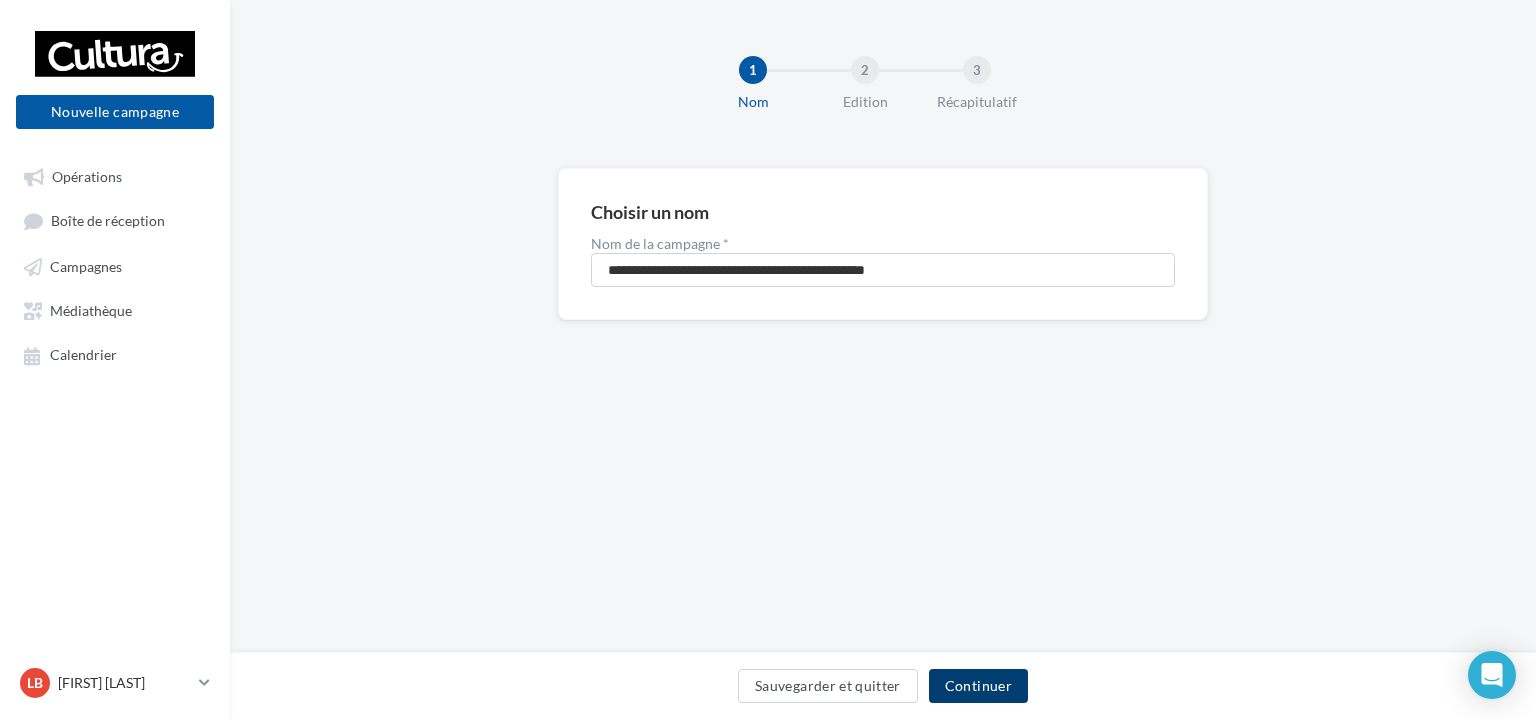 click on "Continuer" at bounding box center (978, 686) 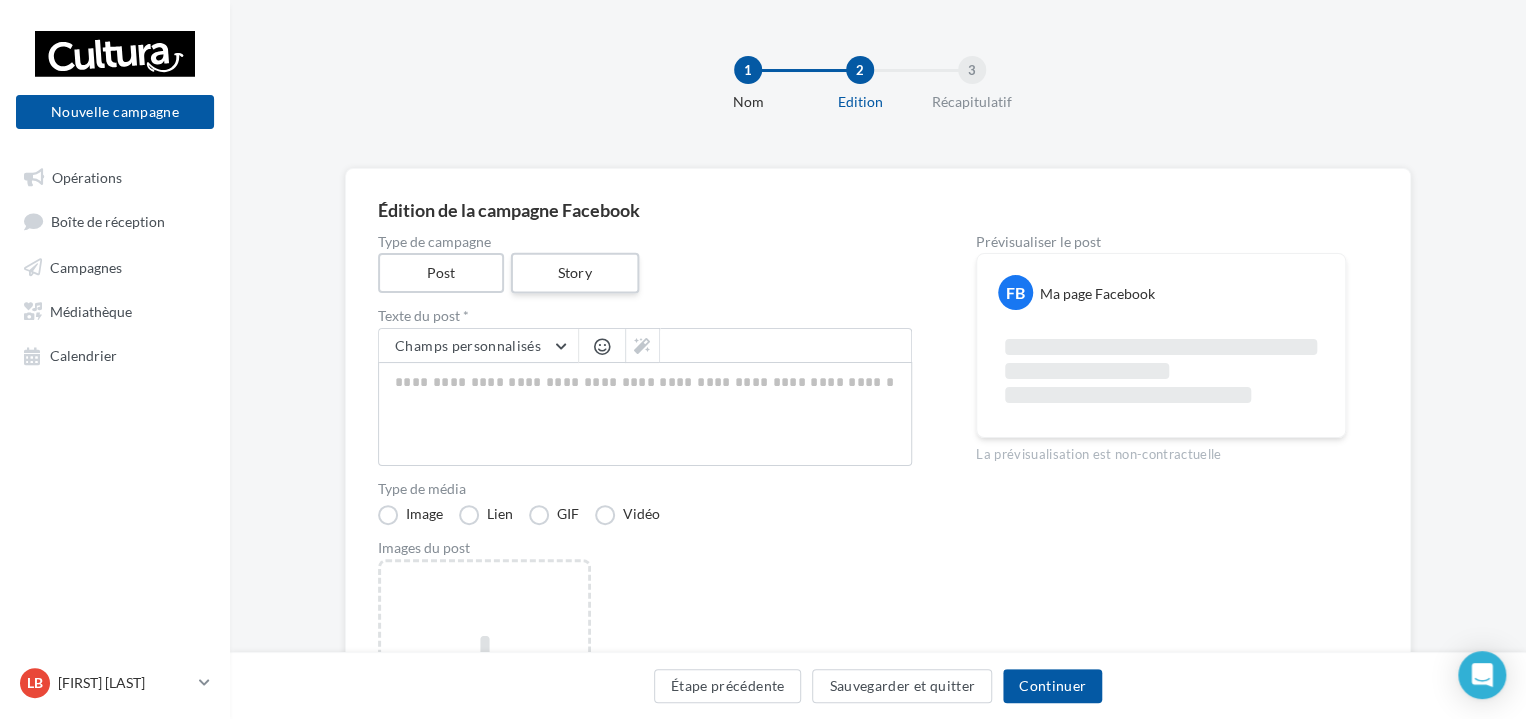 click on "Story" at bounding box center (574, 273) 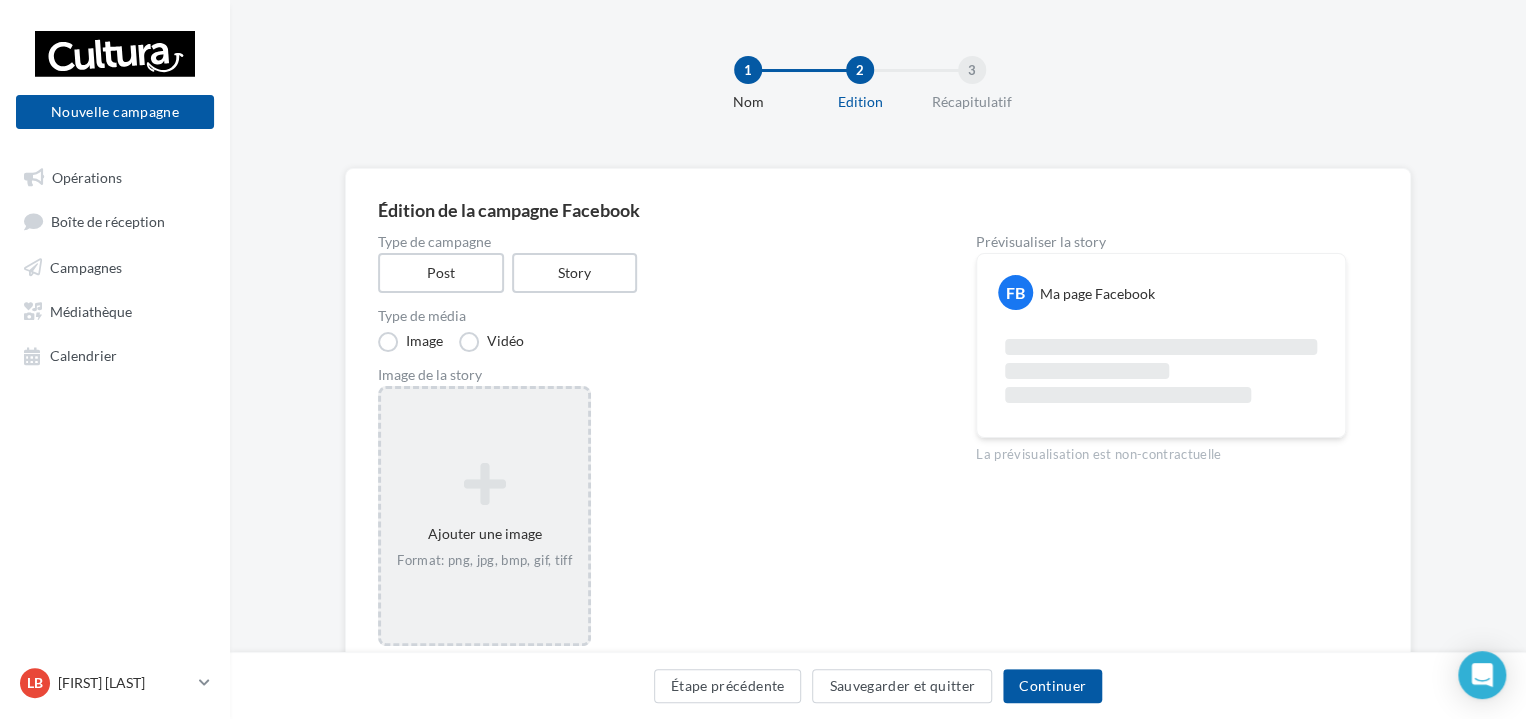 click at bounding box center [484, 484] 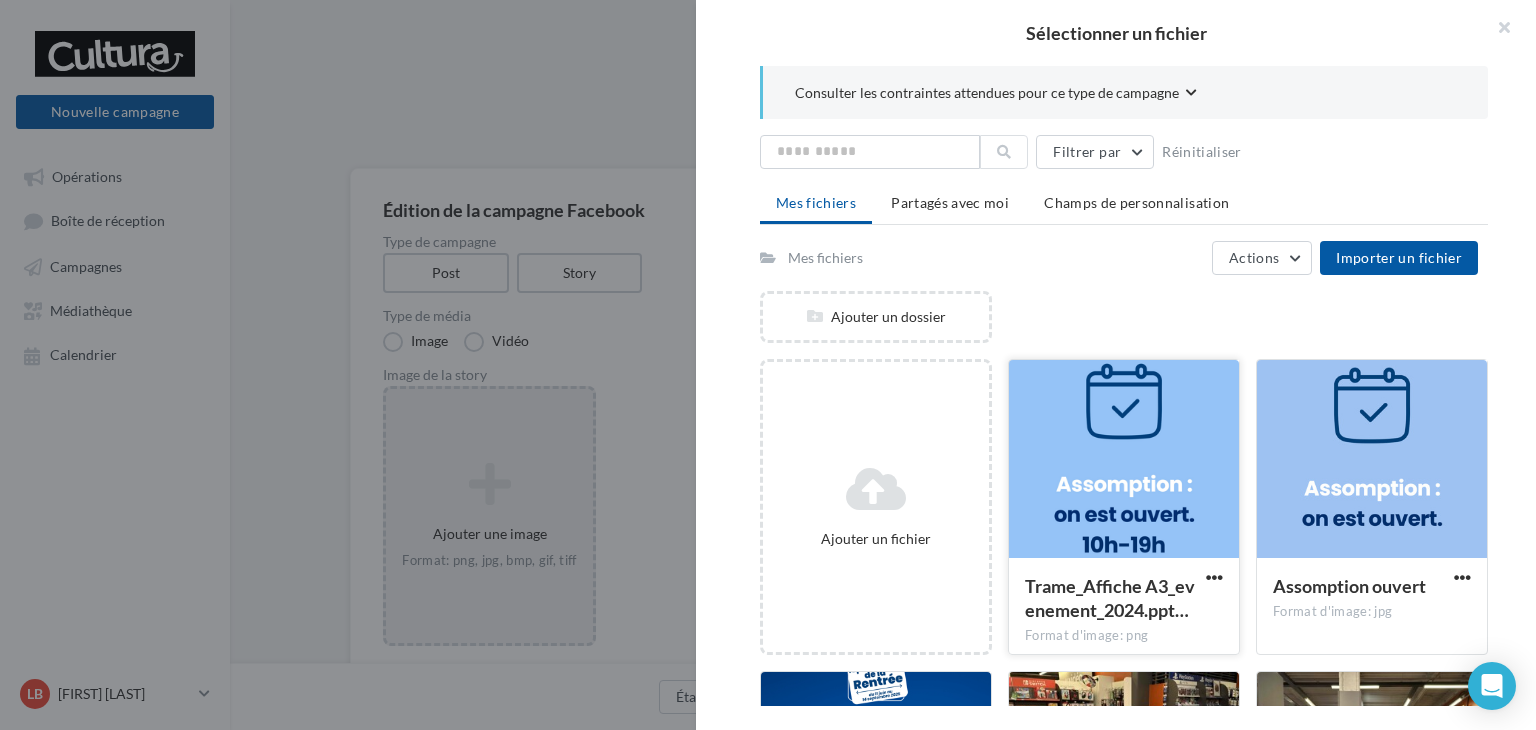 click at bounding box center [1124, 460] 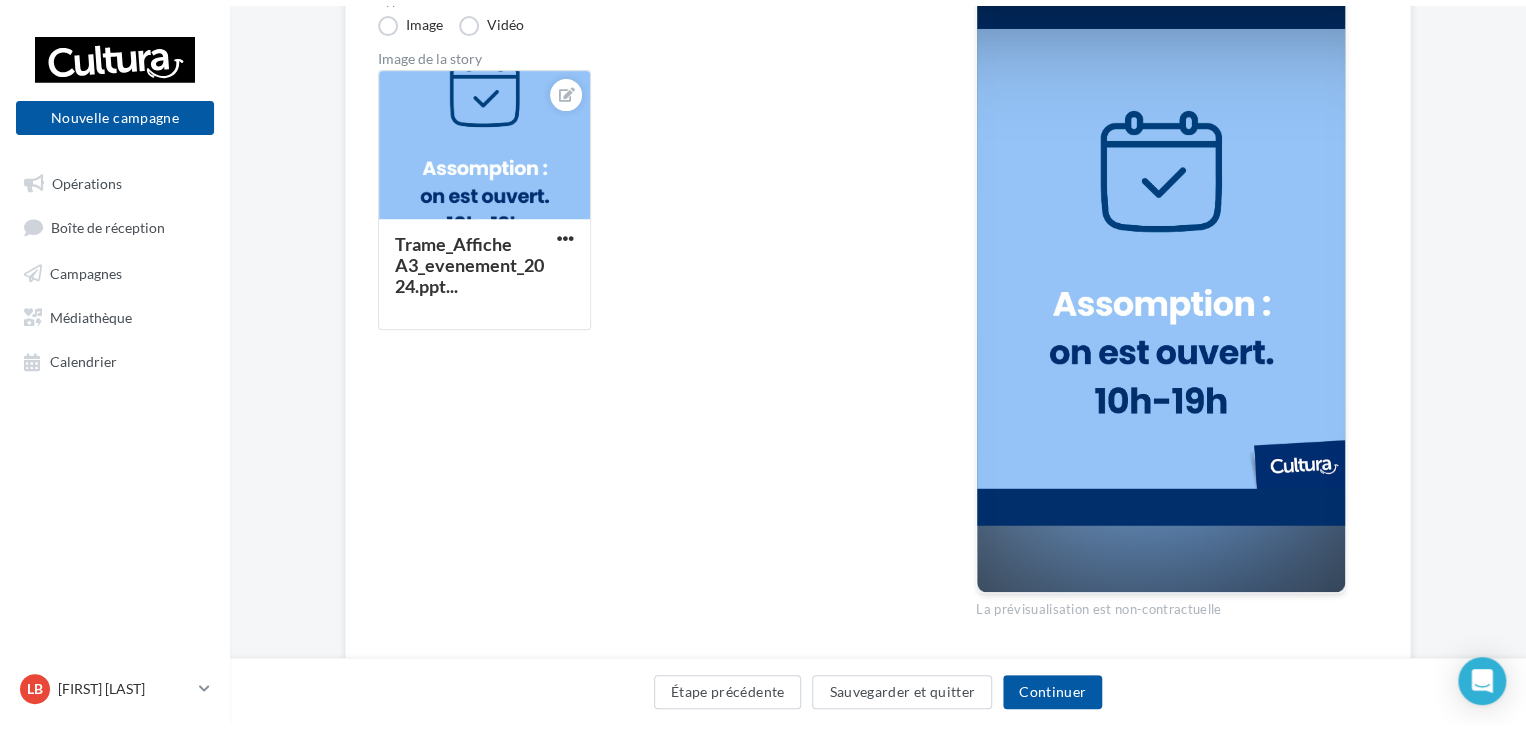 scroll, scrollTop: 0, scrollLeft: 0, axis: both 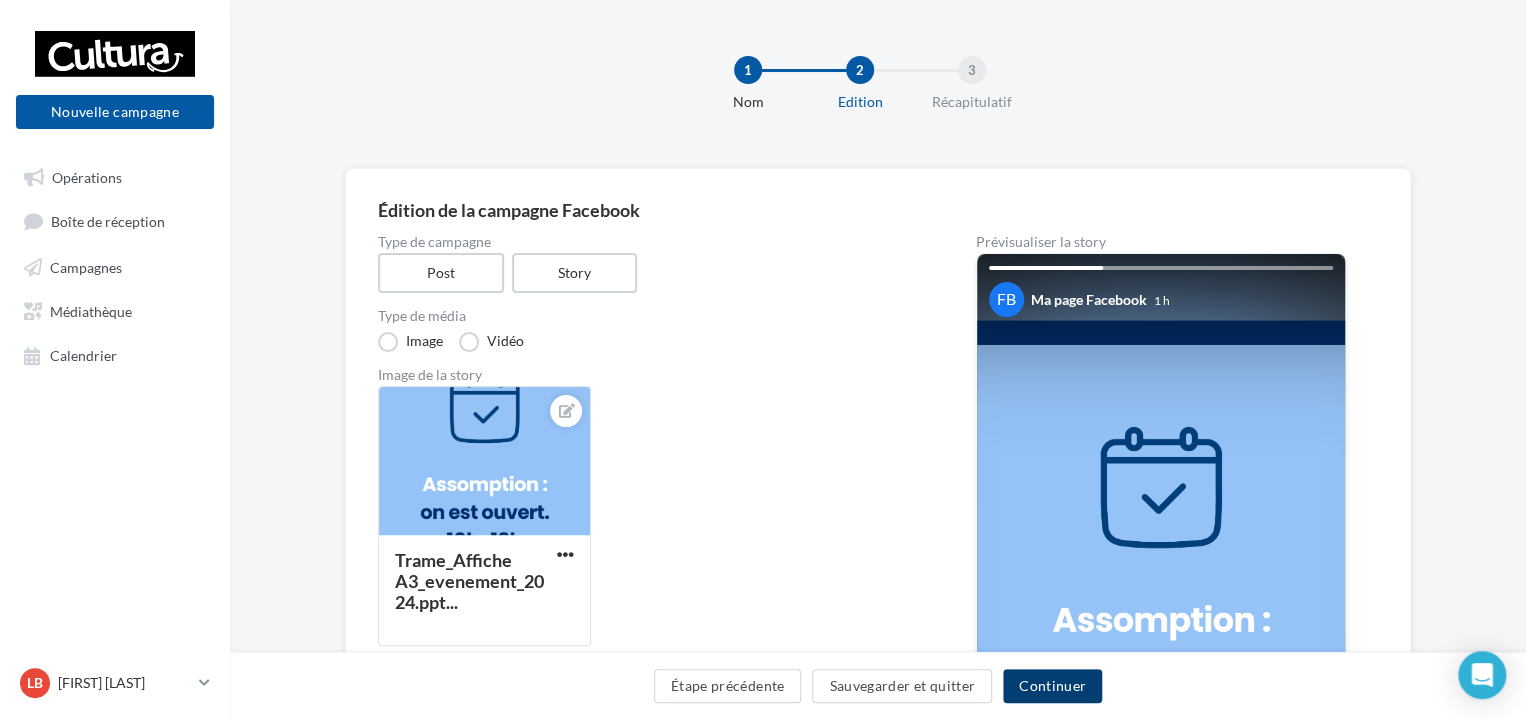 click on "Continuer" at bounding box center (1052, 686) 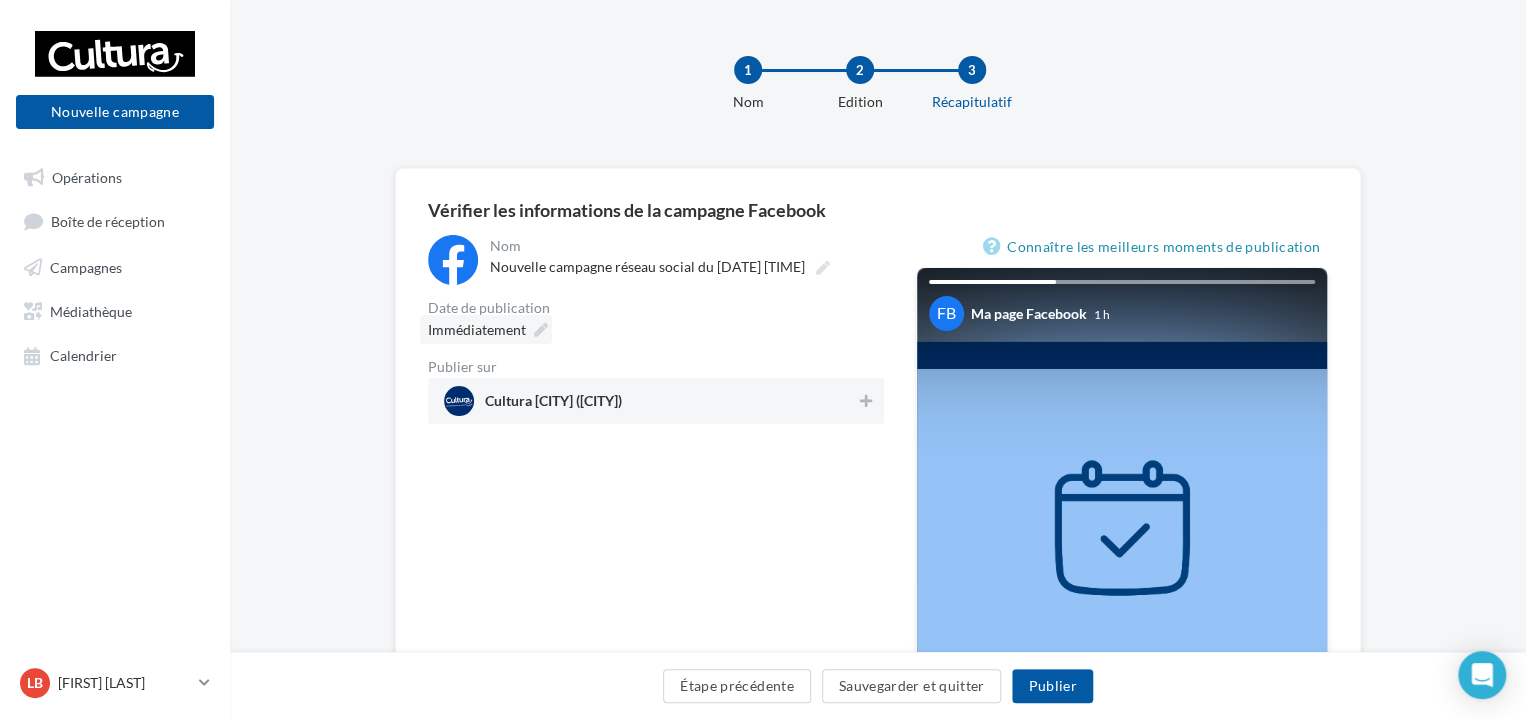click at bounding box center [541, 330] 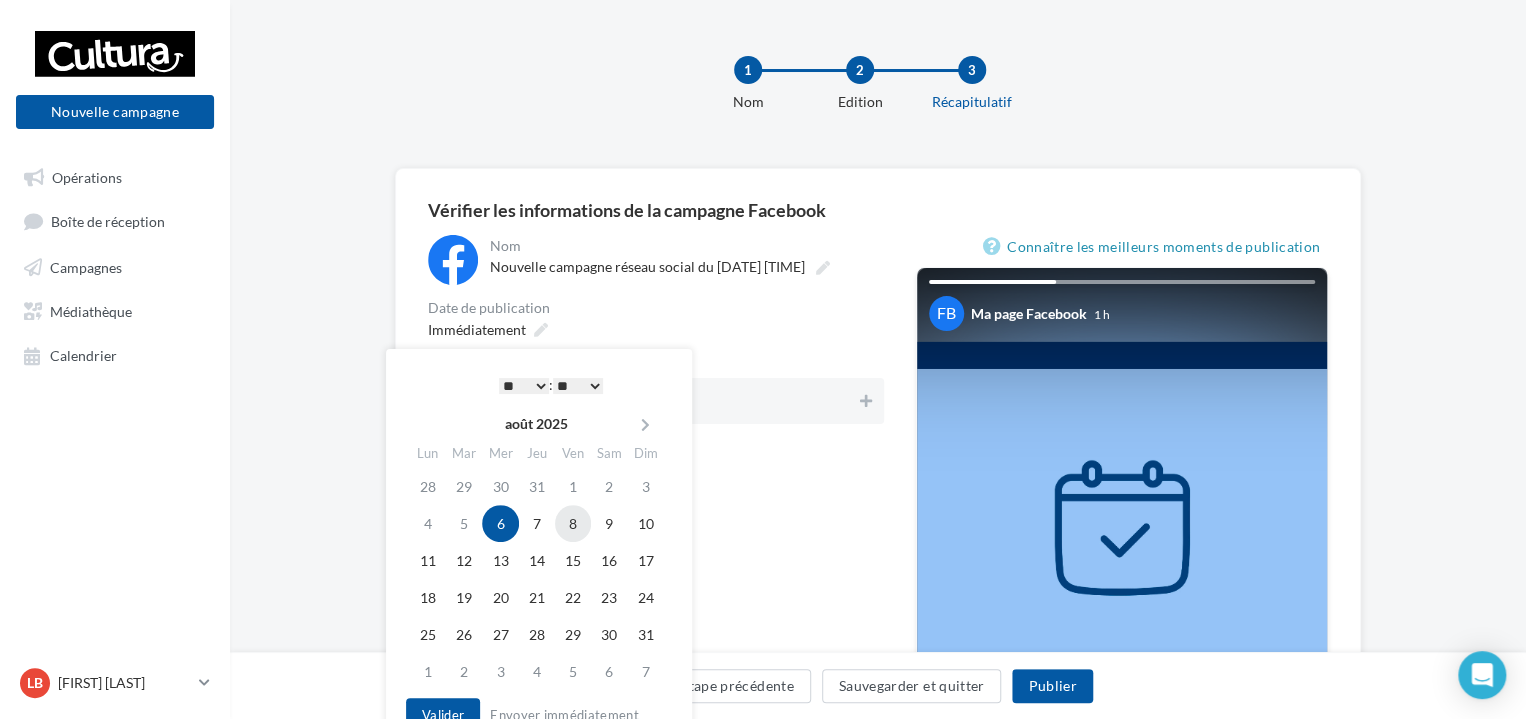 click on "8" at bounding box center [573, 523] 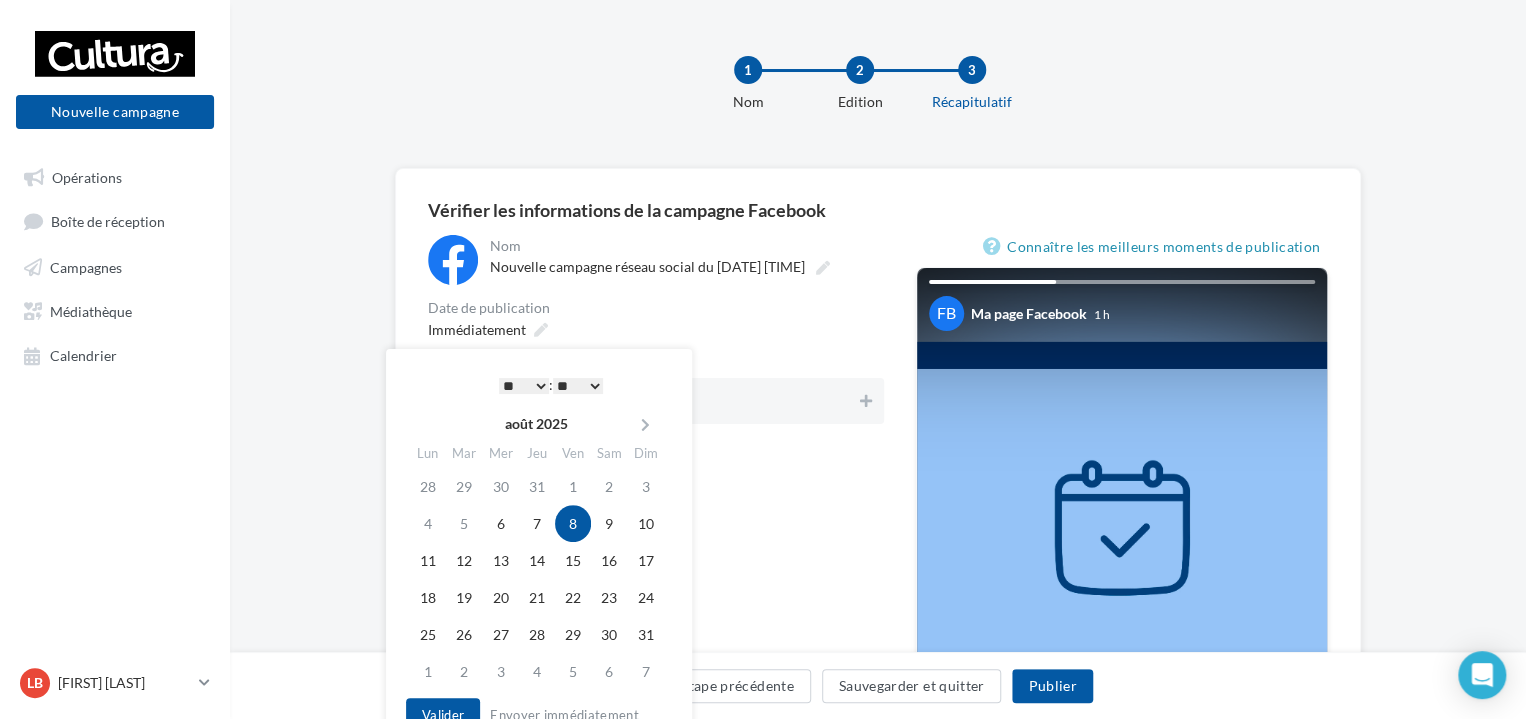 click on "* * * * * * * * * * ** ** ** ** ** ** ** ** ** ** ** ** ** **  :  ** ** ** ** ** **" at bounding box center (551, 385) 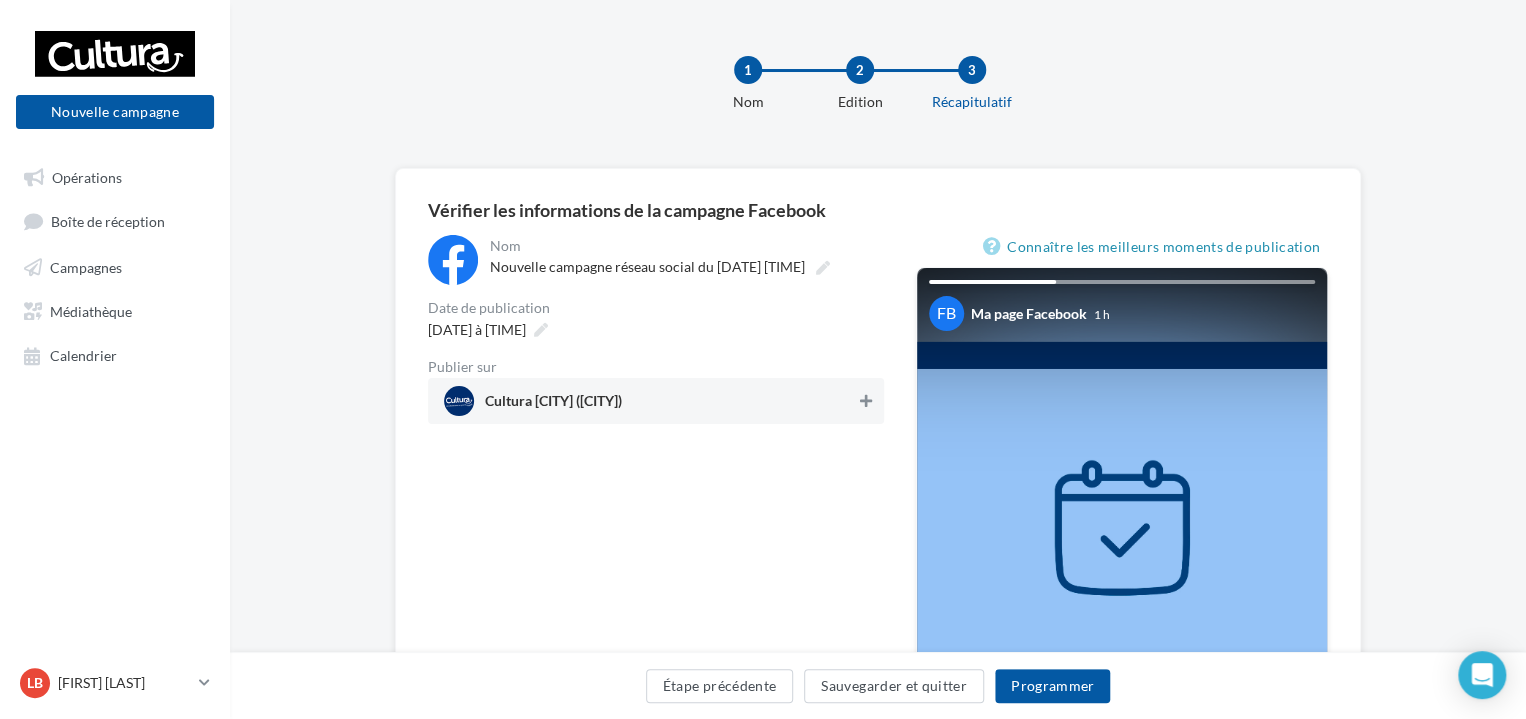 click at bounding box center (866, 401) 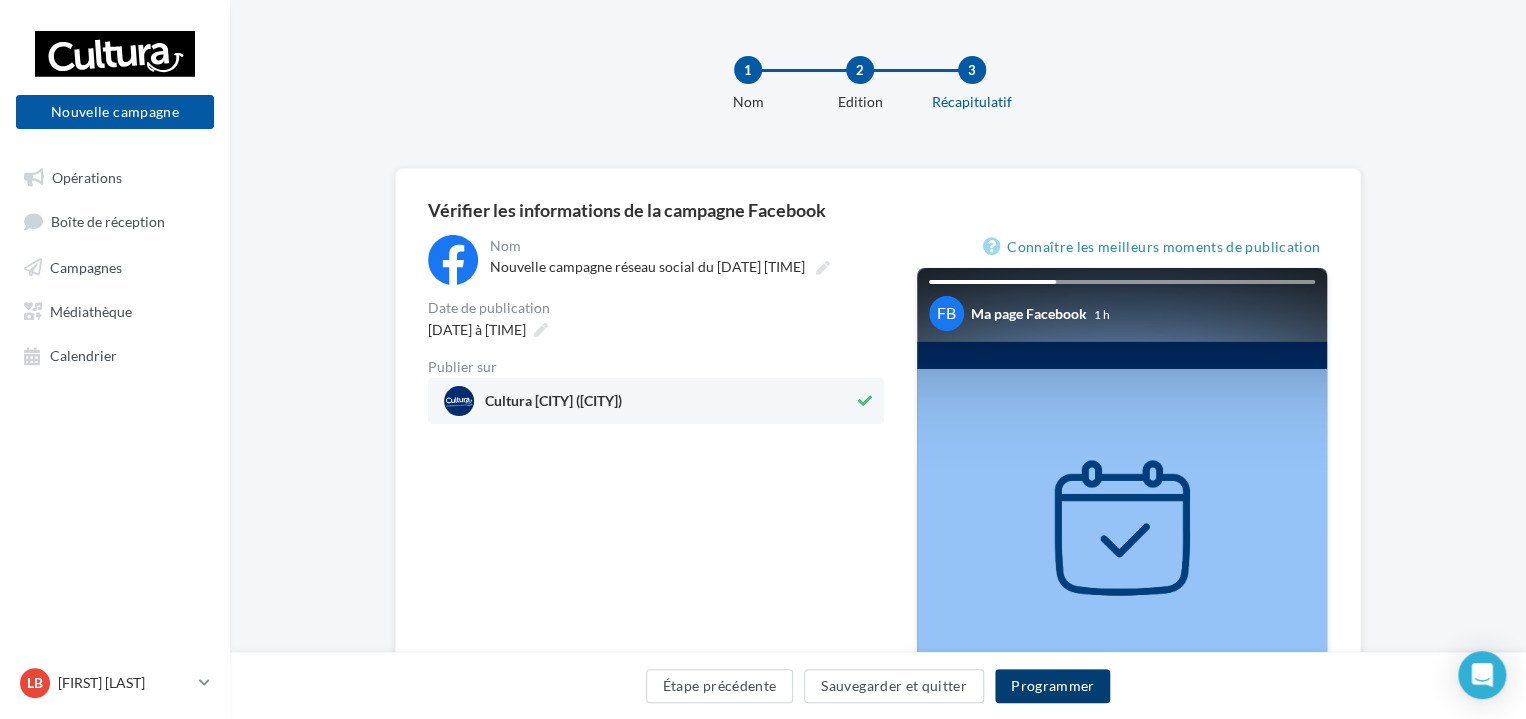 click on "Programmer" at bounding box center (1053, 686) 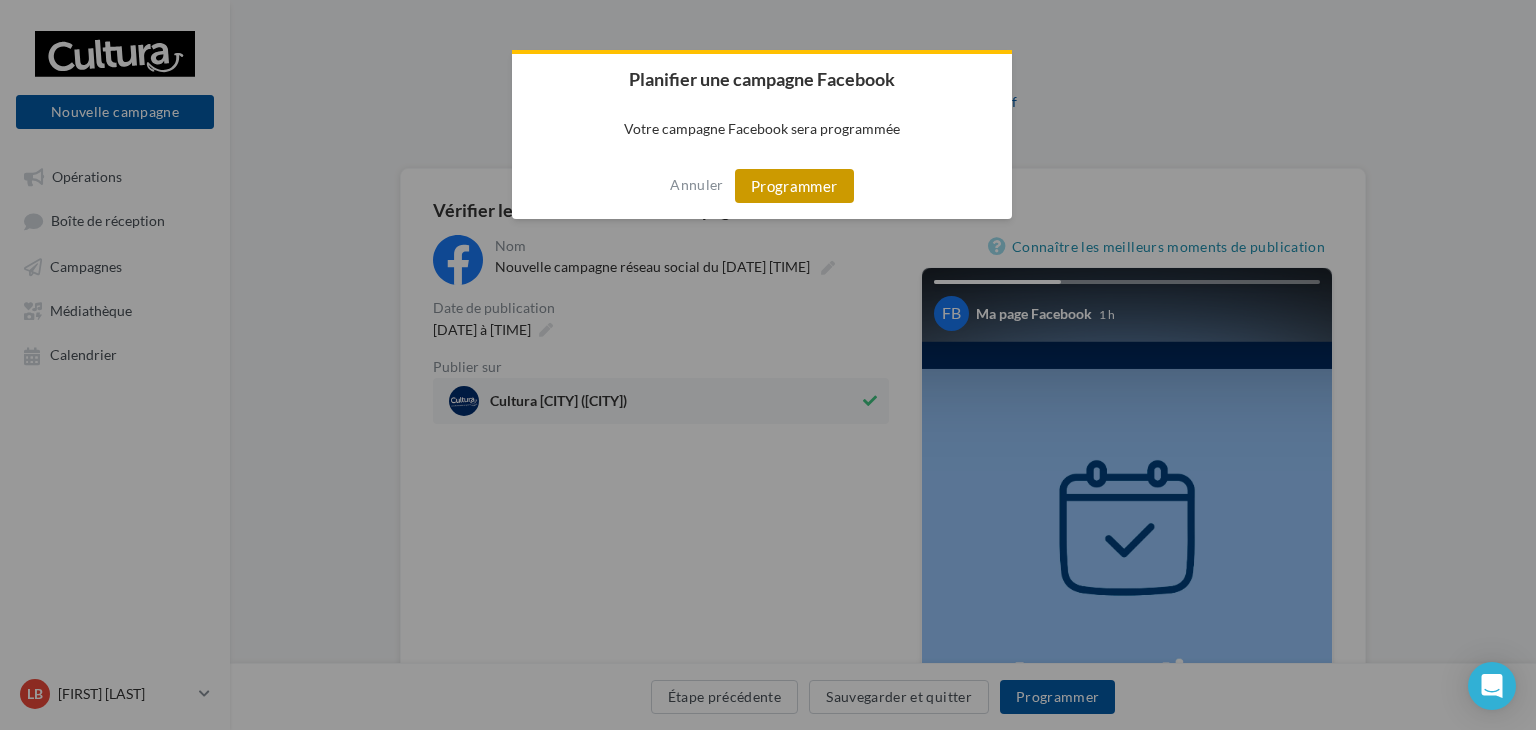 click on "Programmer" at bounding box center [794, 186] 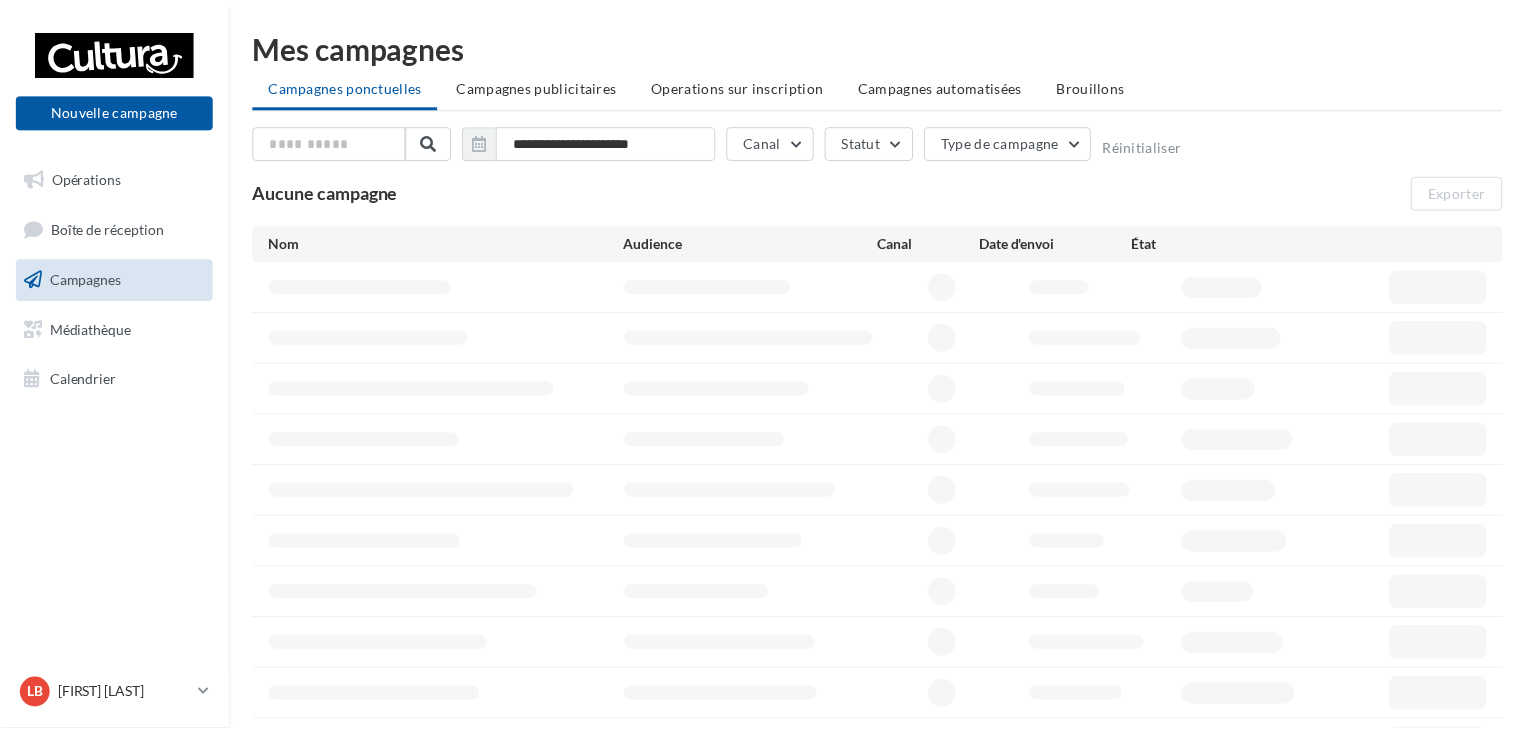 scroll, scrollTop: 0, scrollLeft: 0, axis: both 